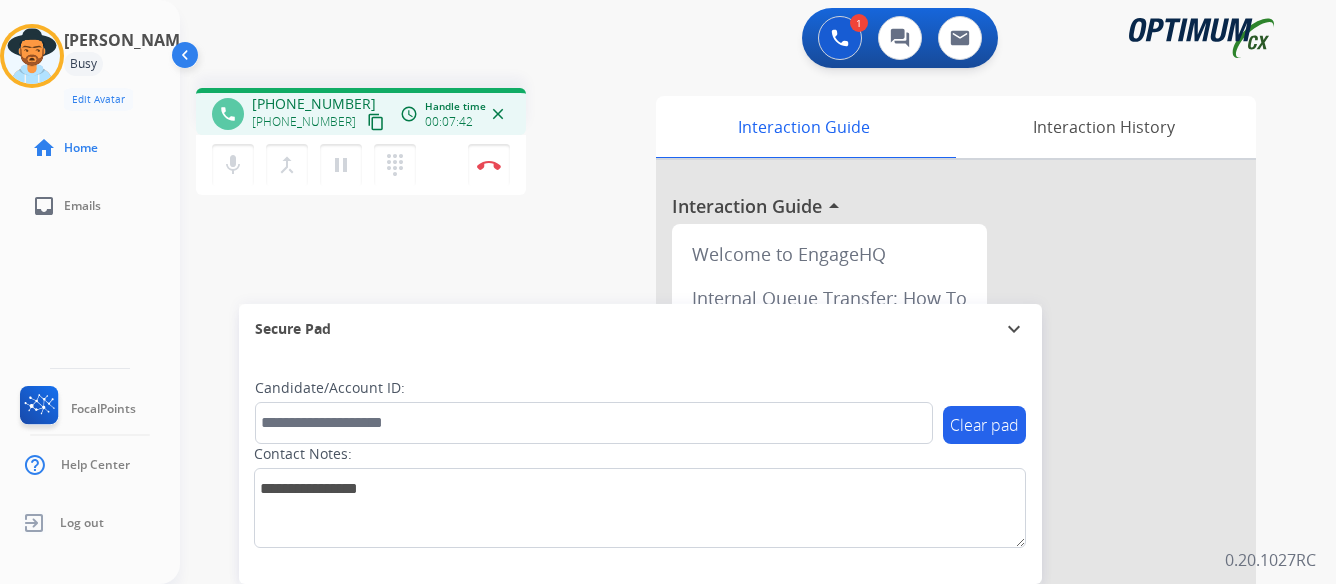 scroll, scrollTop: 0, scrollLeft: 0, axis: both 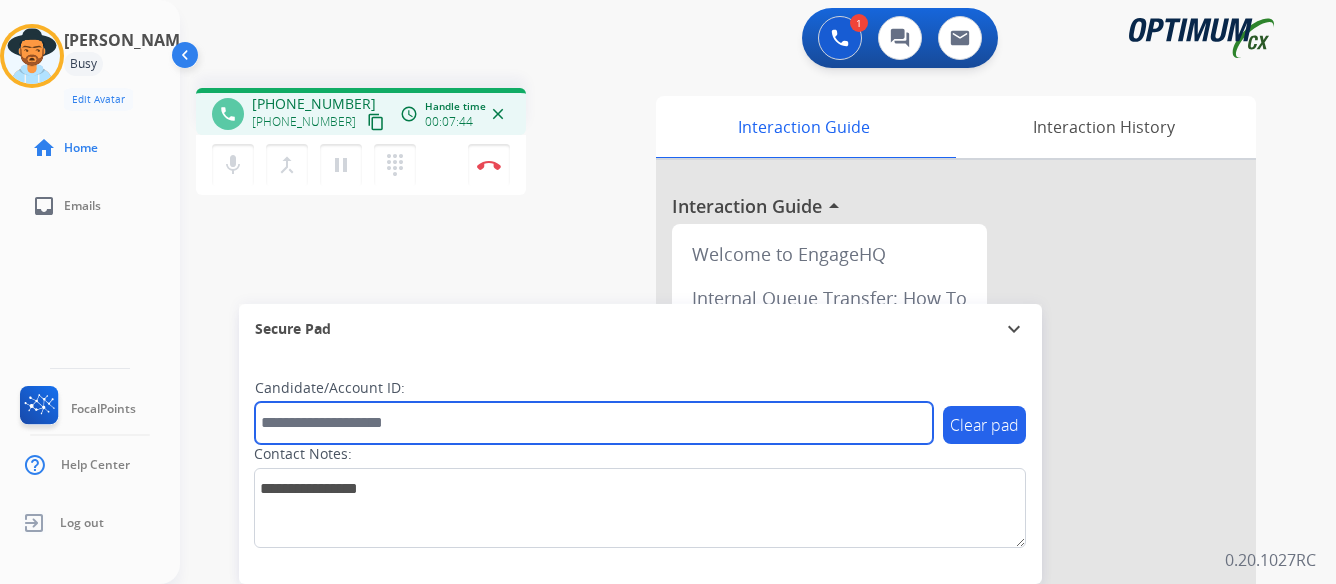 paste on "*******" 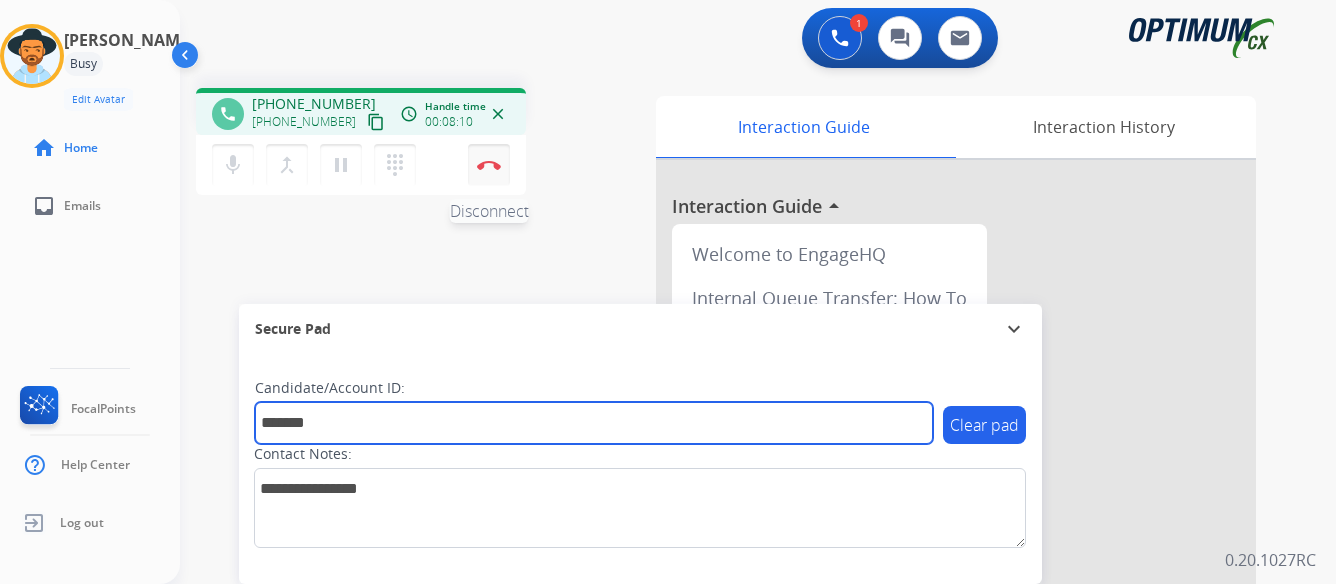 type on "*******" 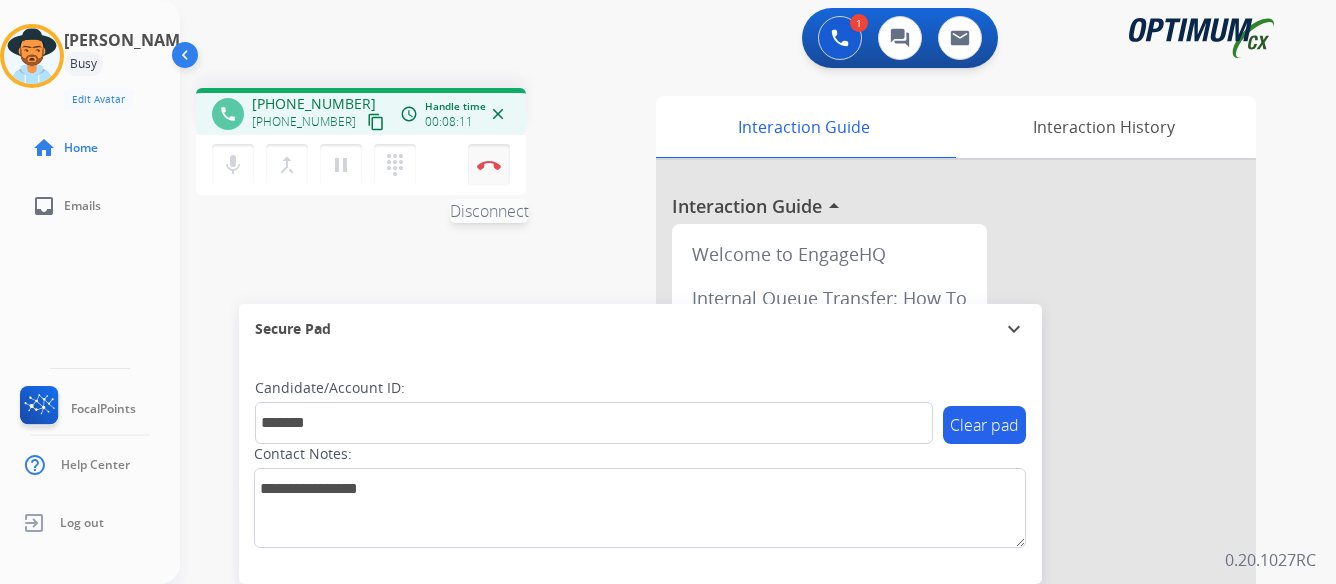 click on "Disconnect" at bounding box center (489, 165) 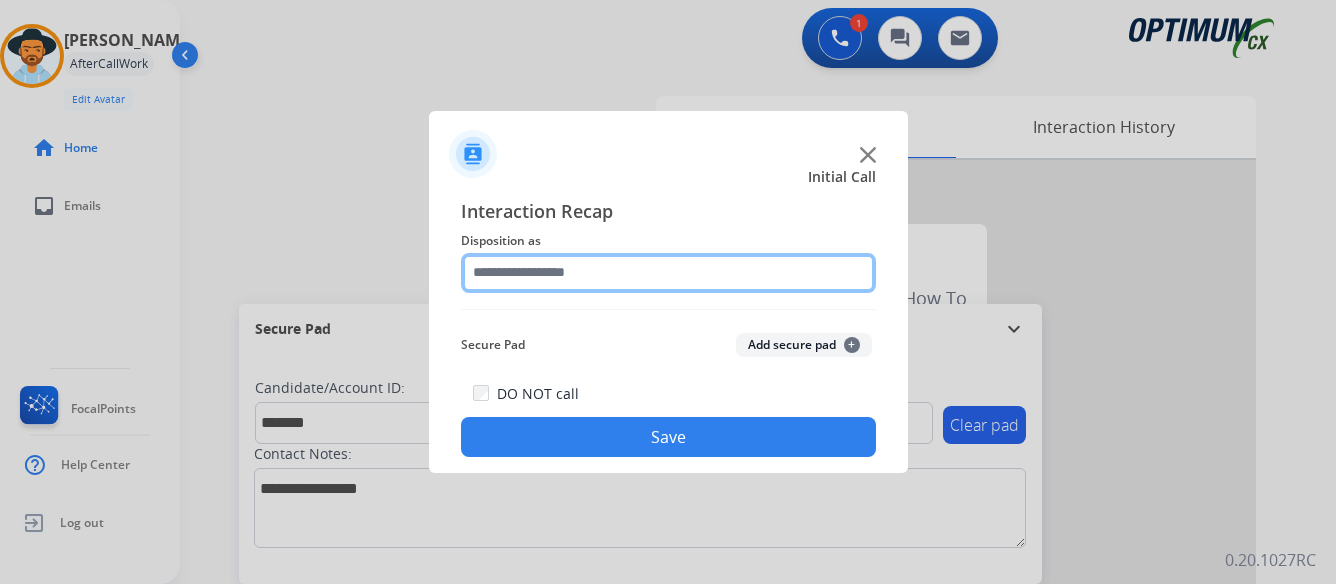 click 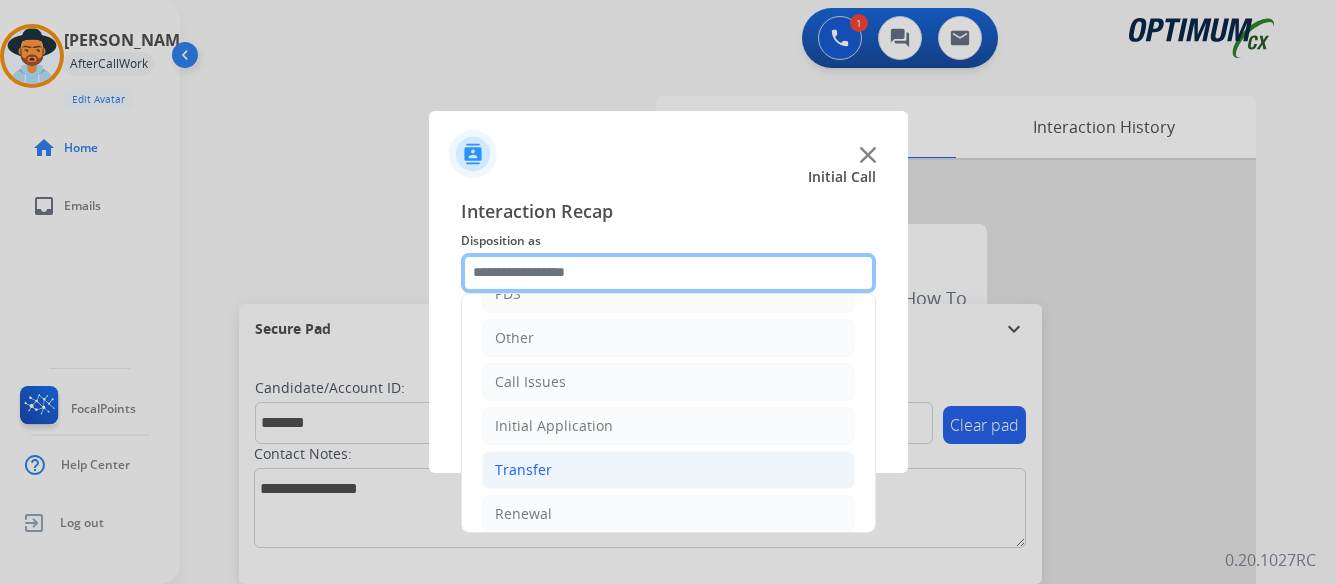 scroll, scrollTop: 136, scrollLeft: 0, axis: vertical 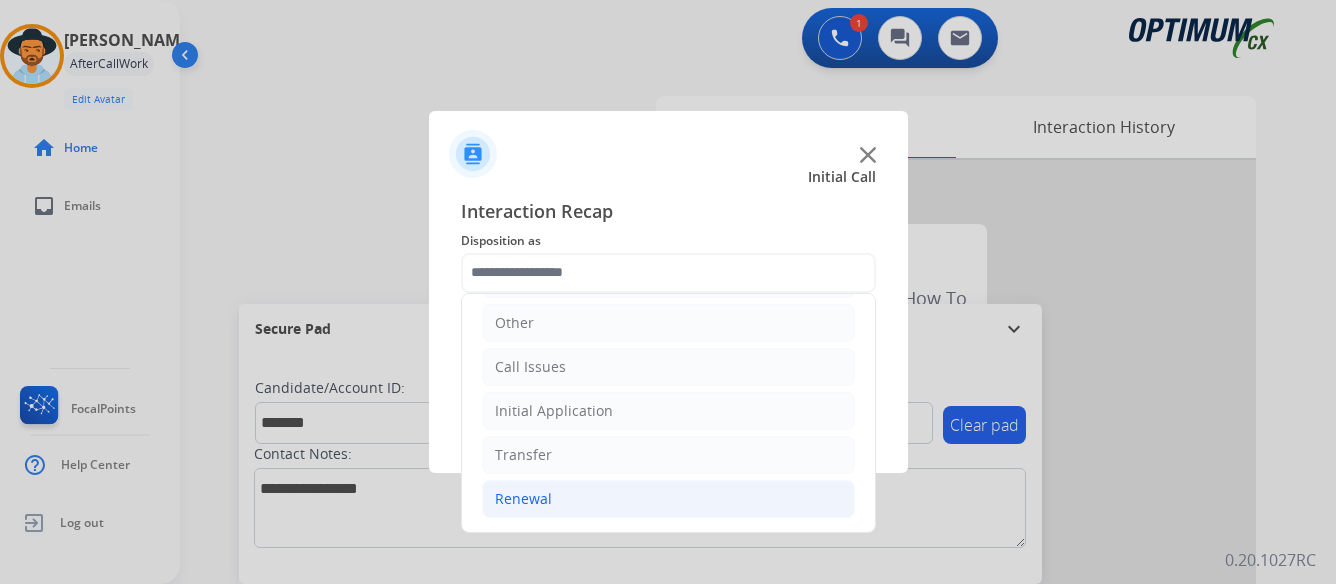 click on "Renewal" 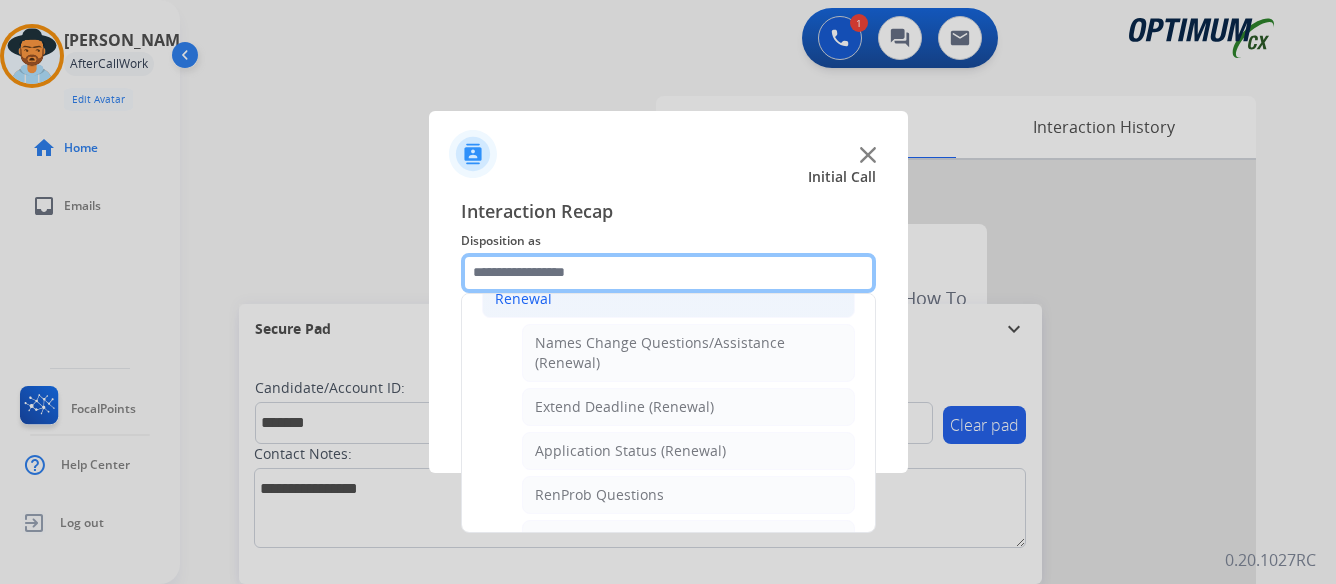 scroll, scrollTop: 436, scrollLeft: 0, axis: vertical 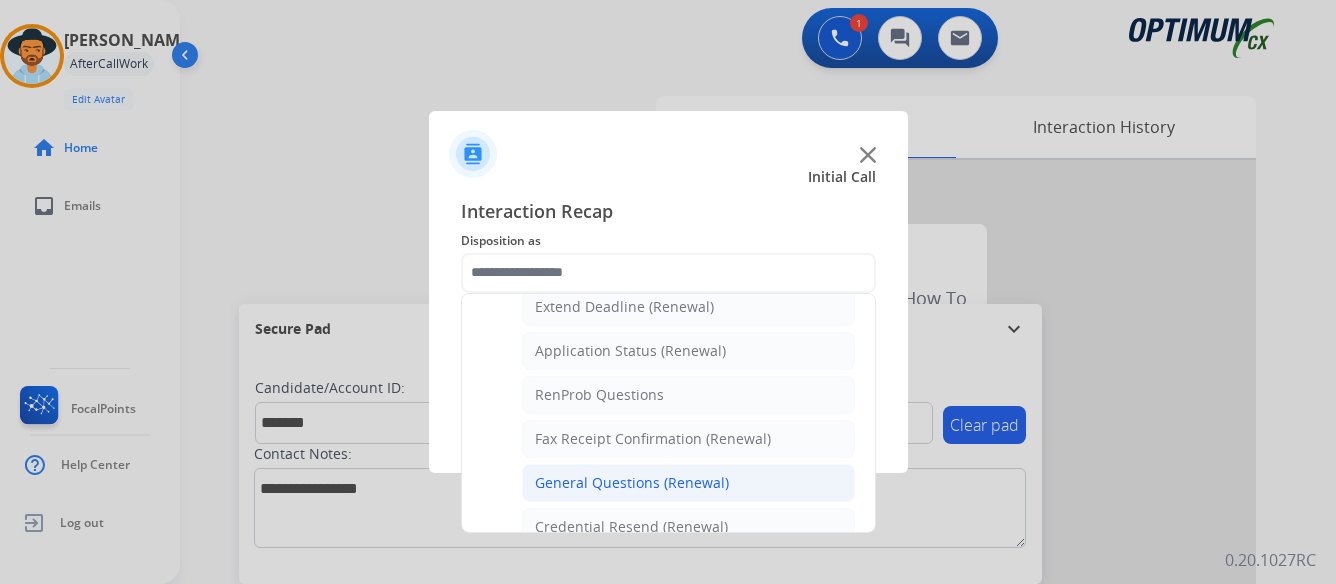 click on "General Questions (Renewal)" 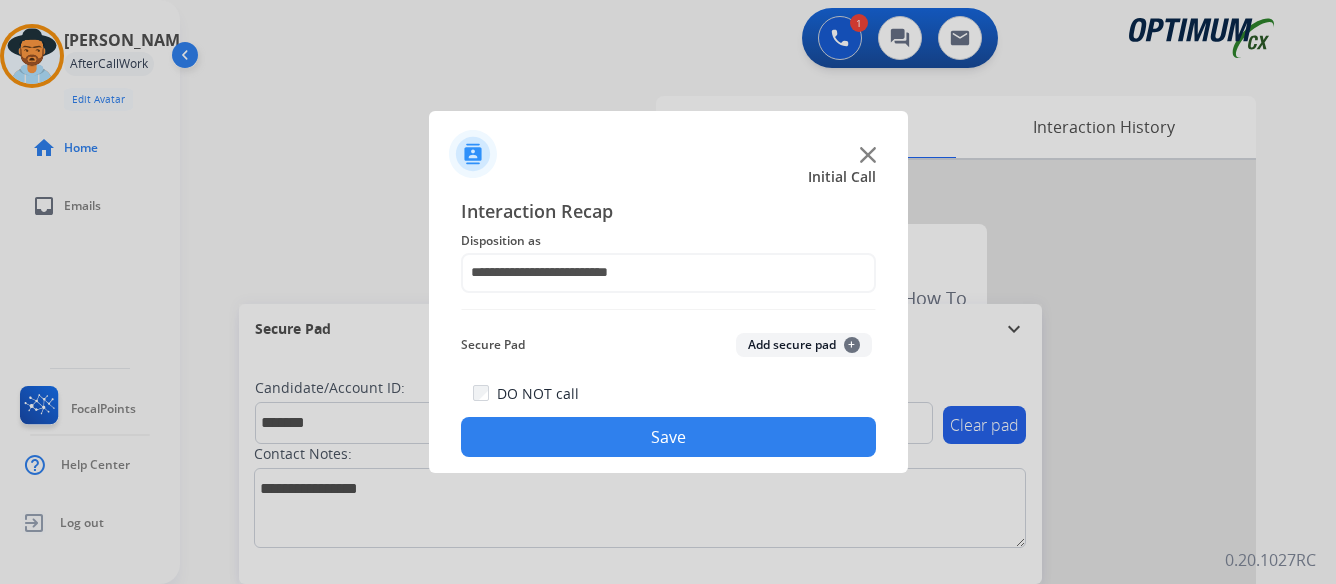 click on "Save" 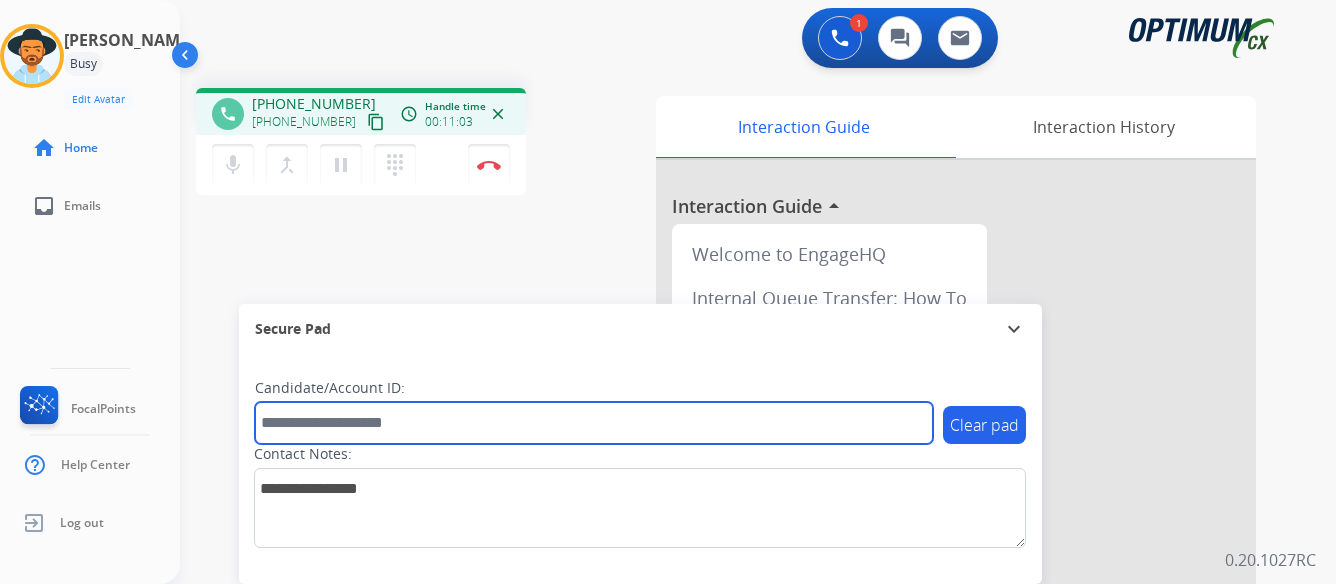 paste on "*******" 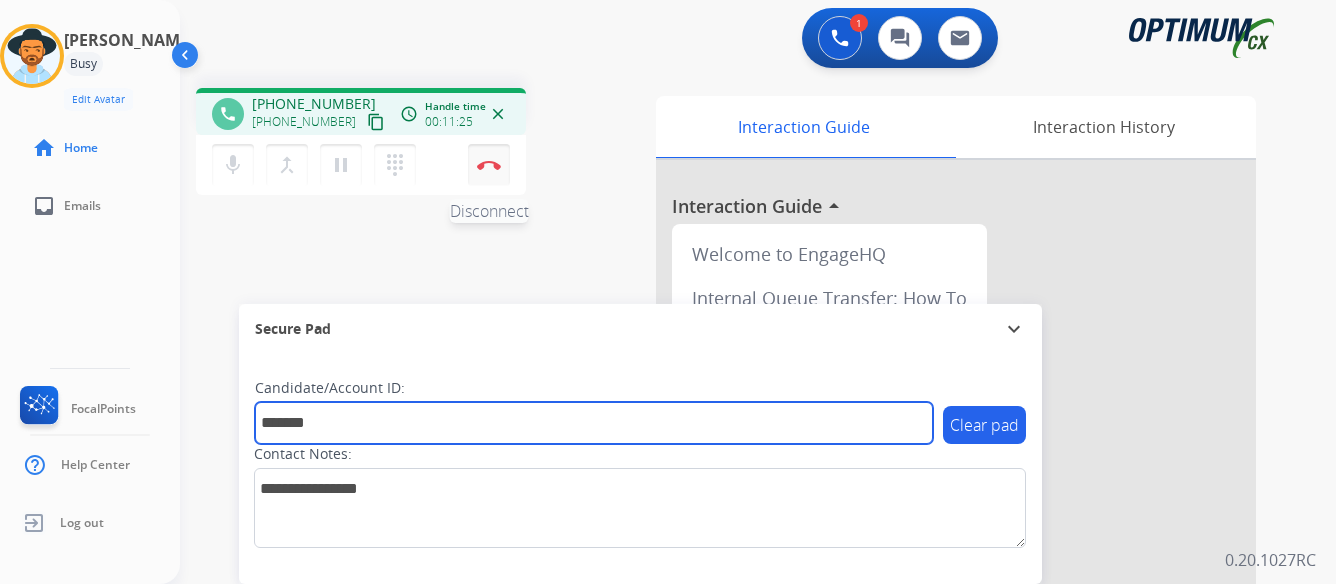type on "*******" 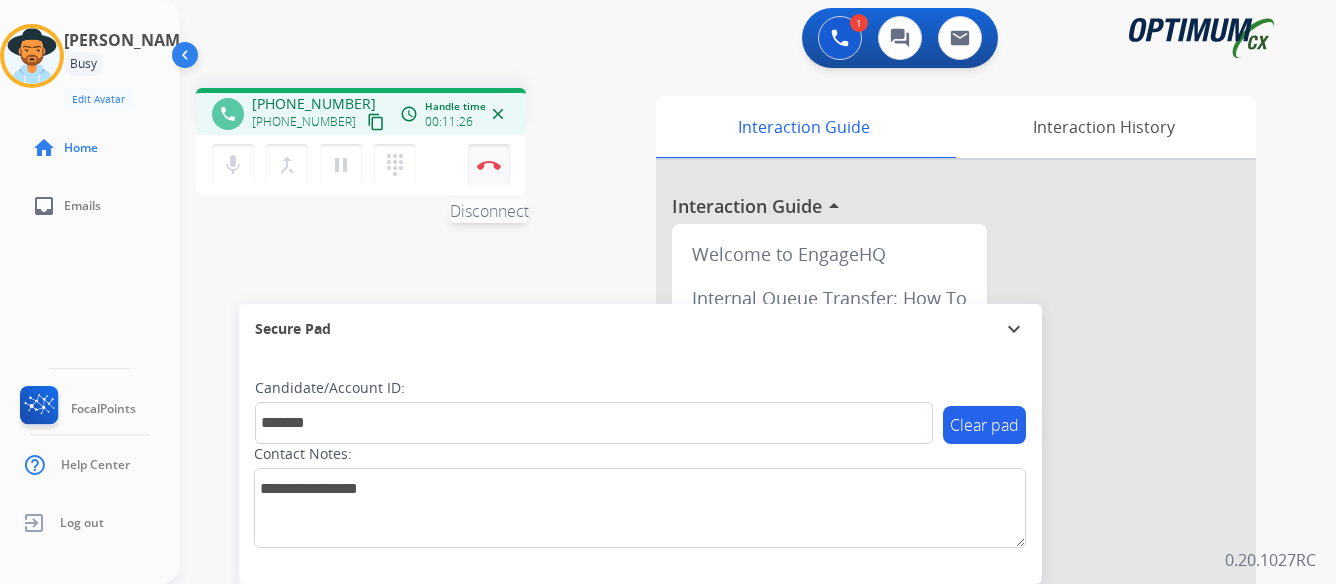 click at bounding box center (489, 165) 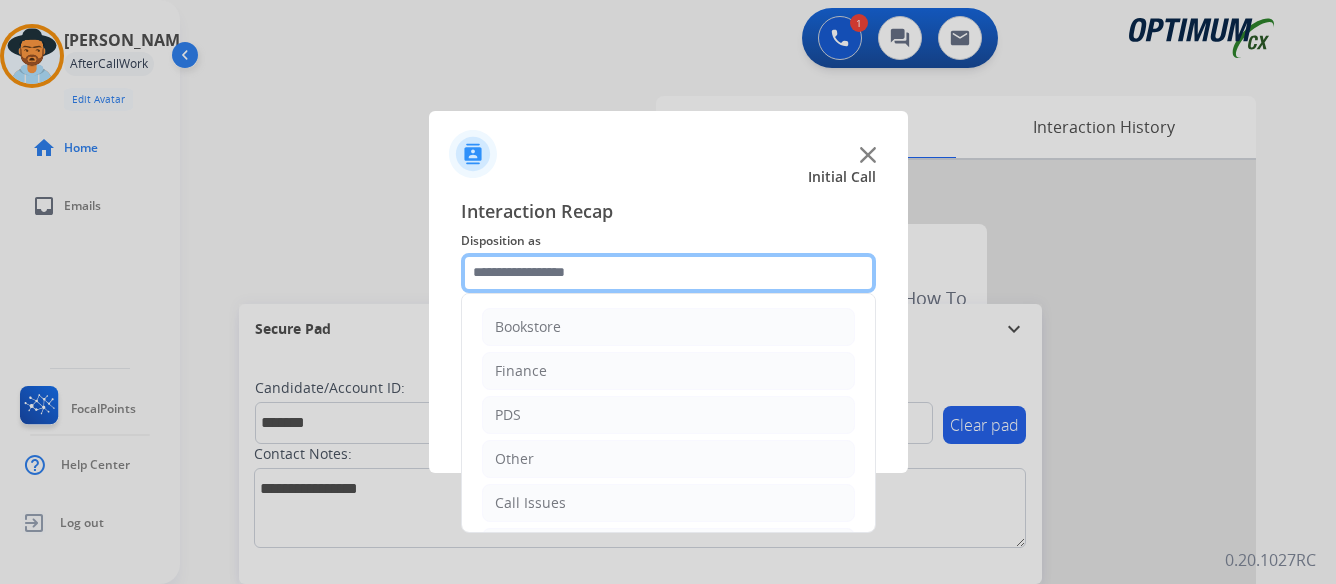 click 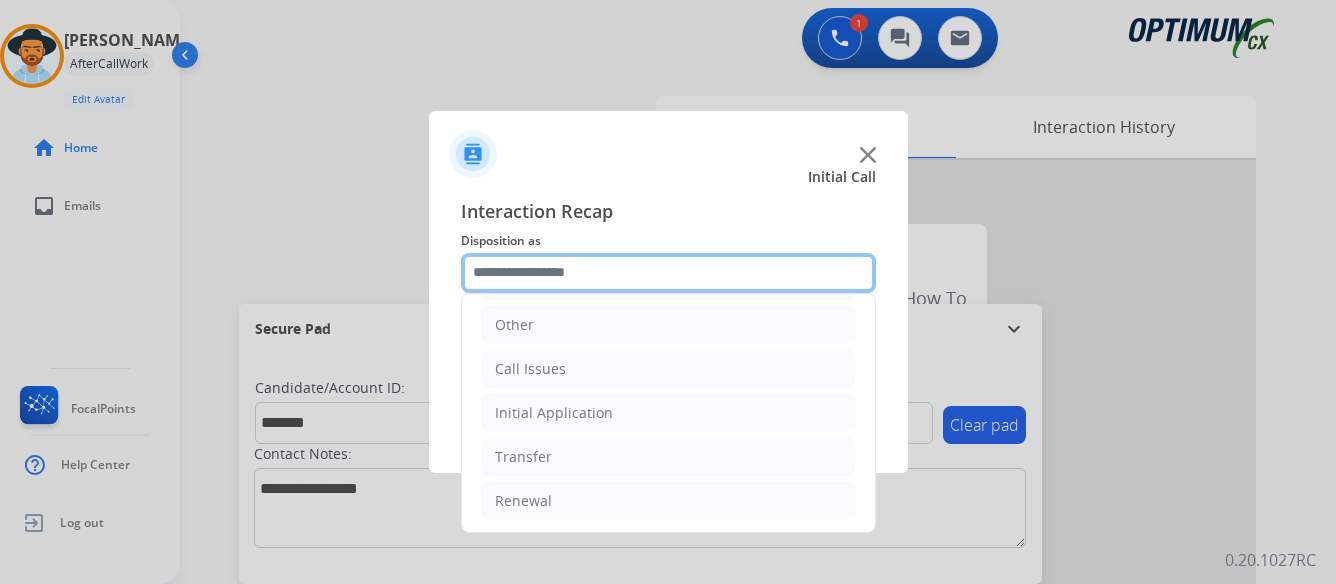 scroll, scrollTop: 136, scrollLeft: 0, axis: vertical 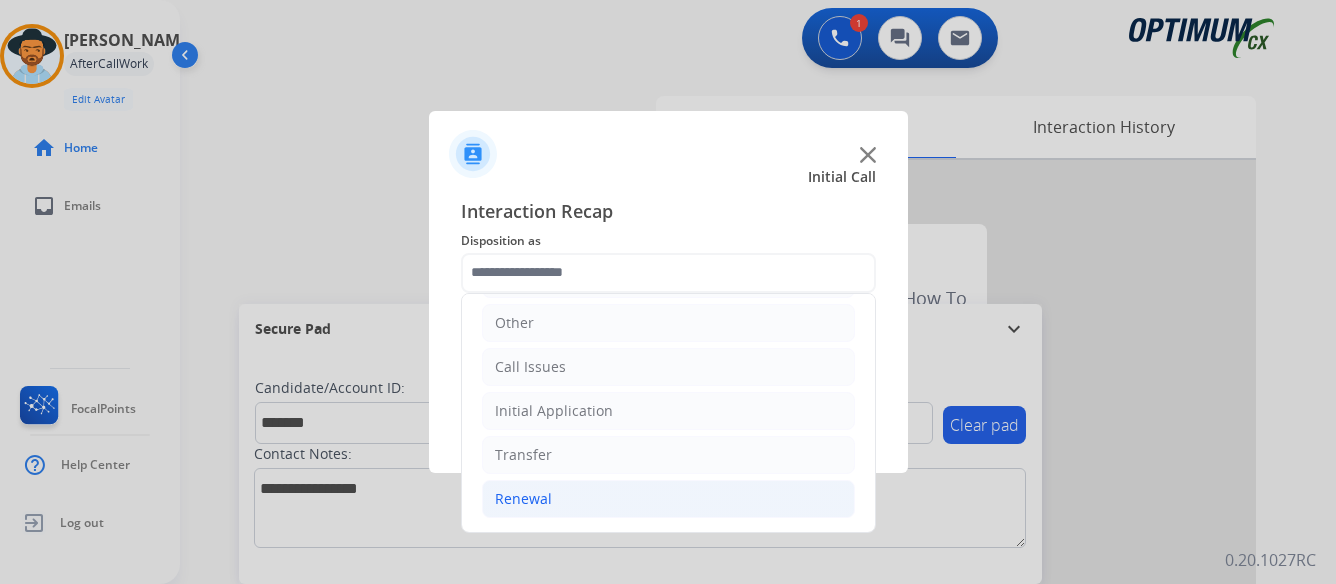click on "Renewal" 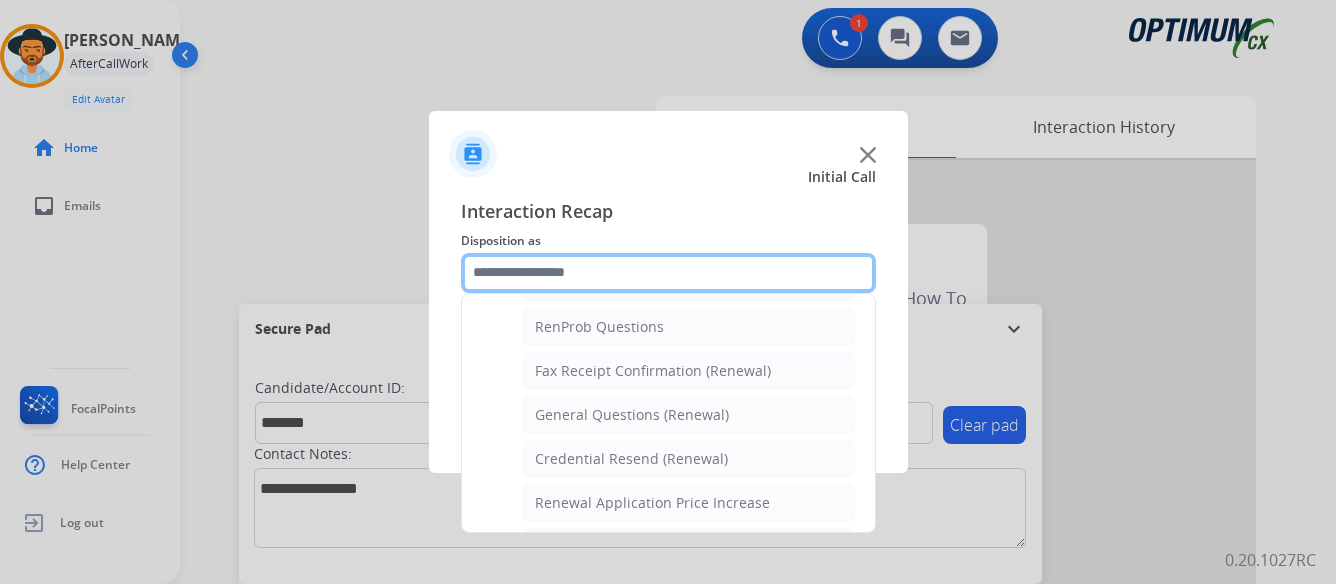 scroll, scrollTop: 536, scrollLeft: 0, axis: vertical 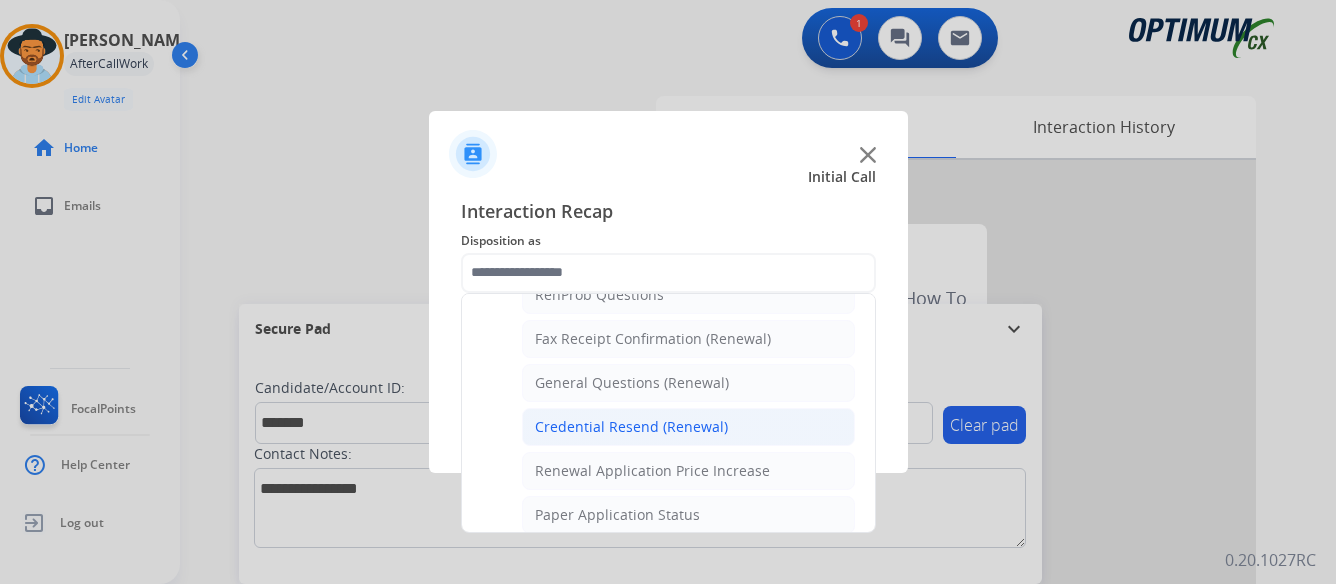 click on "Credential Resend (Renewal)" 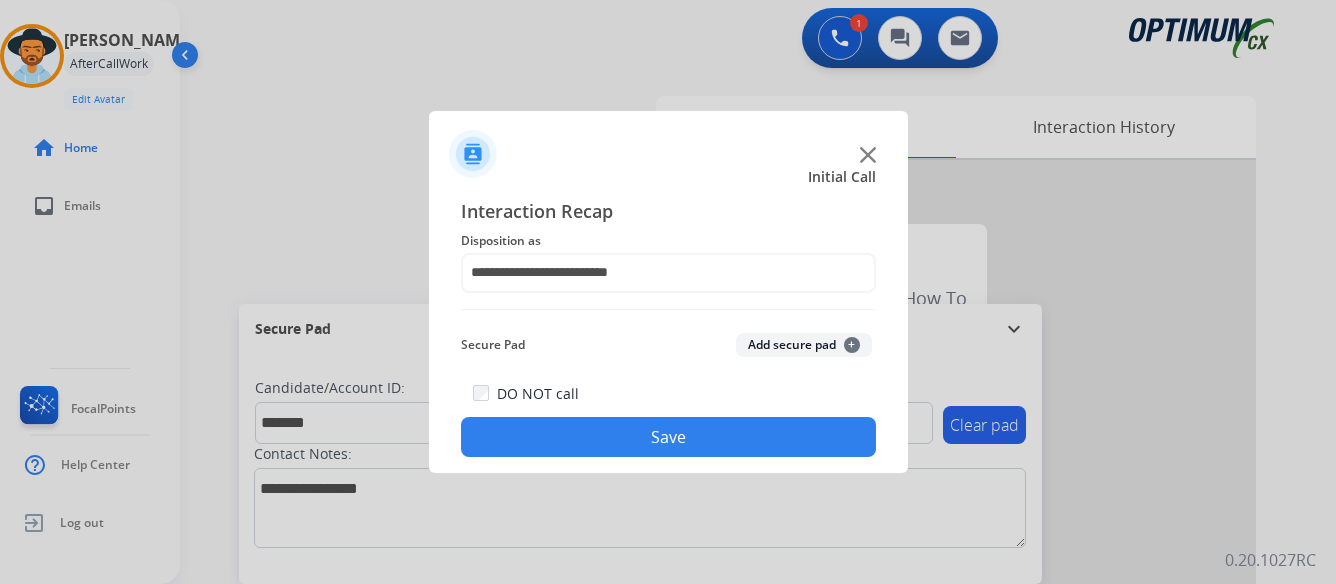 click on "Save" 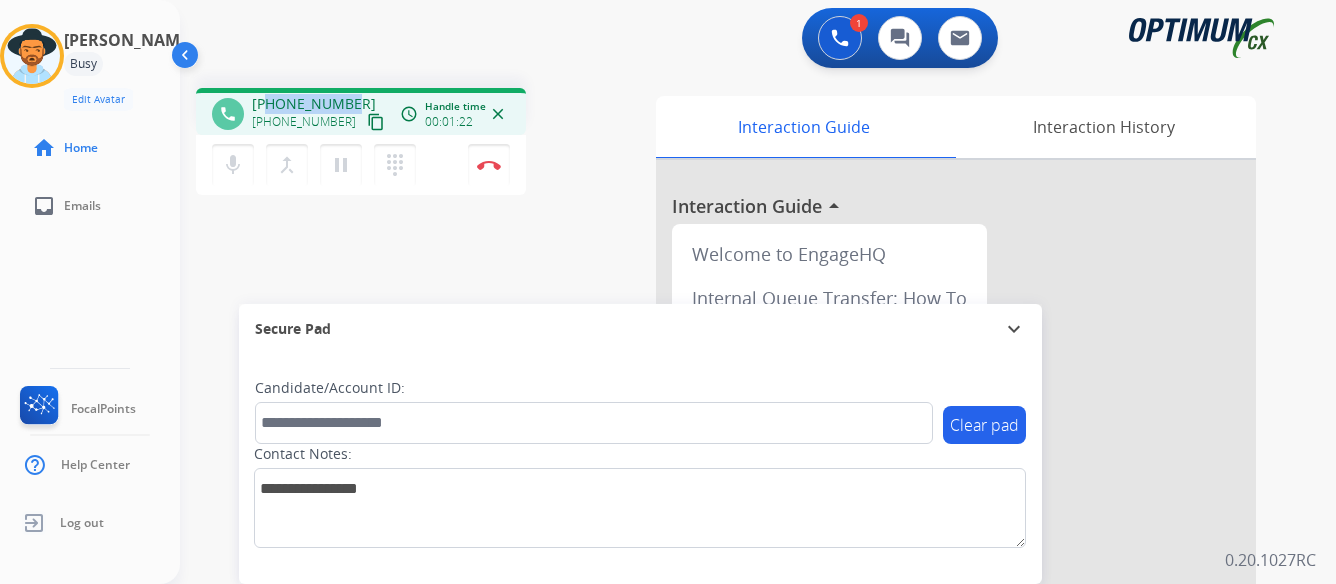 drag, startPoint x: 268, startPoint y: 104, endPoint x: 354, endPoint y: 95, distance: 86.46965 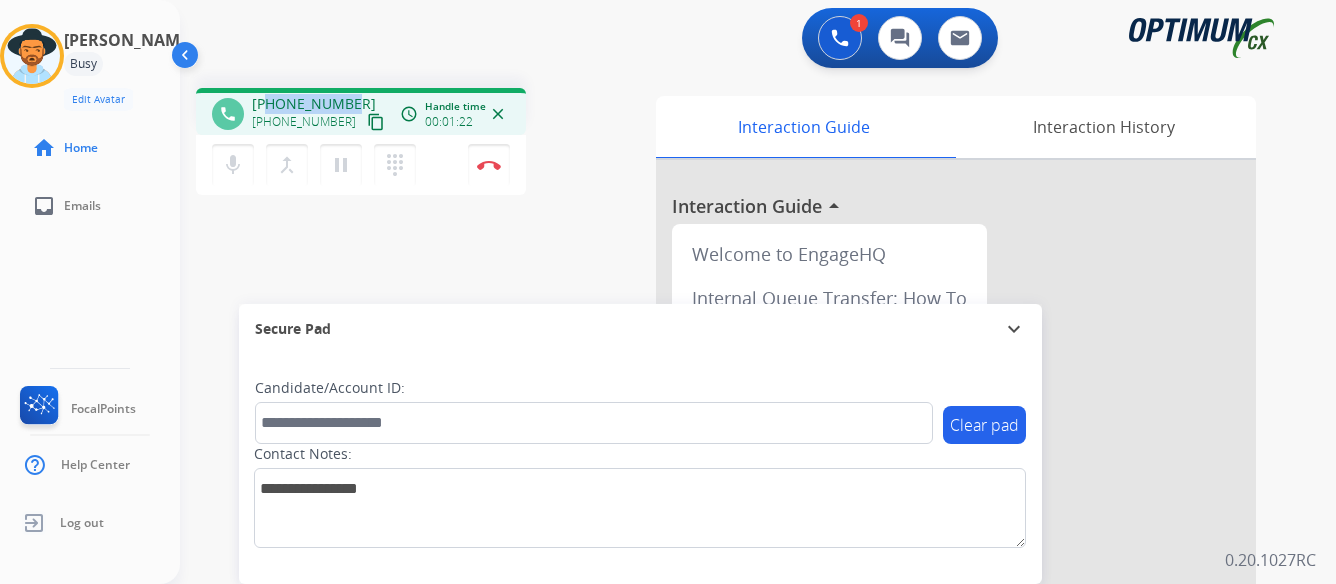 click on "+19788606889 +19788606889 content_copy" at bounding box center [320, 114] 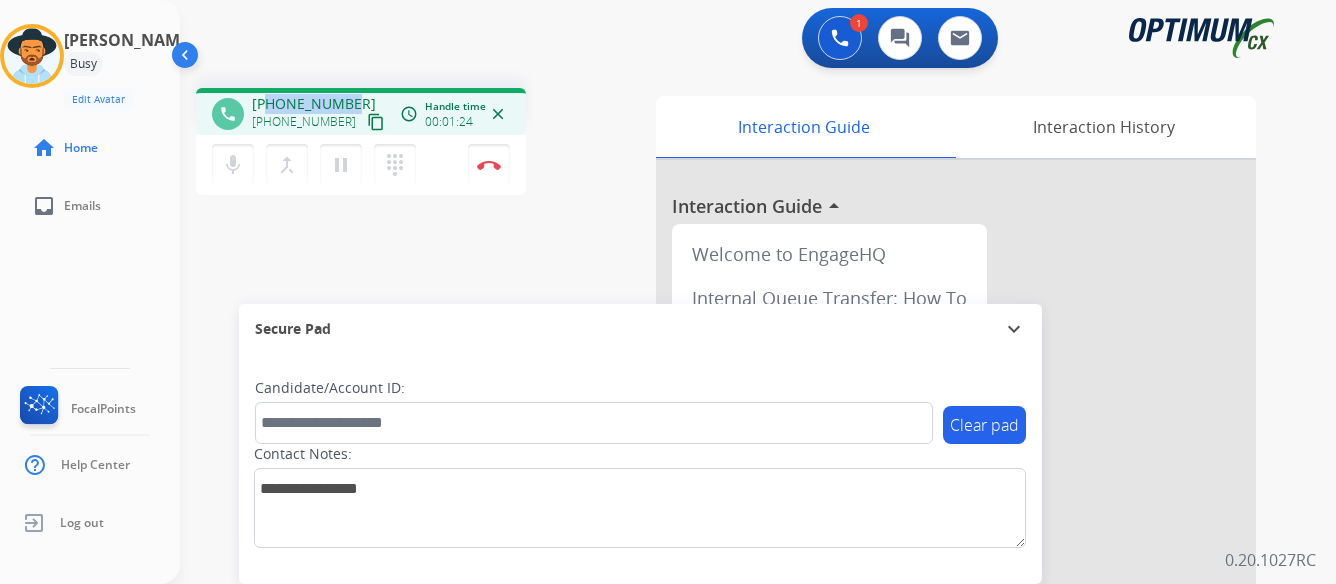 copy on "9788606889" 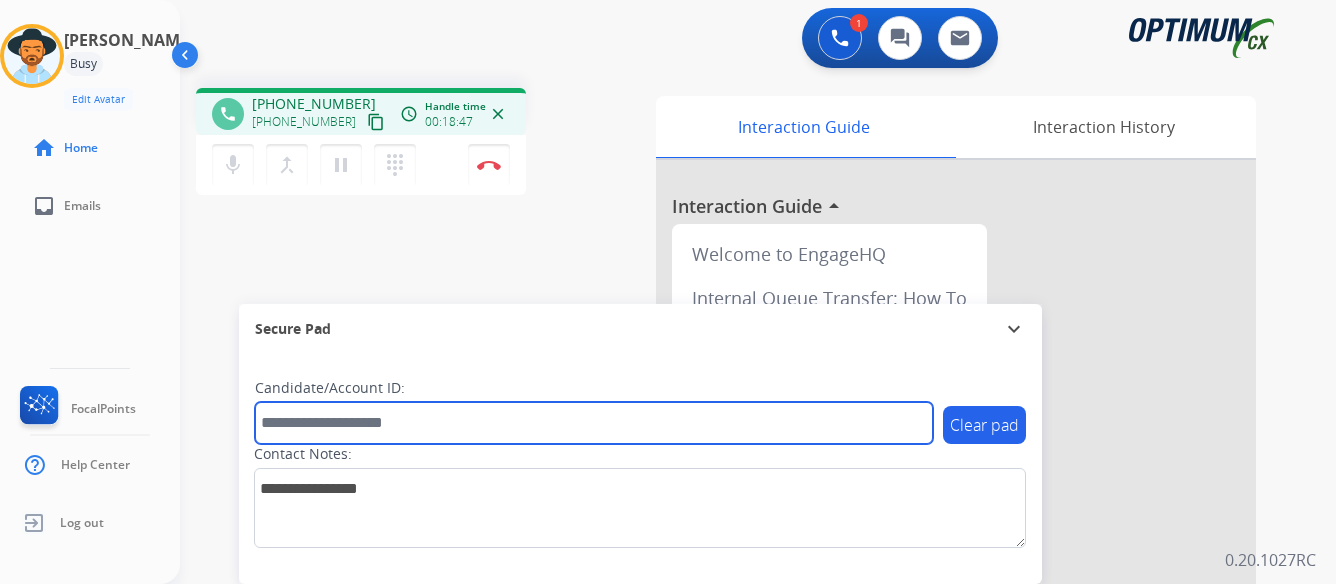 click at bounding box center (594, 423) 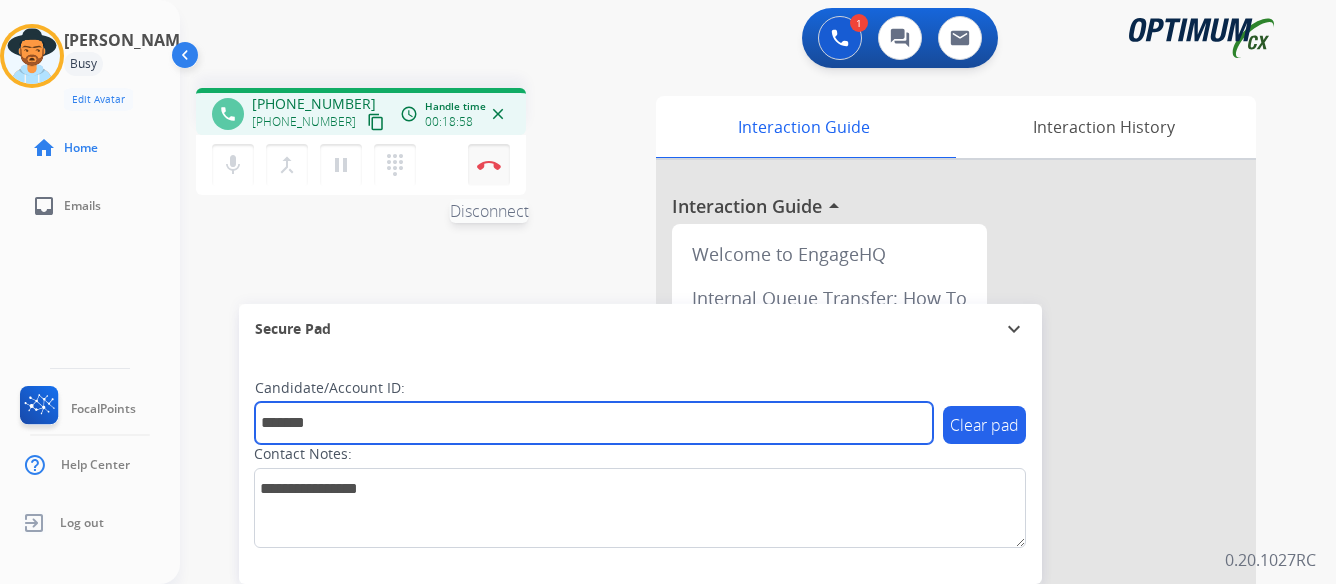 type on "*******" 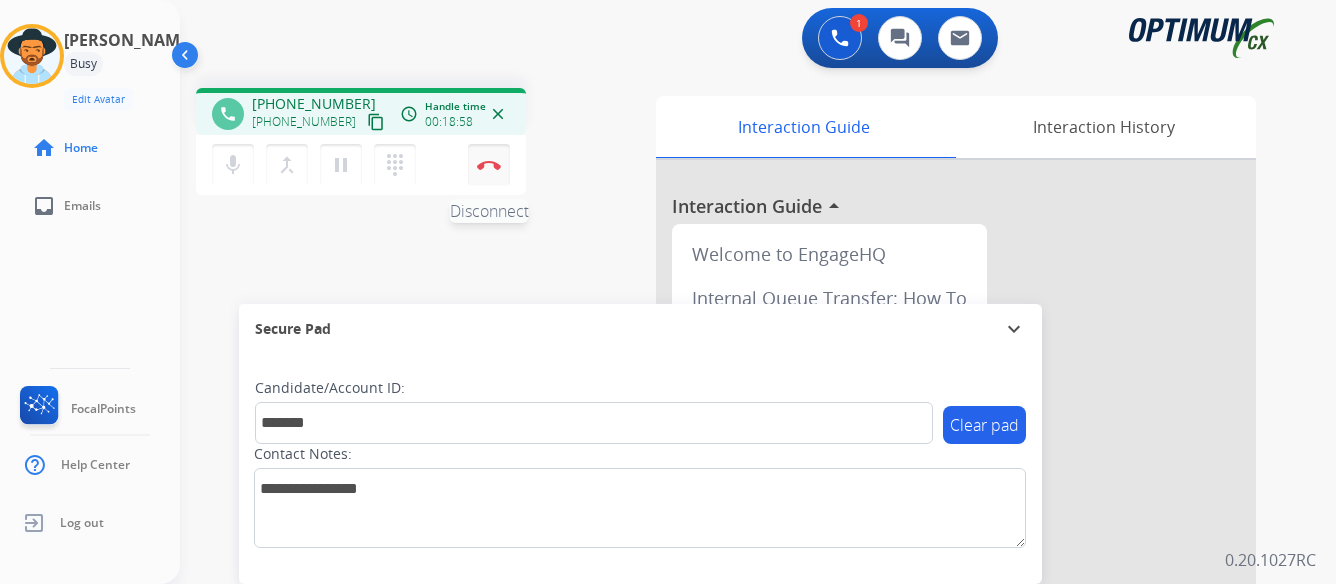 click on "Disconnect" at bounding box center [489, 165] 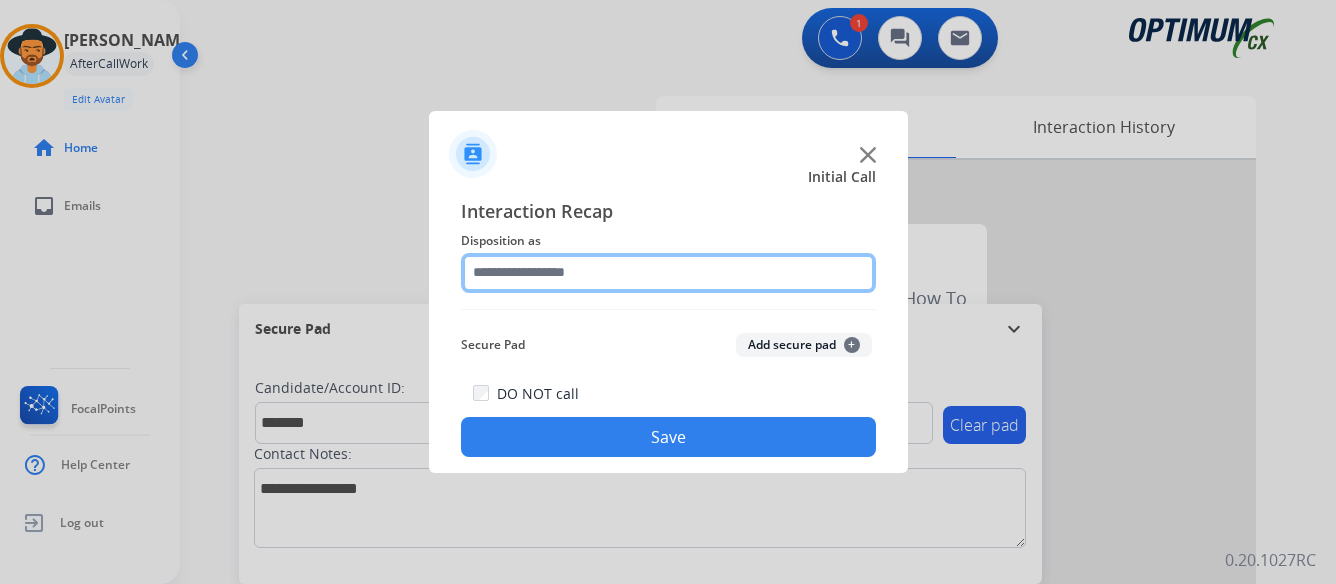 click 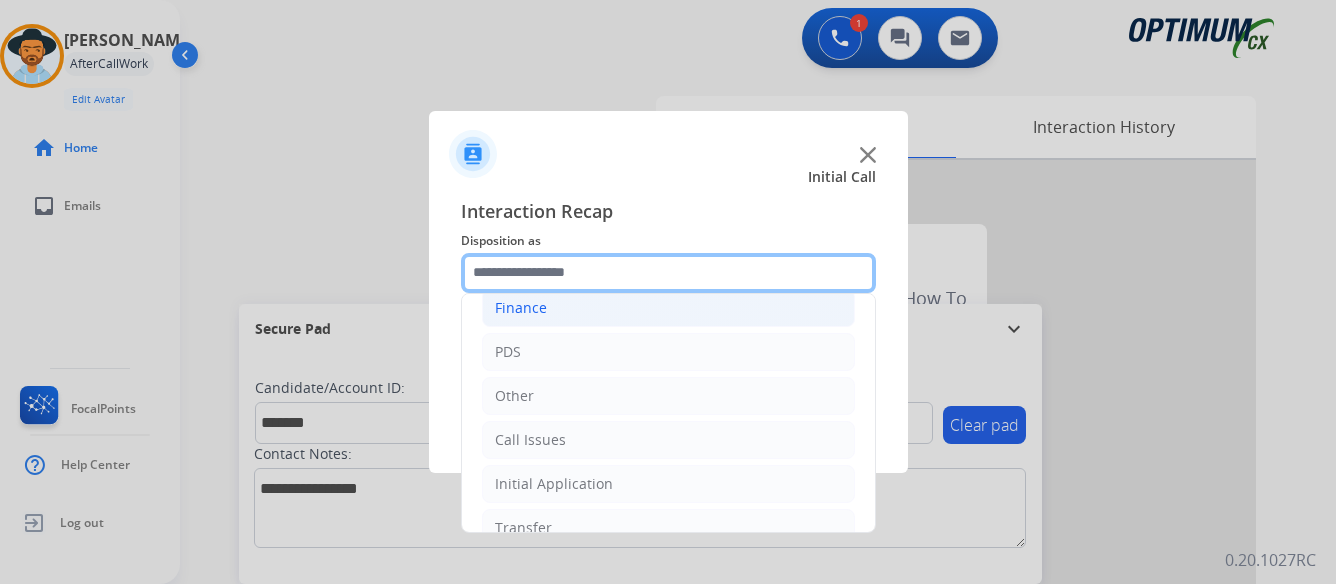 scroll, scrollTop: 136, scrollLeft: 0, axis: vertical 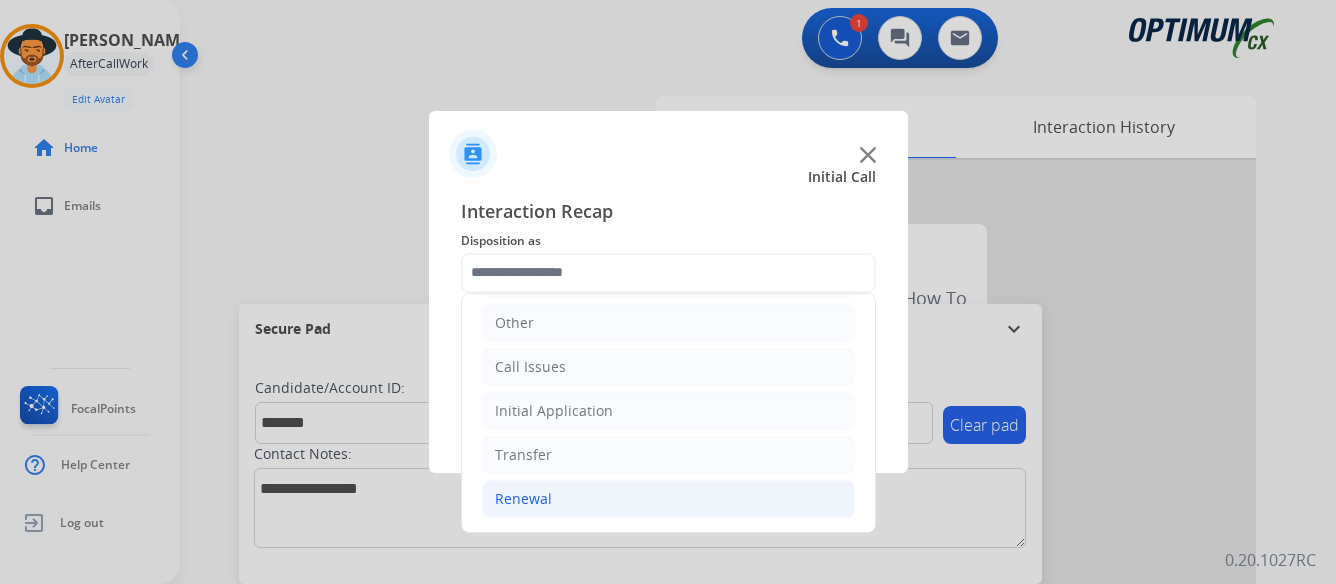 click on "Renewal" 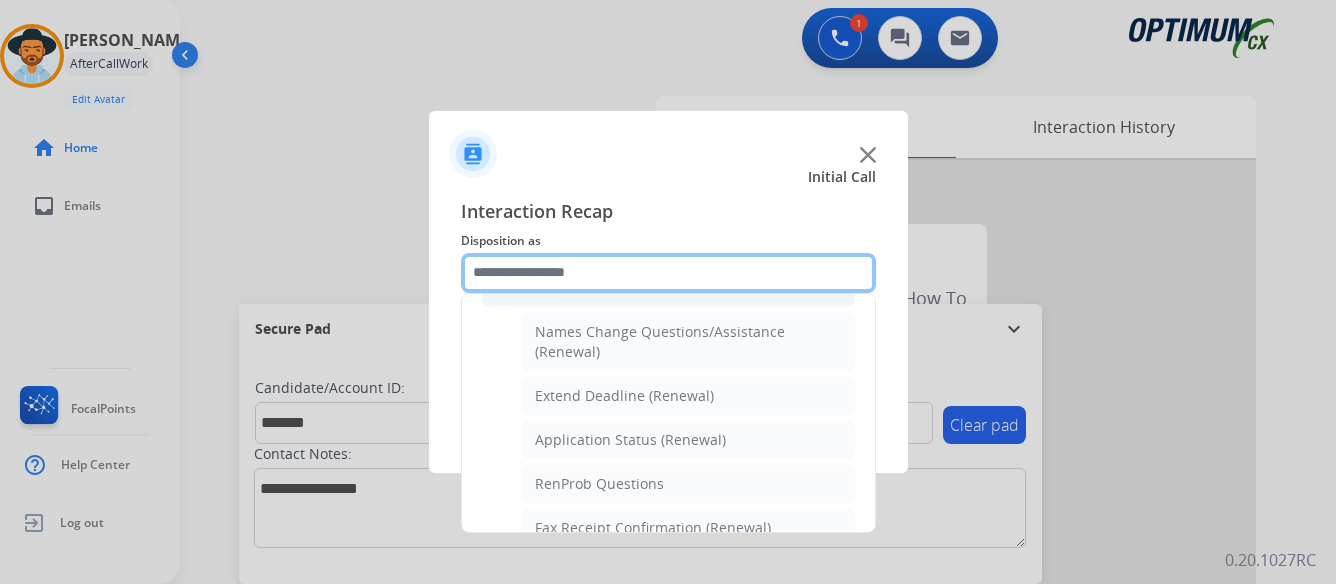 scroll, scrollTop: 436, scrollLeft: 0, axis: vertical 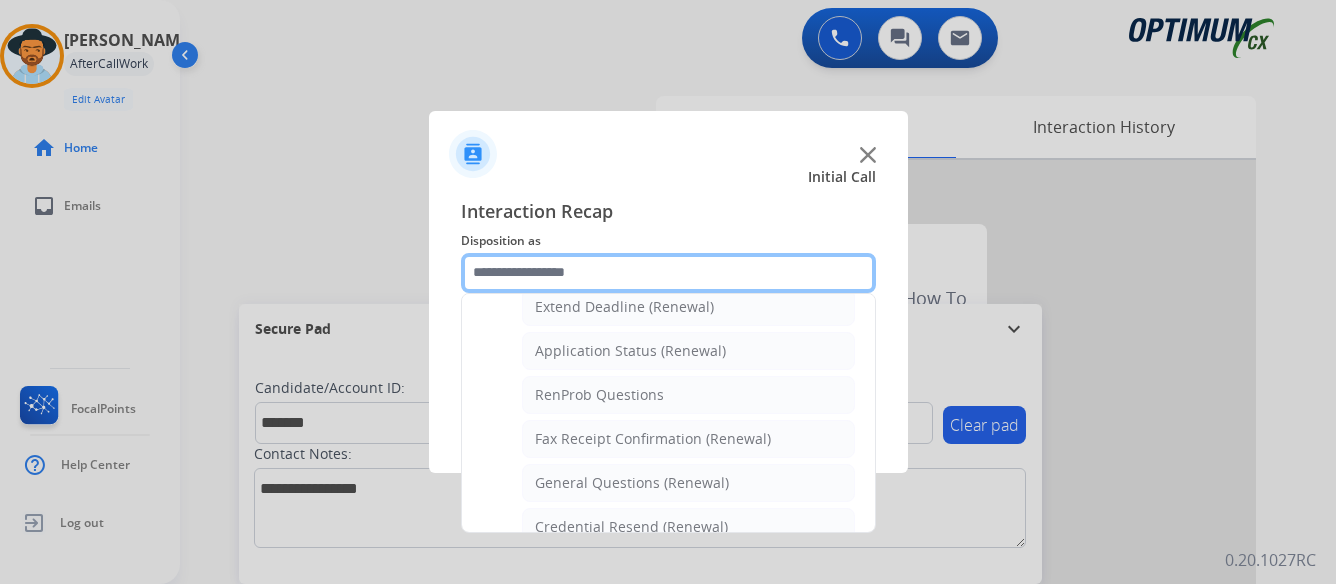 click 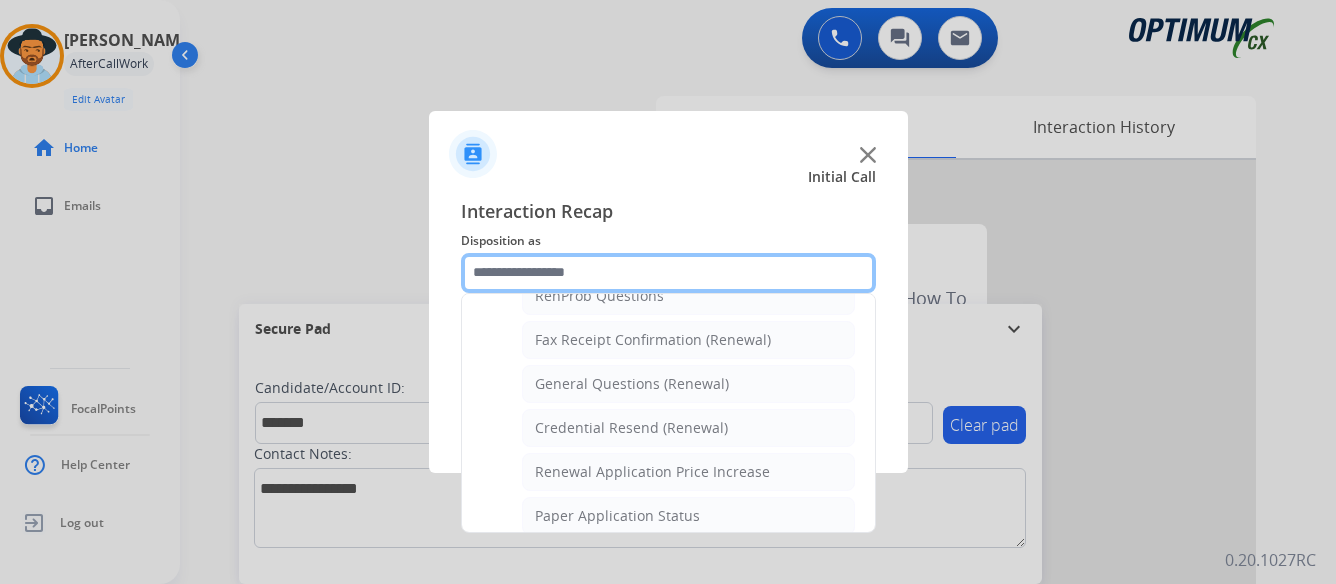 scroll, scrollTop: 536, scrollLeft: 0, axis: vertical 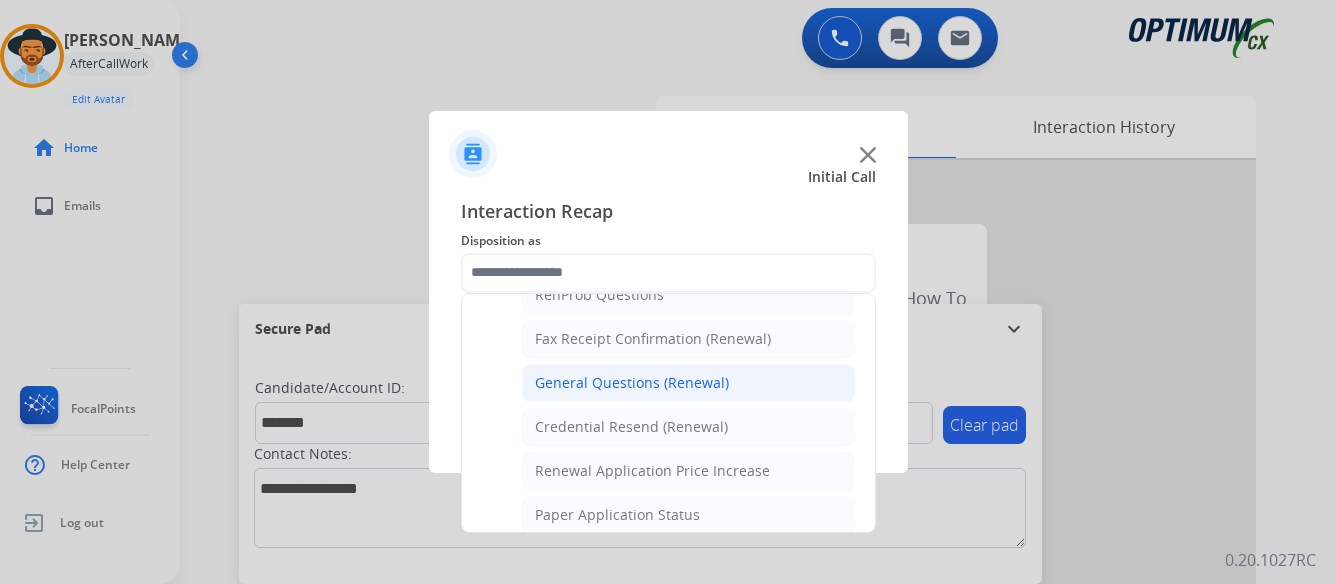 click on "General Questions (Renewal)" 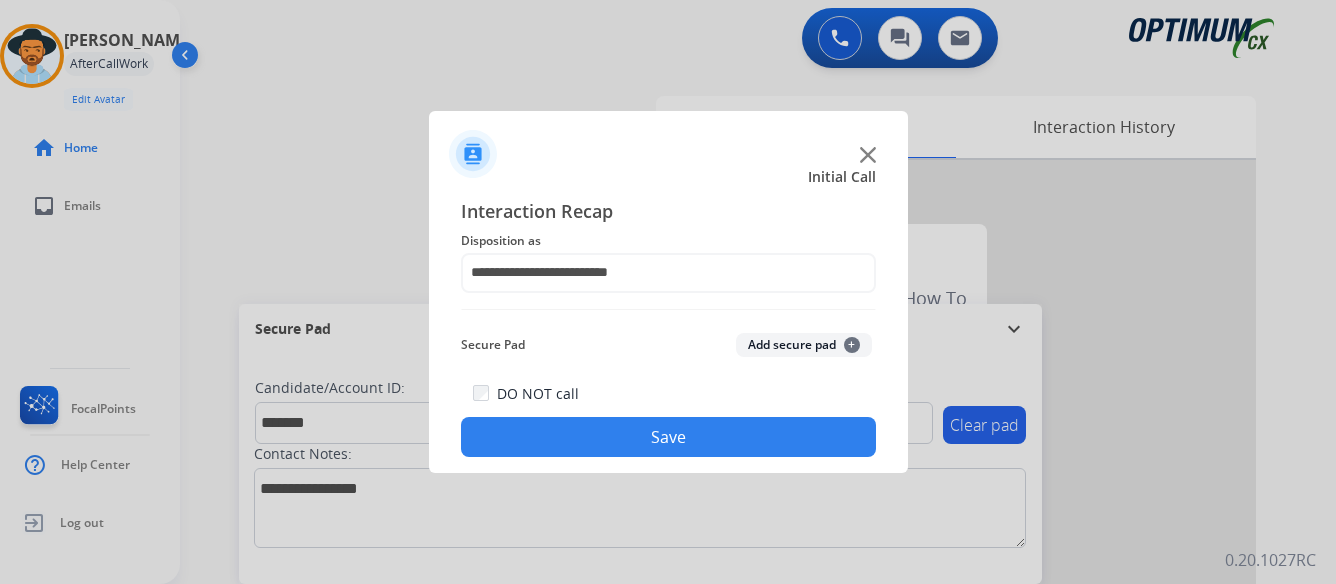 click on "Save" 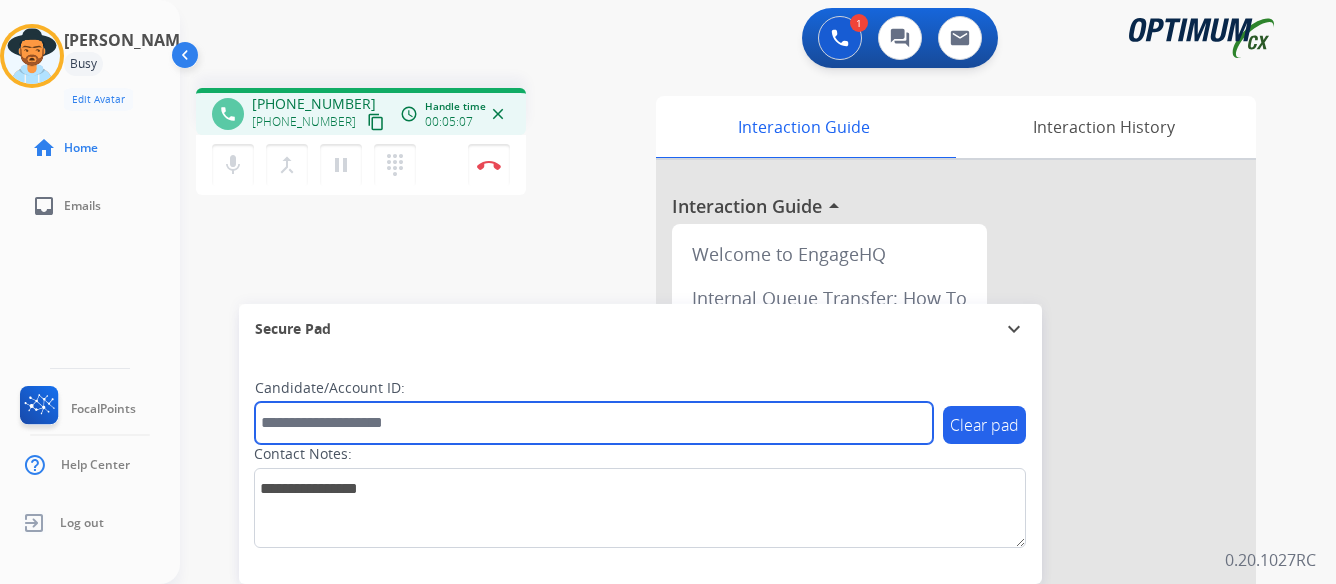 paste on "*******" 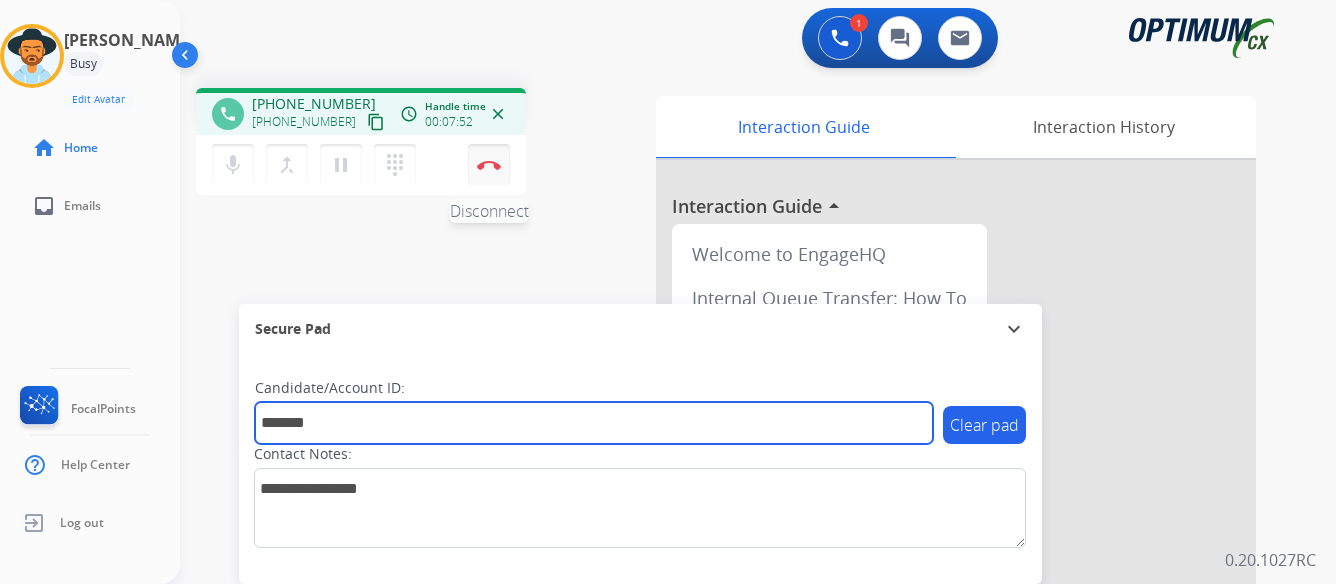 type on "*******" 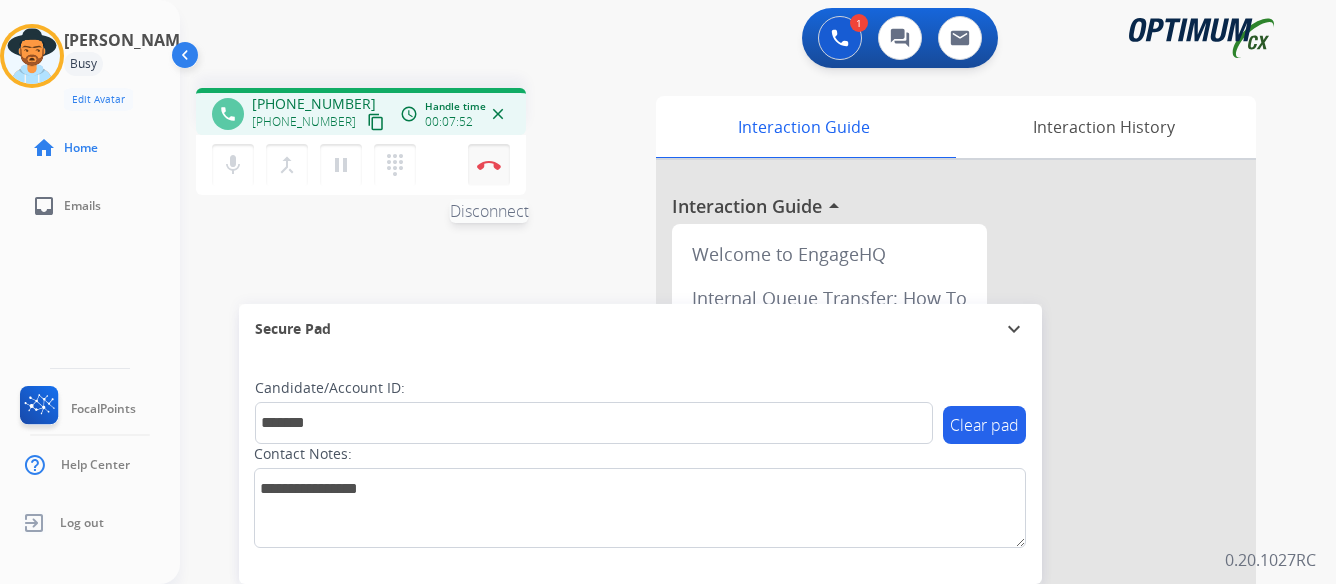 click at bounding box center [489, 165] 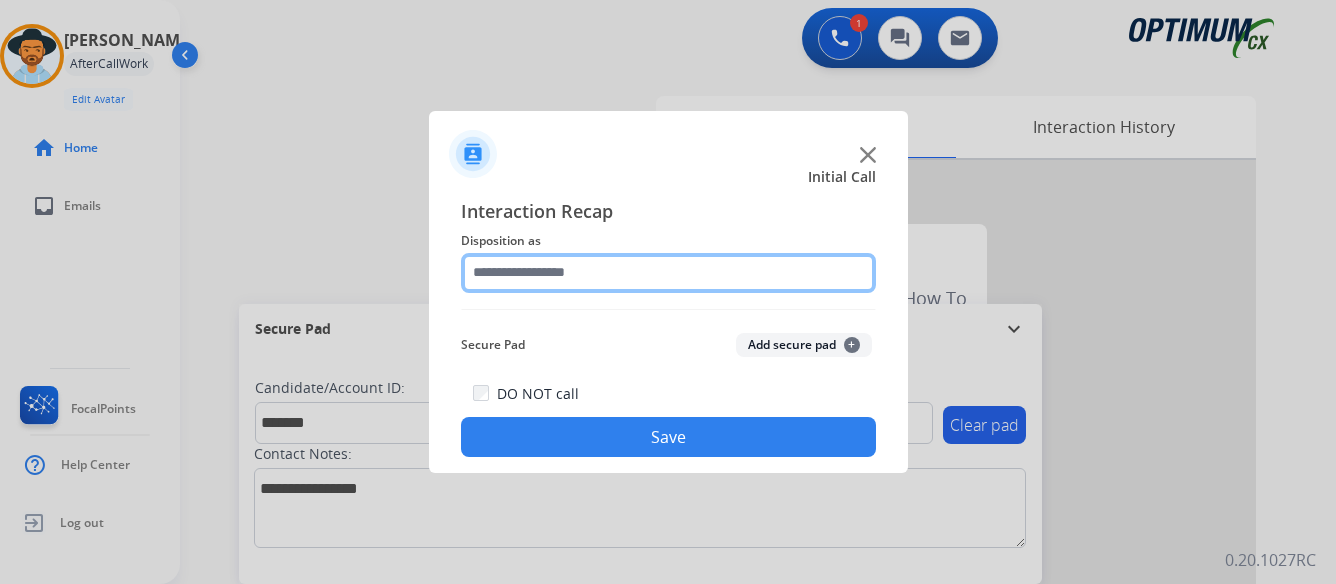 click 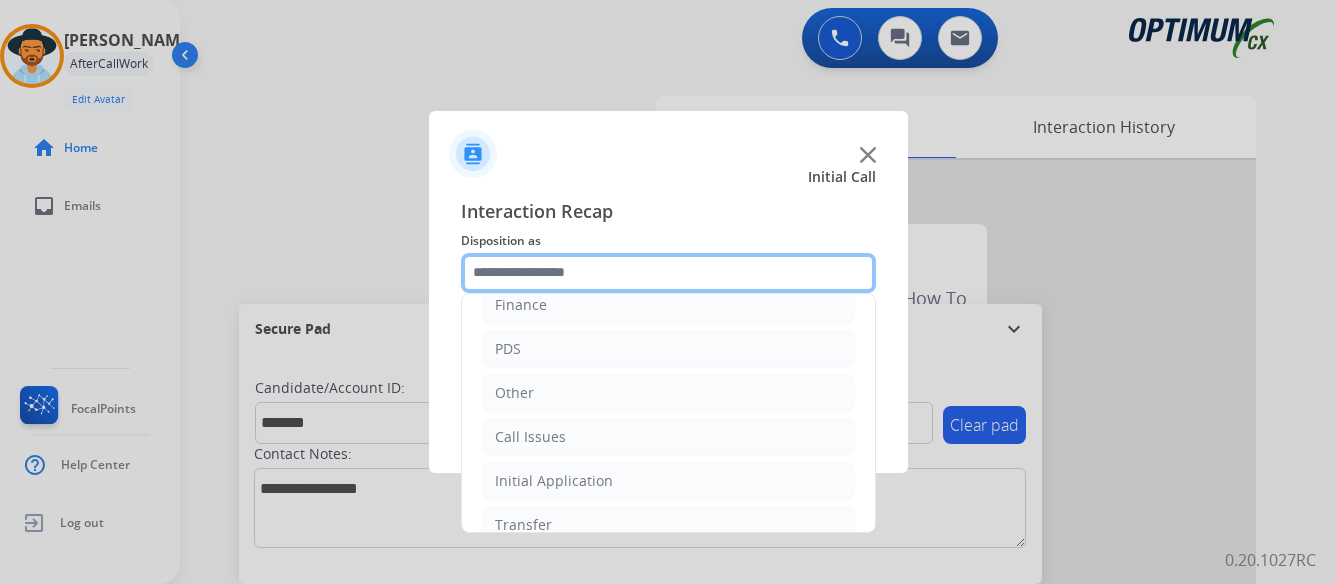 scroll, scrollTop: 36, scrollLeft: 0, axis: vertical 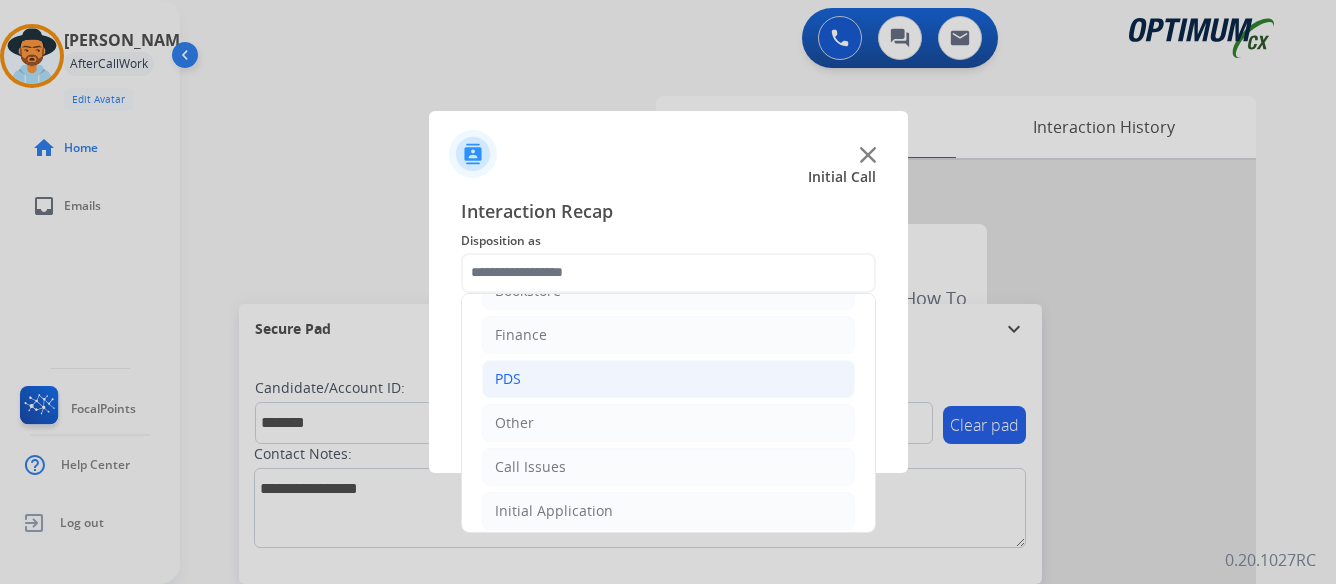 click on "PDS" 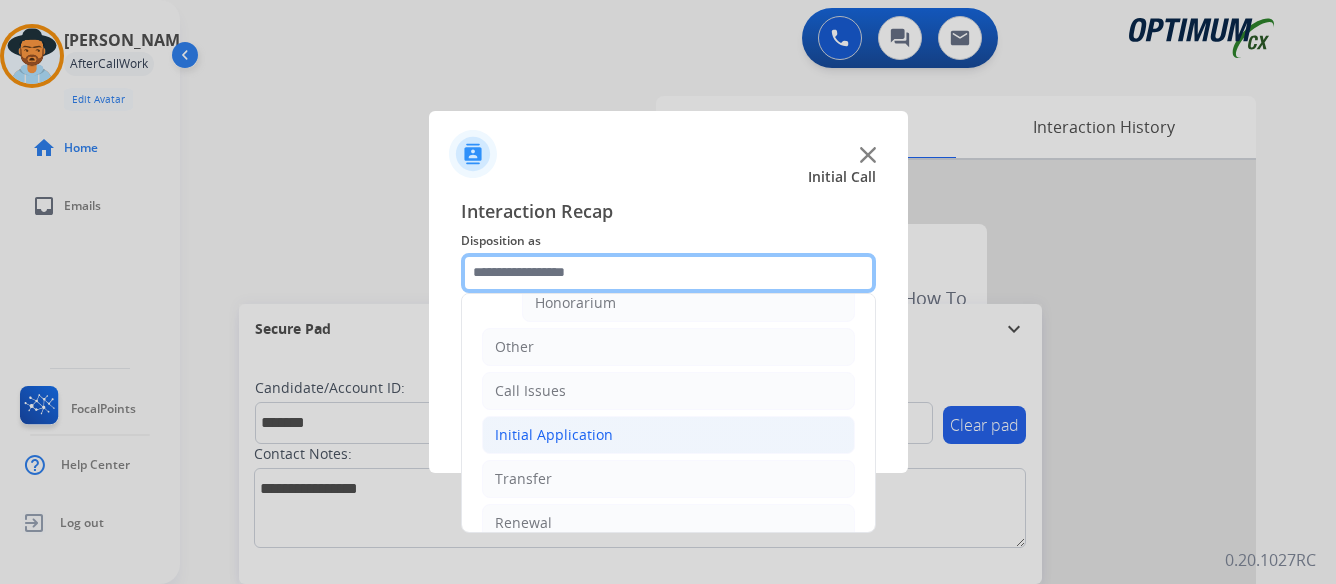 scroll, scrollTop: 704, scrollLeft: 0, axis: vertical 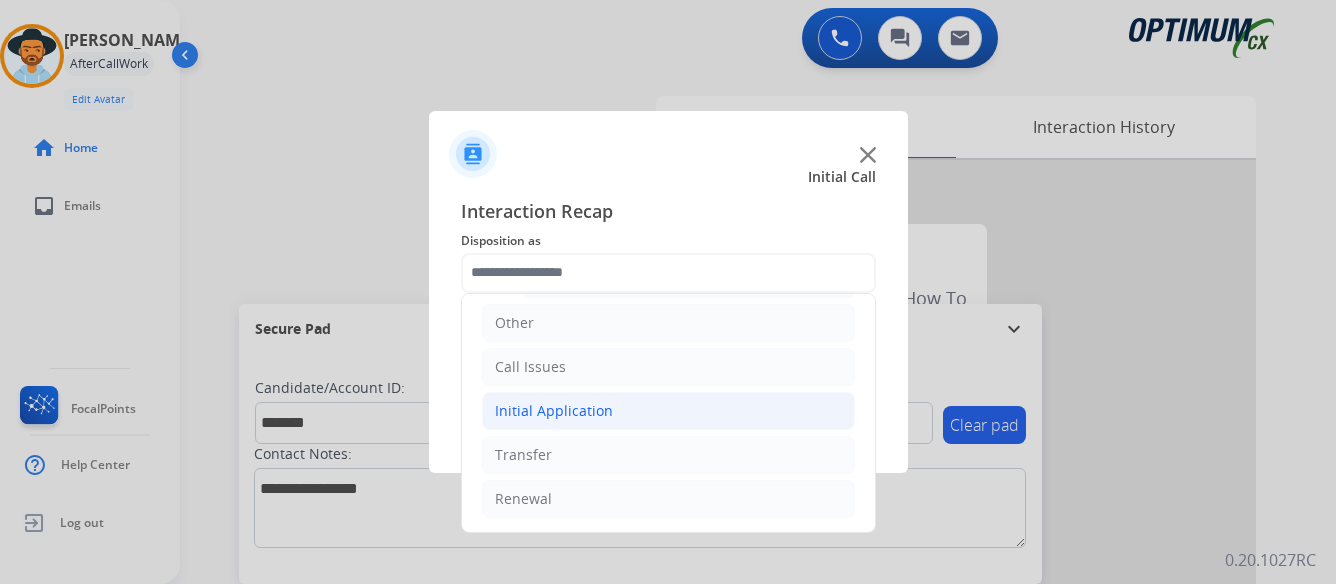 click on "Initial Application" 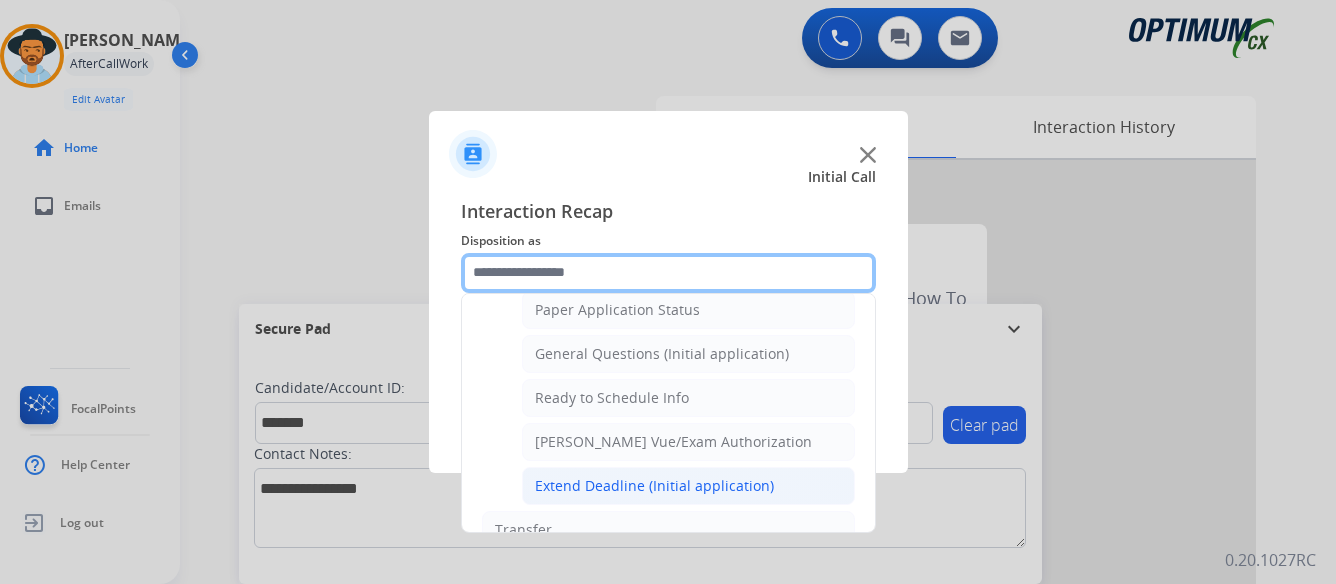 scroll, scrollTop: 1104, scrollLeft: 0, axis: vertical 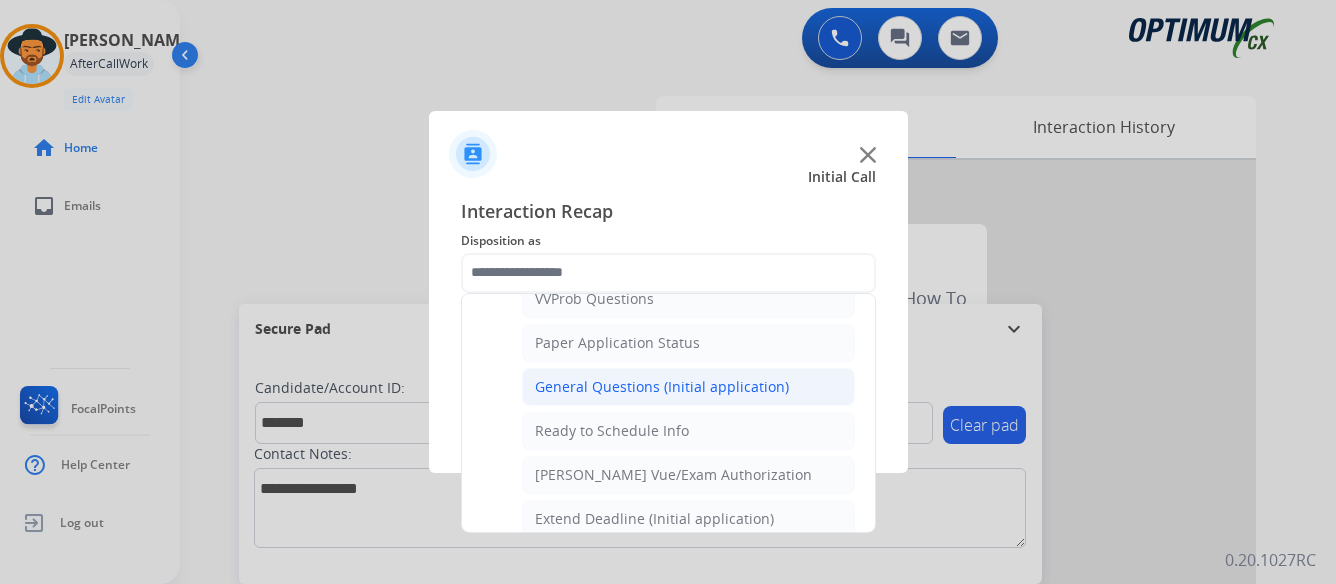 click on "General Questions (Initial application)" 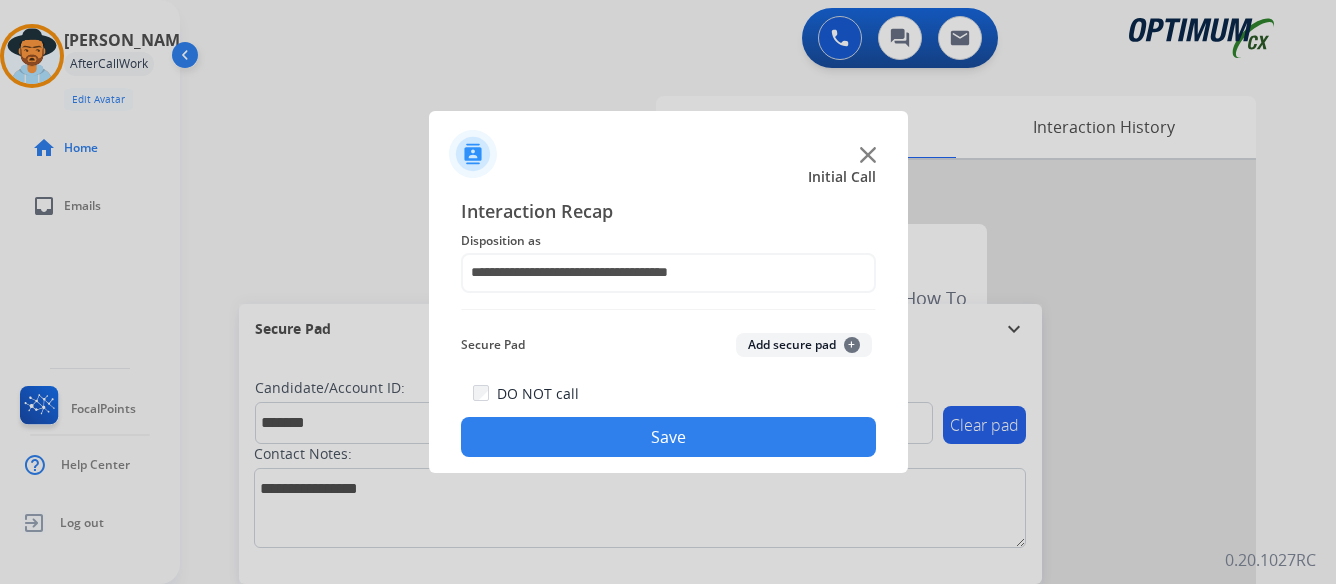 click on "Save" 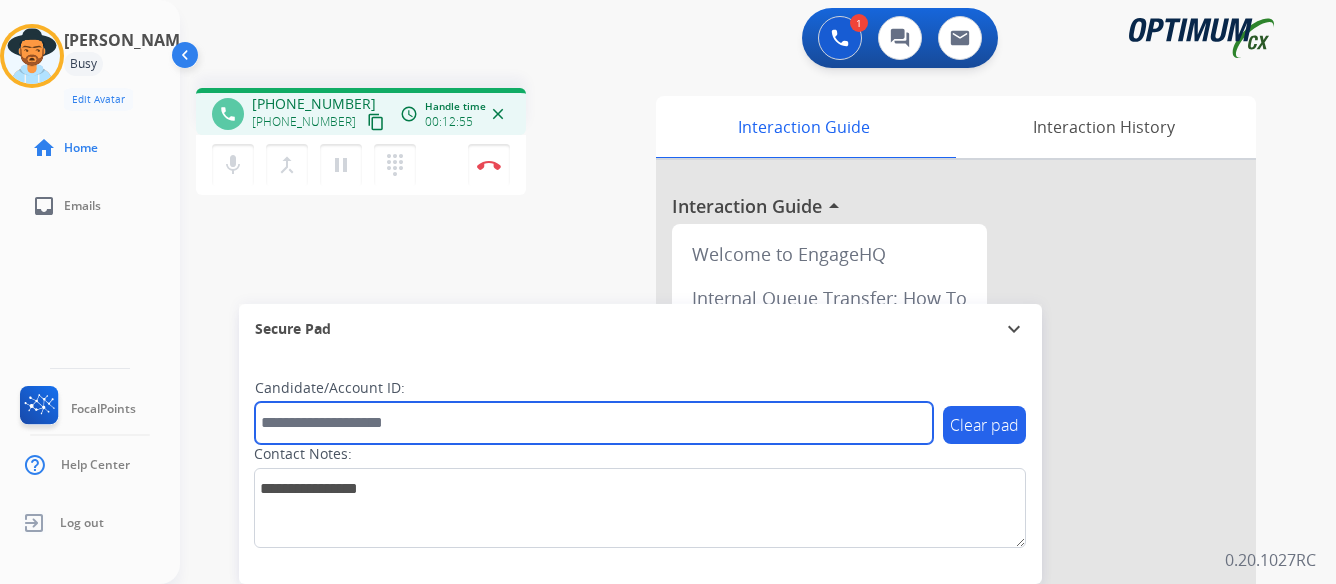 paste on "*******" 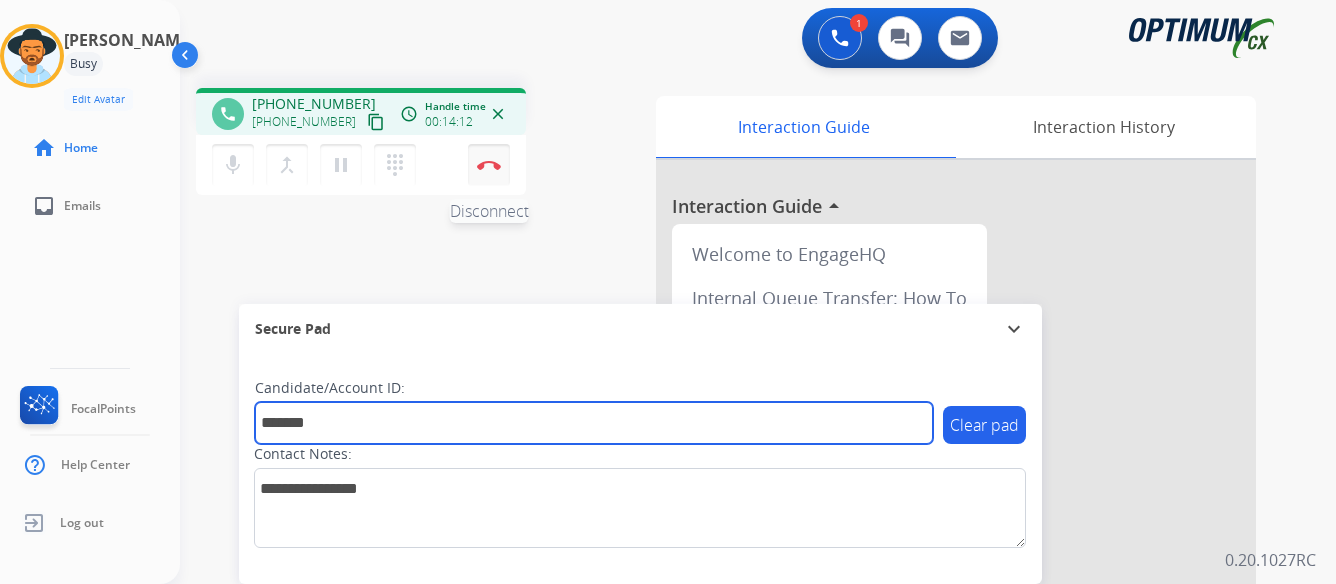 type on "*******" 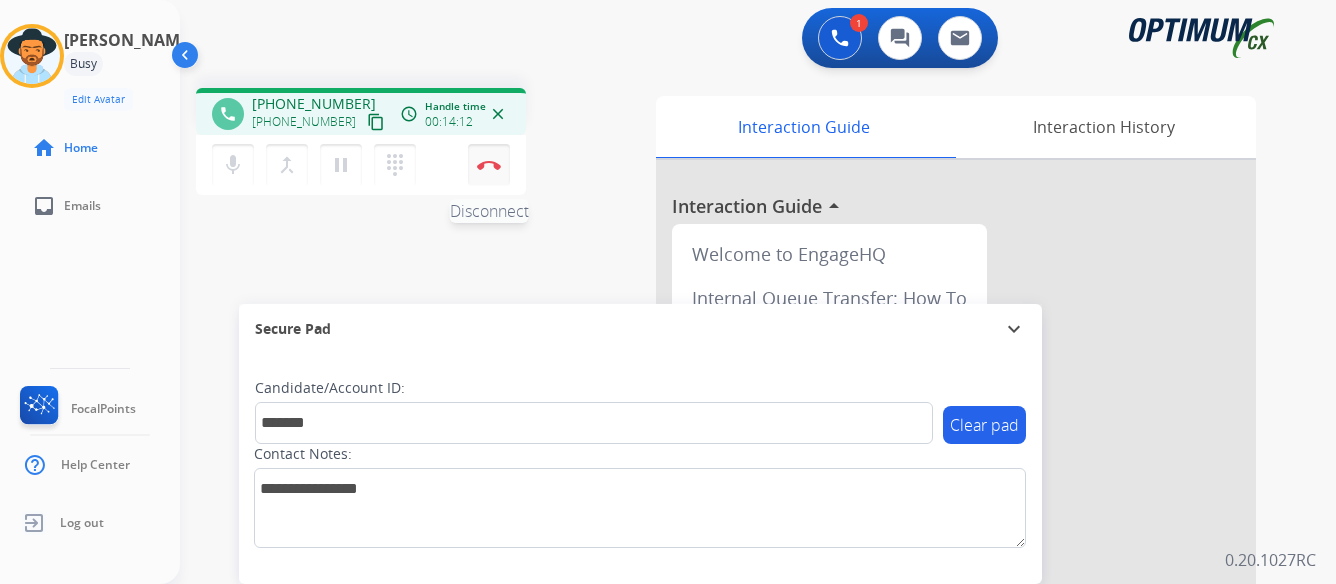 click at bounding box center (489, 165) 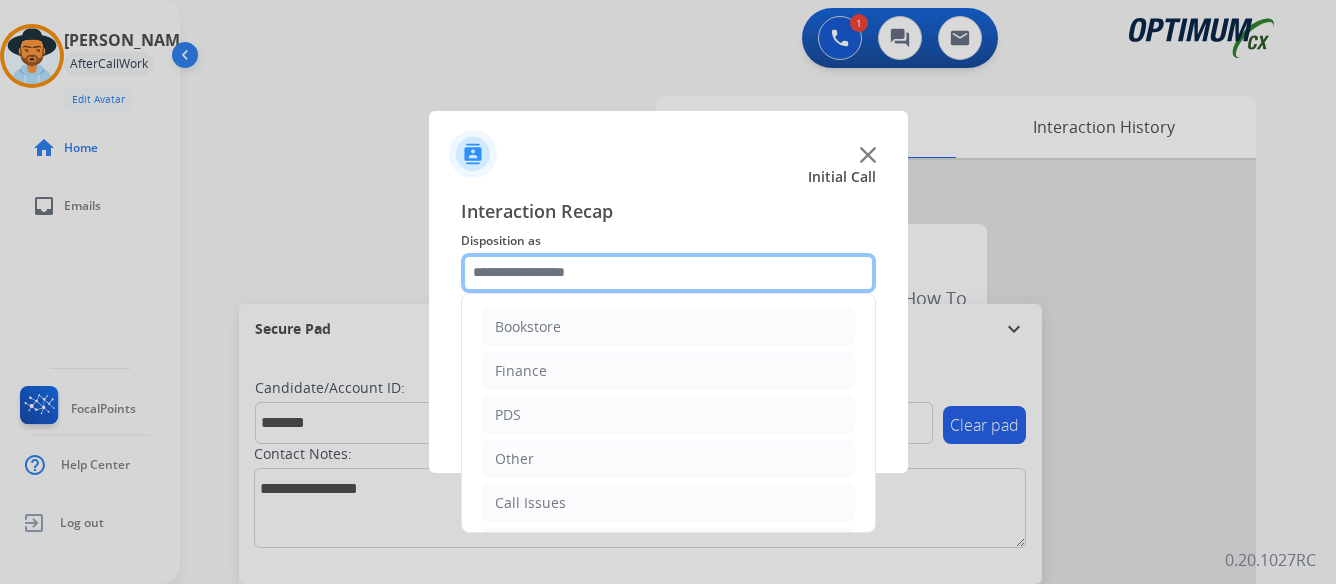 click 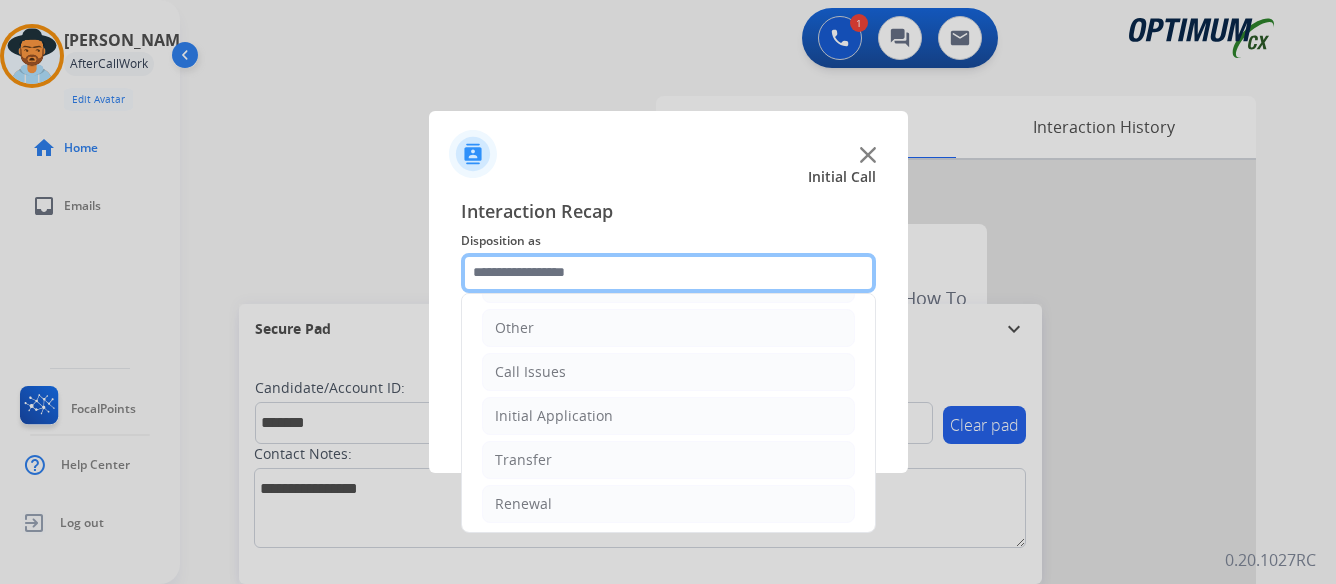 scroll, scrollTop: 136, scrollLeft: 0, axis: vertical 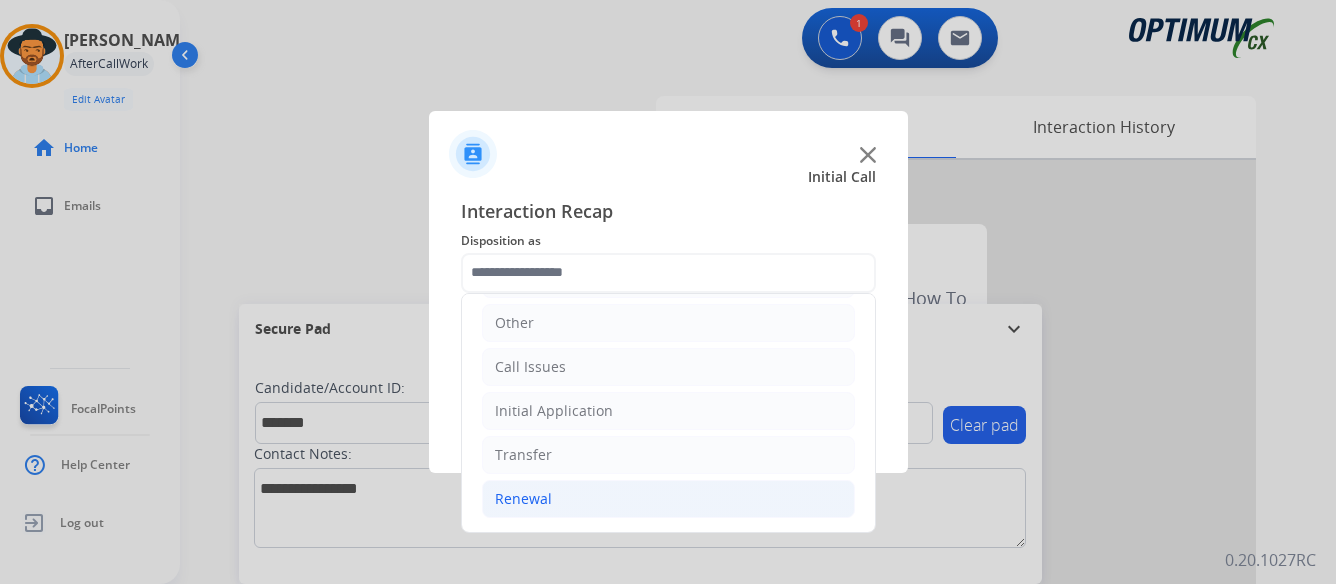 click on "Renewal" 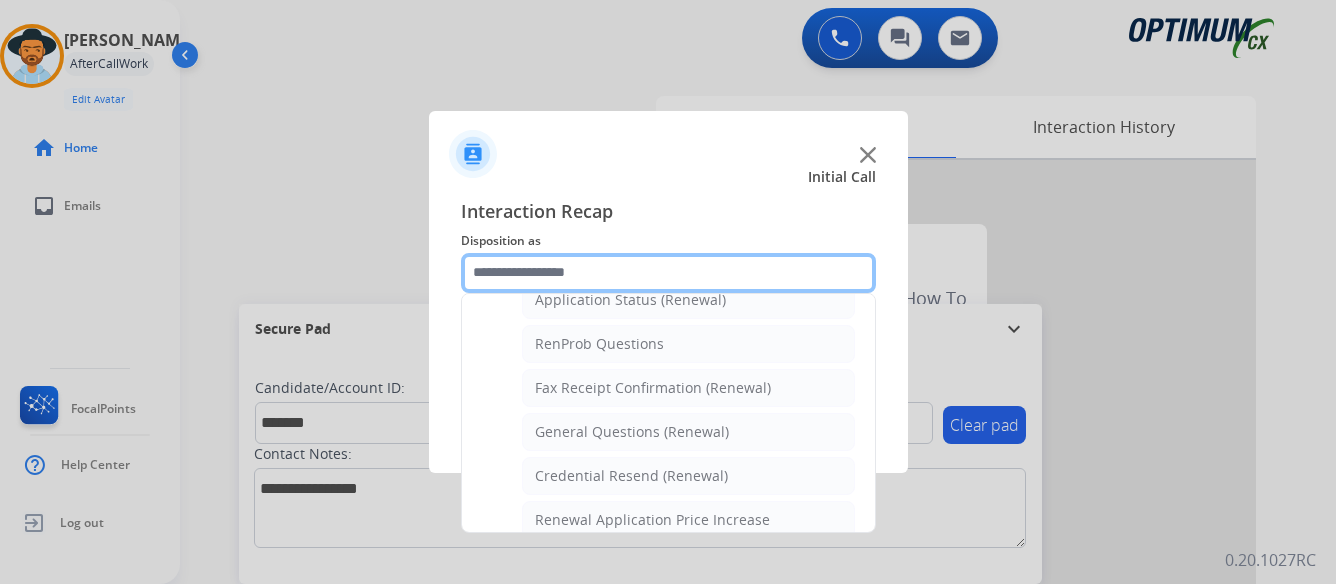 scroll, scrollTop: 536, scrollLeft: 0, axis: vertical 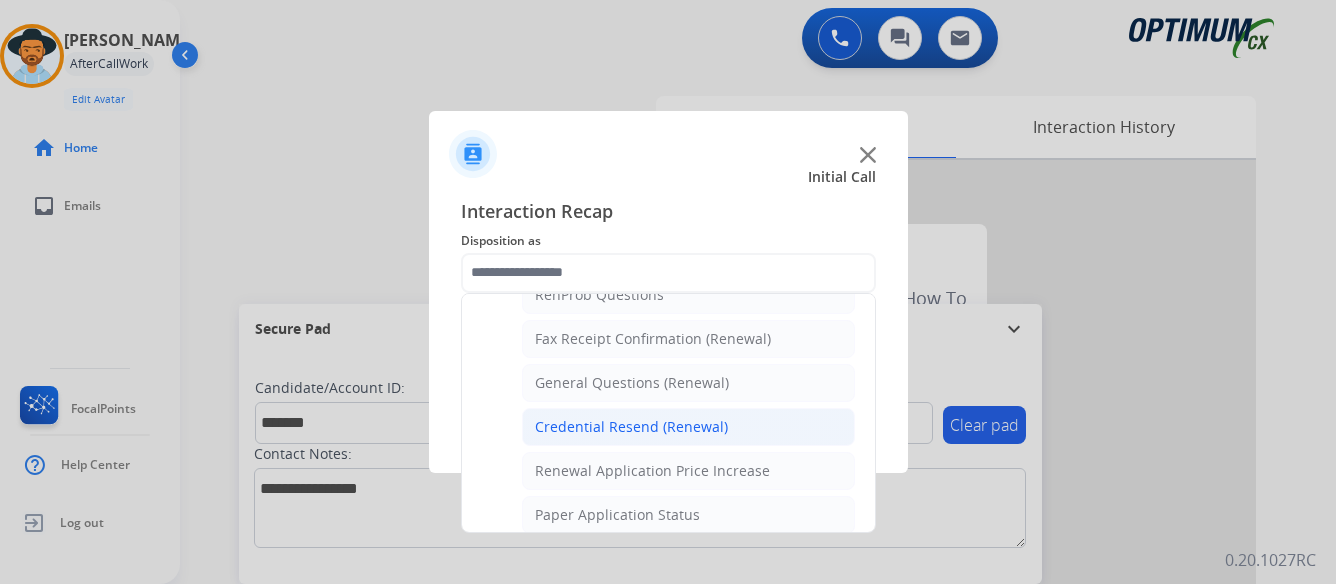 click on "Credential Resend (Renewal)" 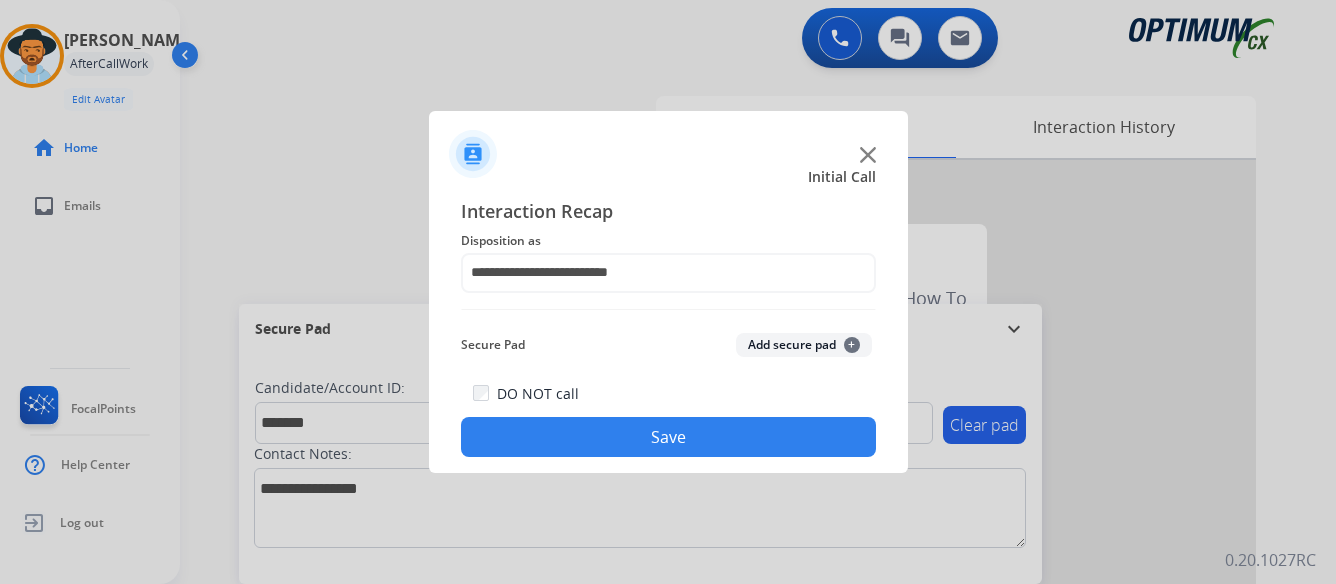 click on "Save" 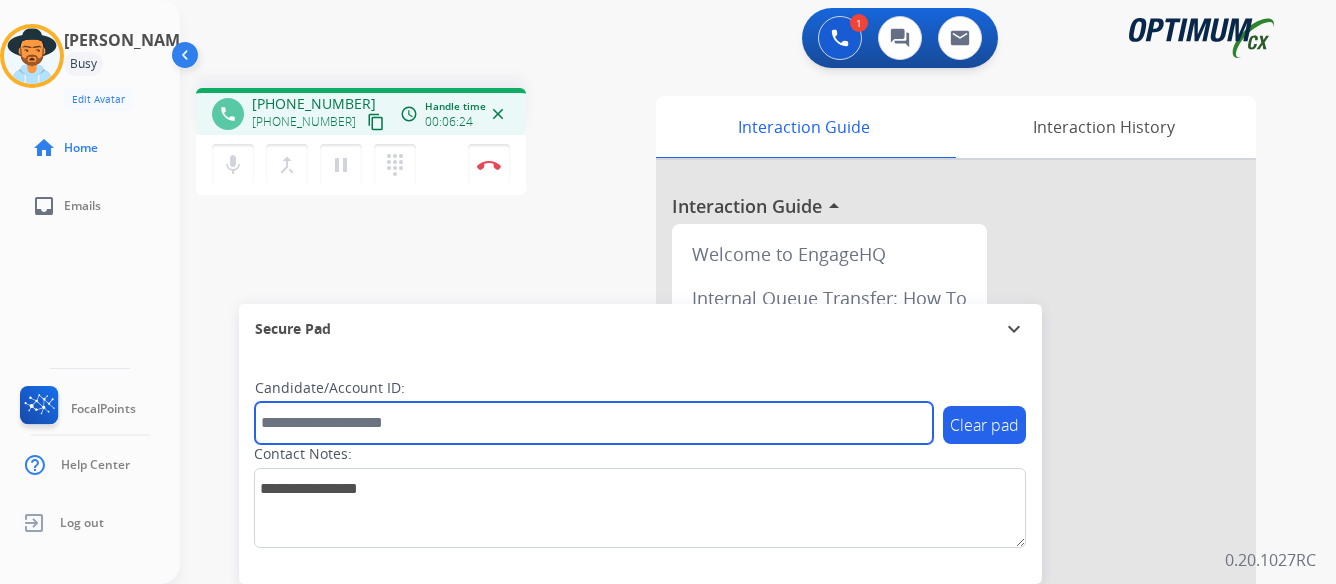 paste on "*******" 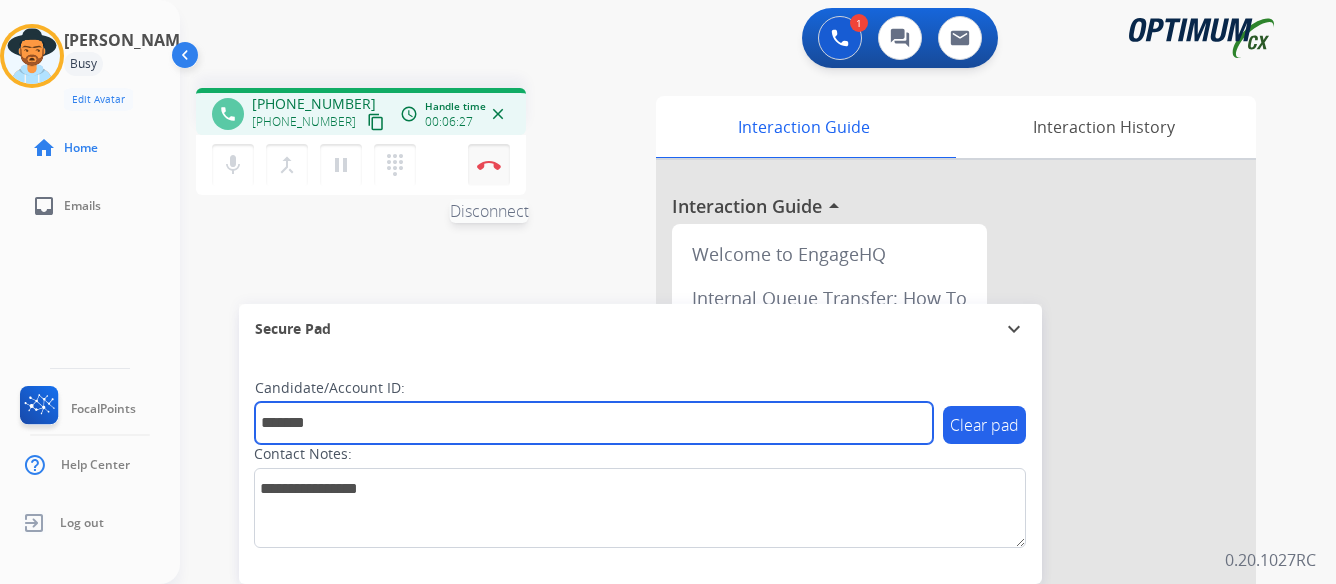 type on "*******" 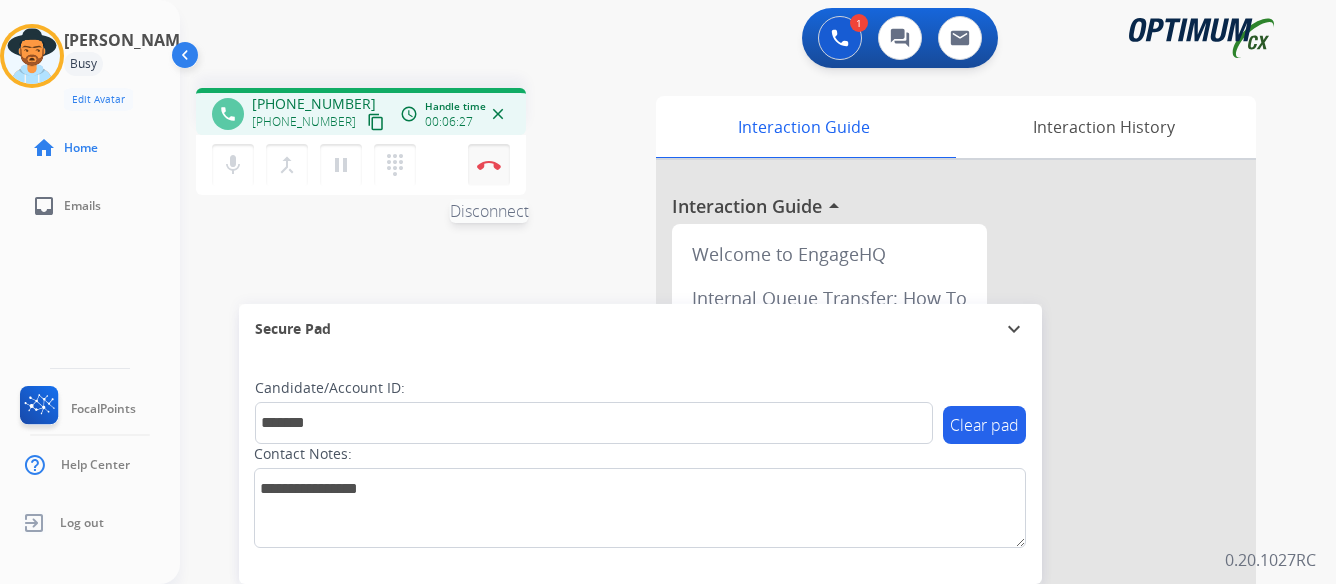 click at bounding box center (489, 165) 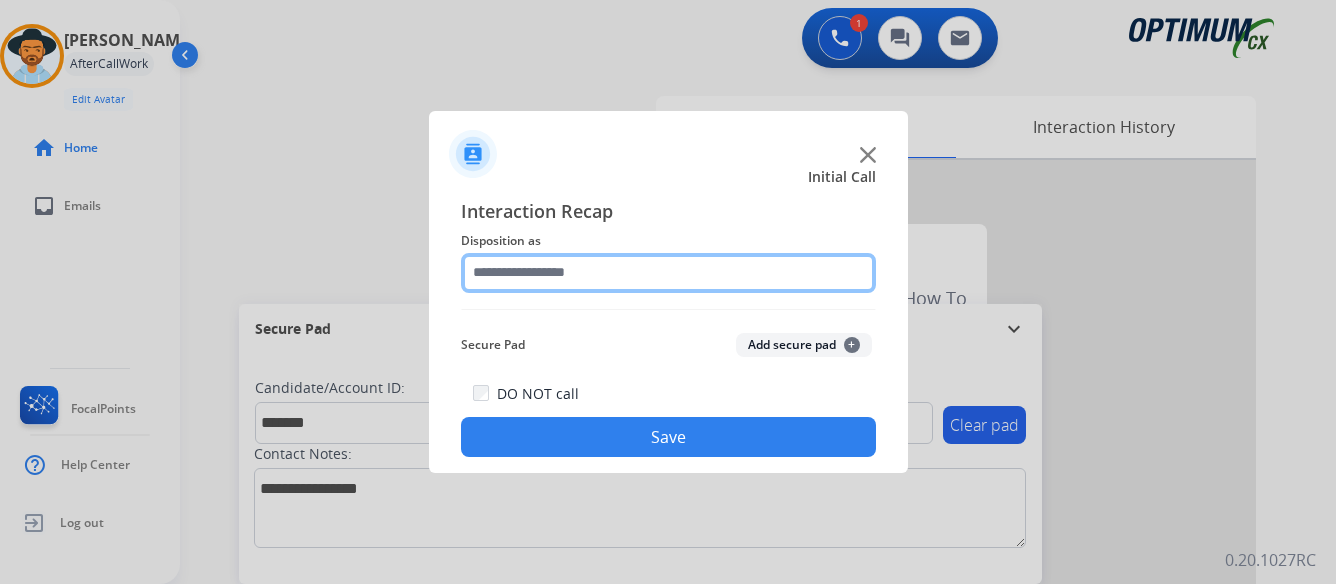 click 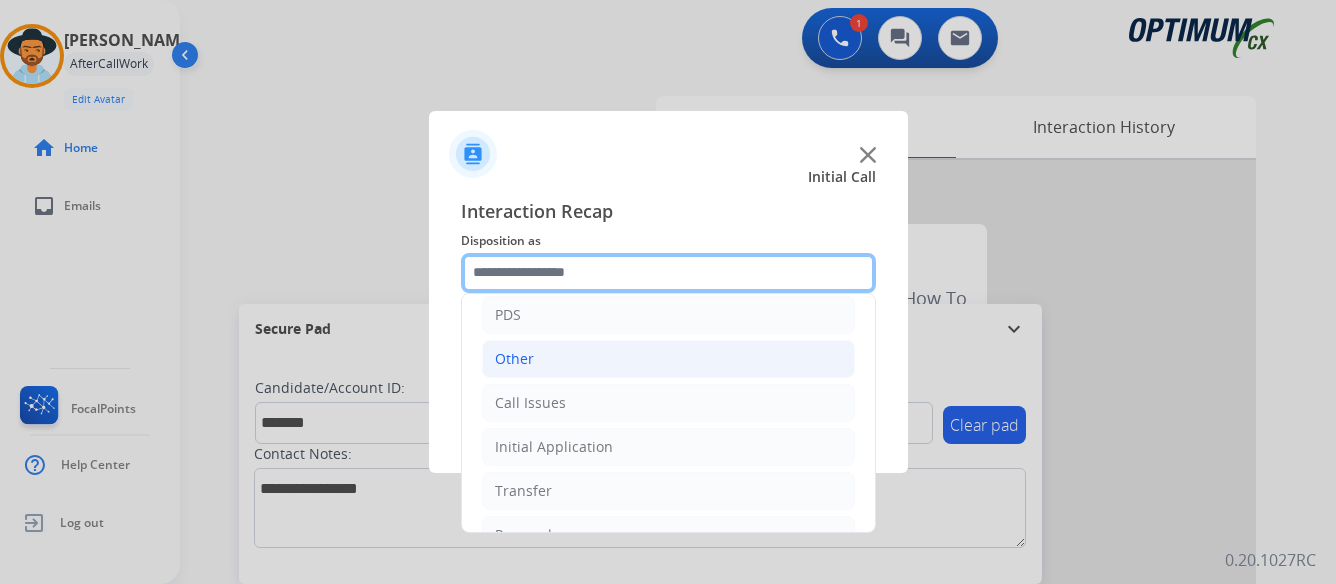 scroll, scrollTop: 136, scrollLeft: 0, axis: vertical 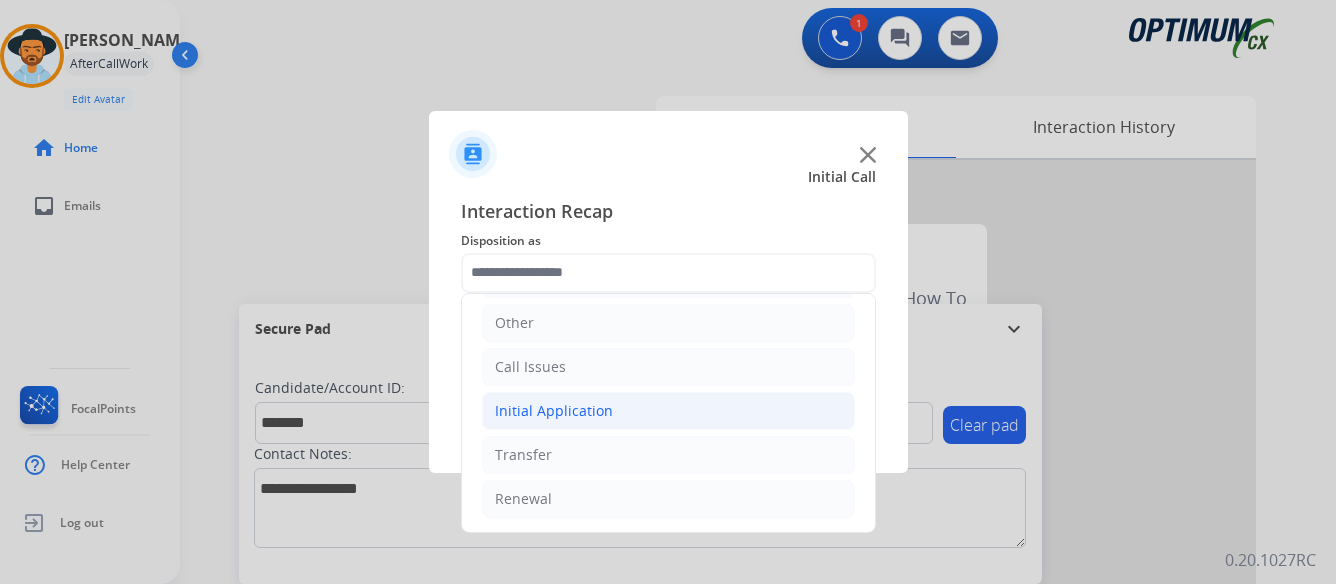 click on "Initial Application" 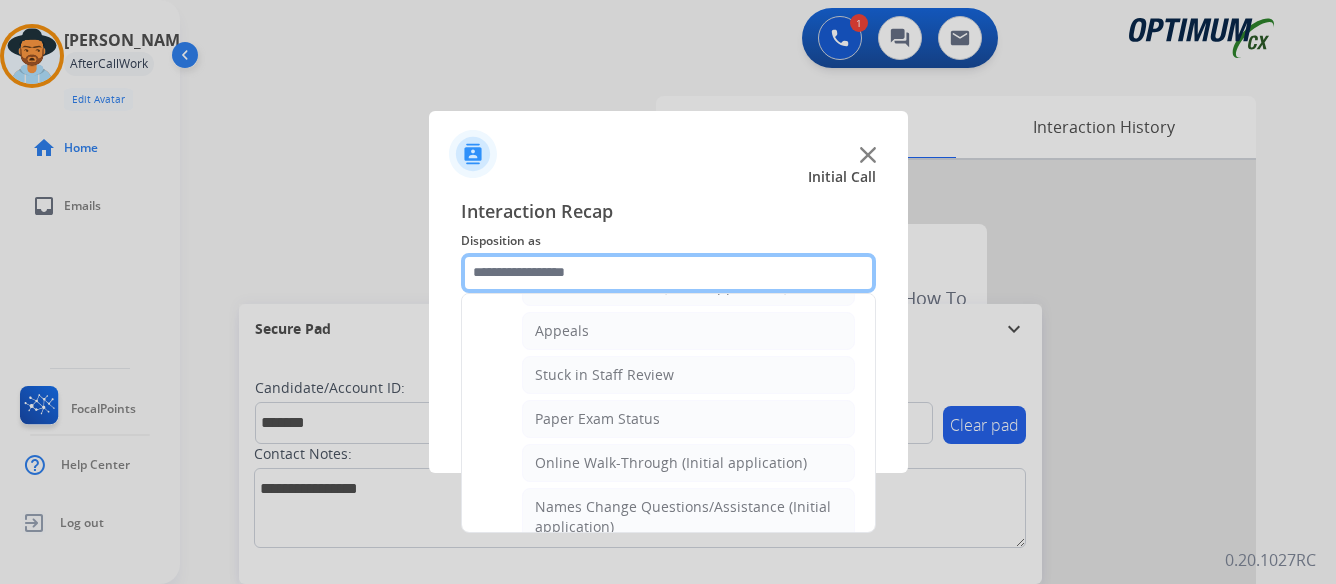 scroll, scrollTop: 336, scrollLeft: 0, axis: vertical 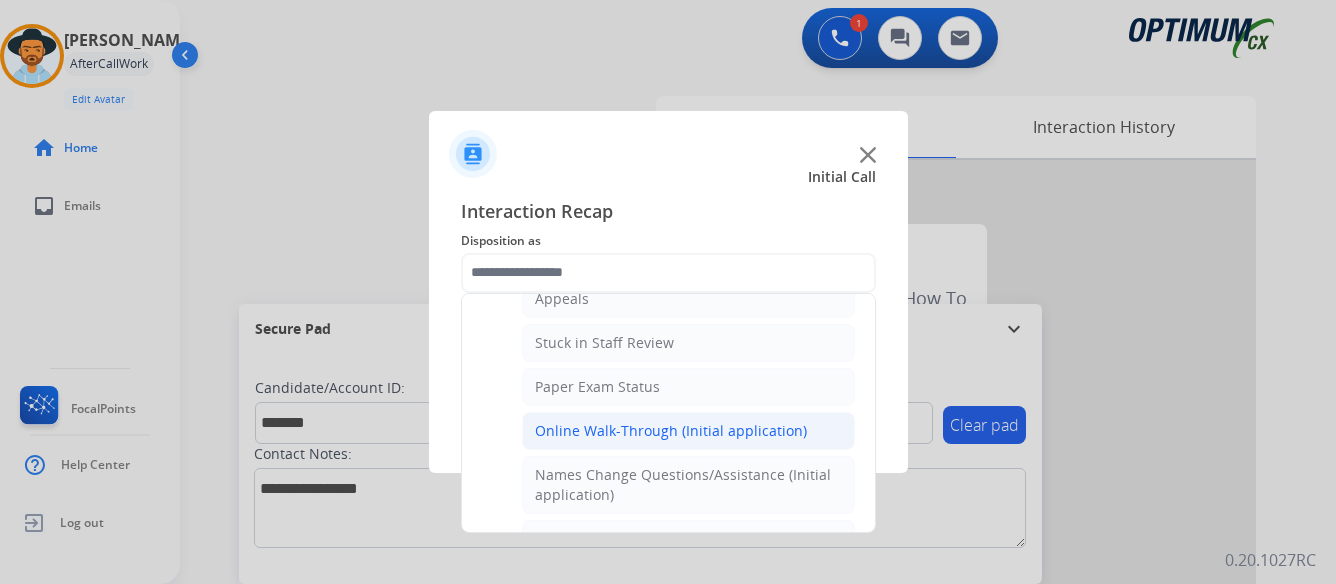 click on "Online Walk-Through (Initial application)" 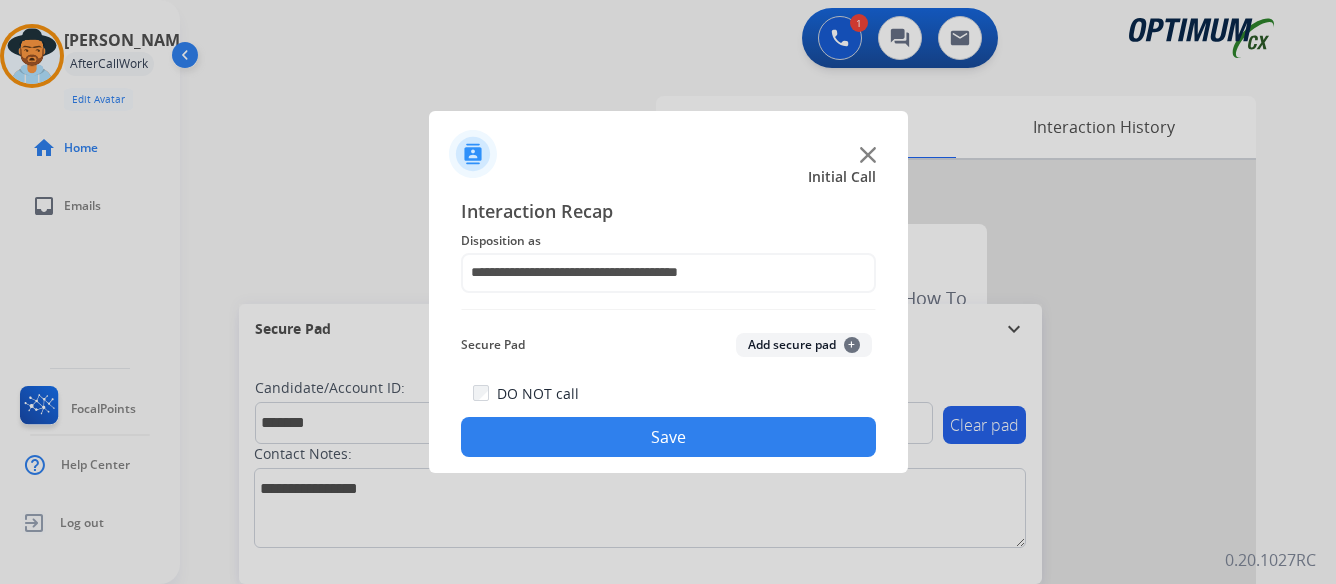 click on "Save" 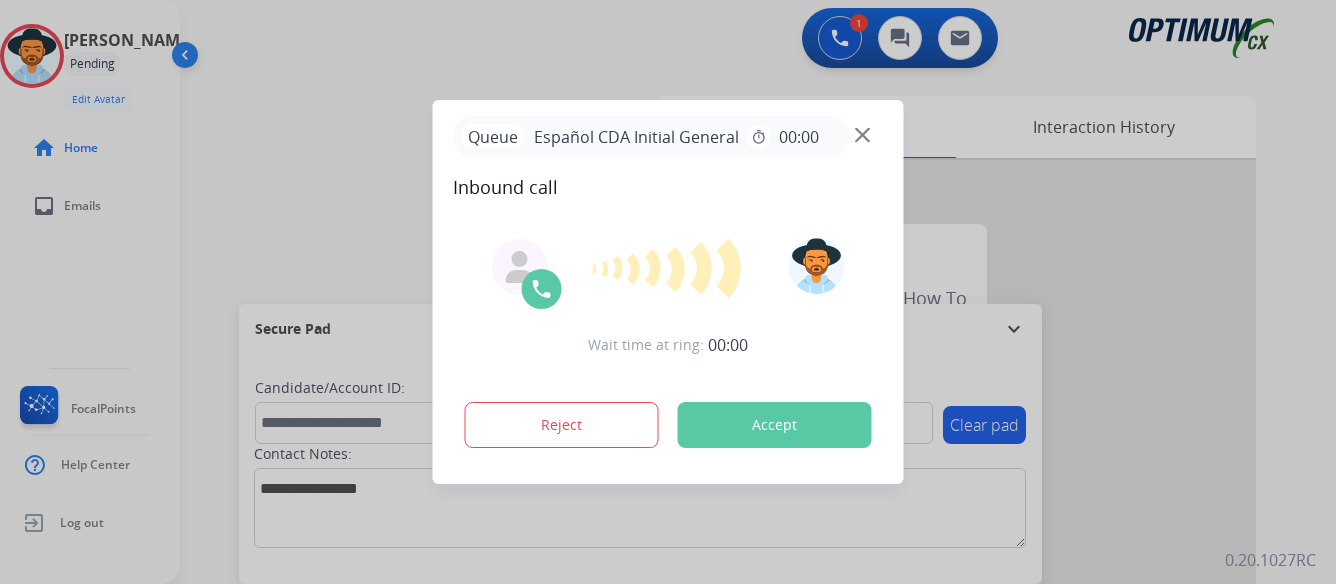 click on "Accept" at bounding box center [775, 425] 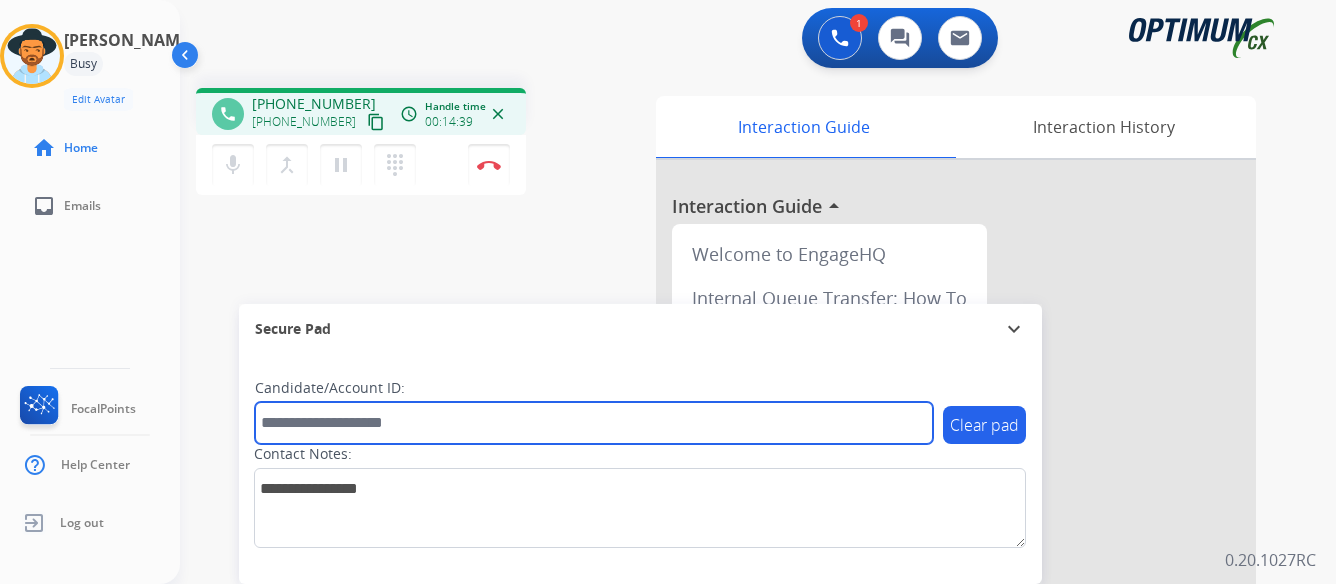 paste on "*******" 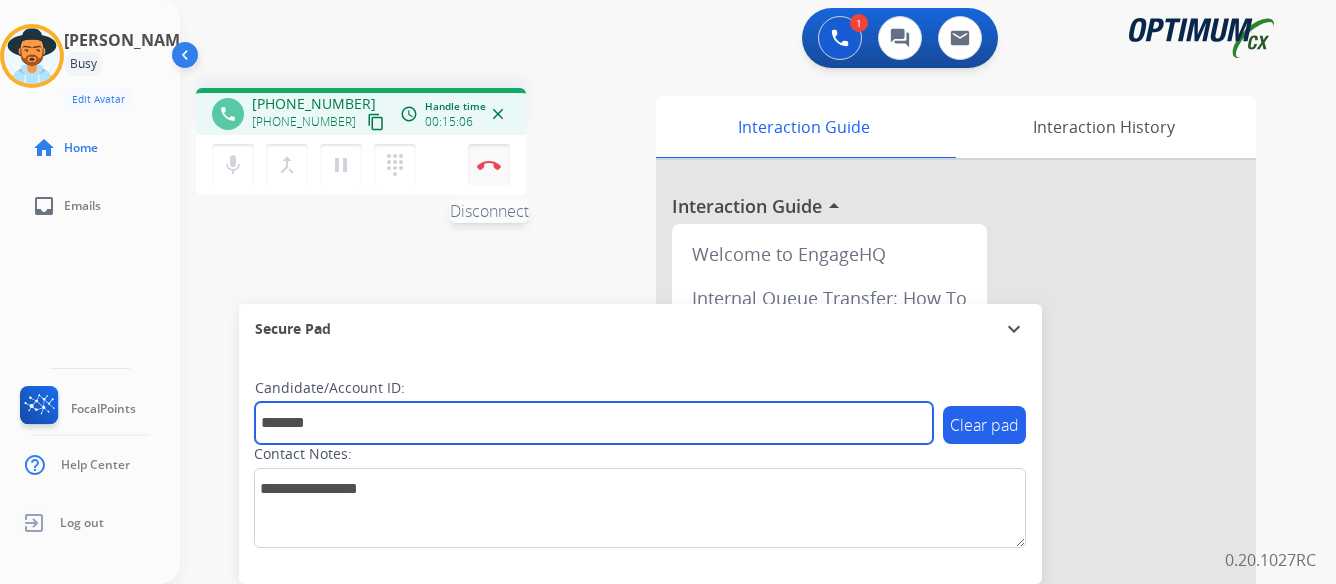 type on "*******" 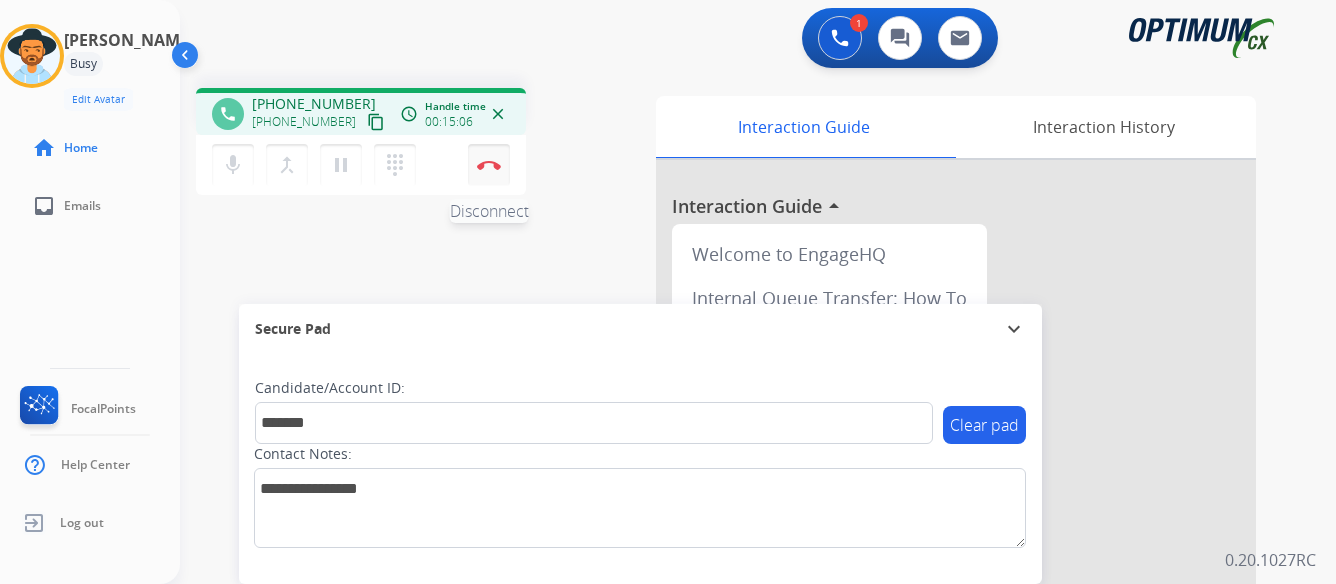click at bounding box center (489, 165) 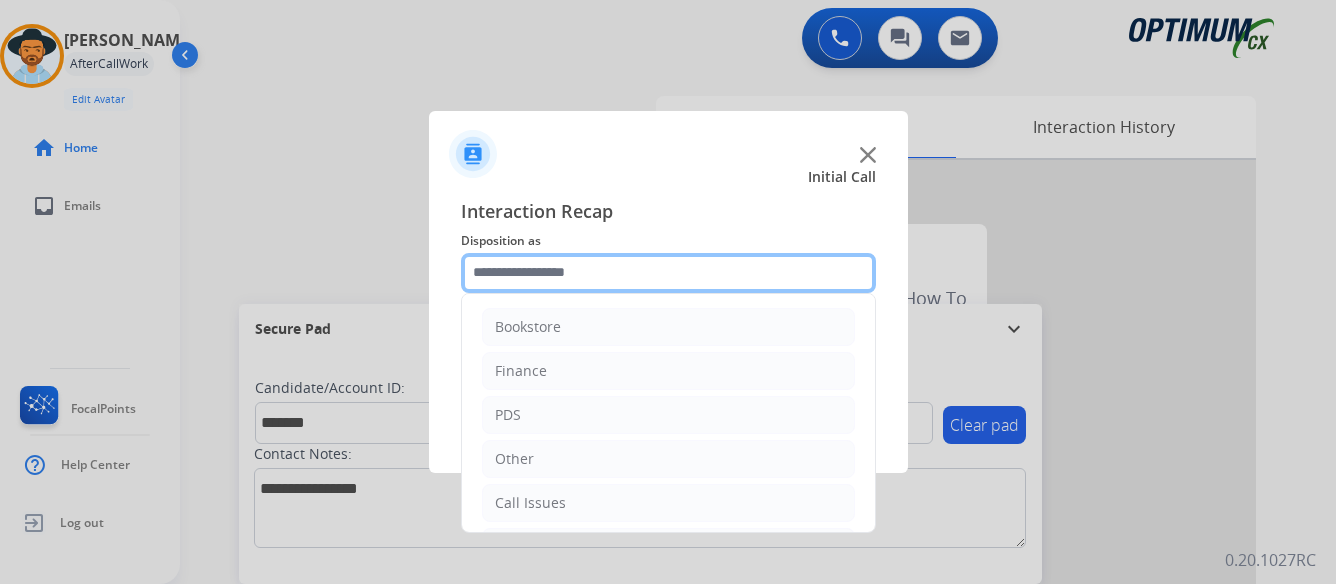 click 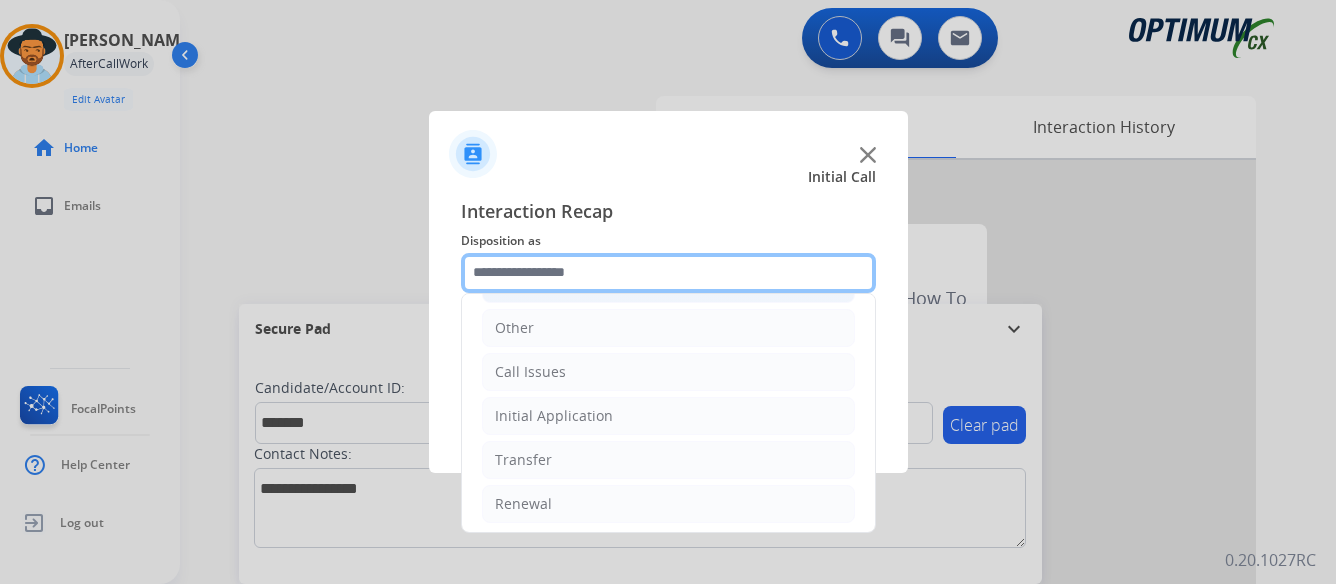 scroll, scrollTop: 136, scrollLeft: 0, axis: vertical 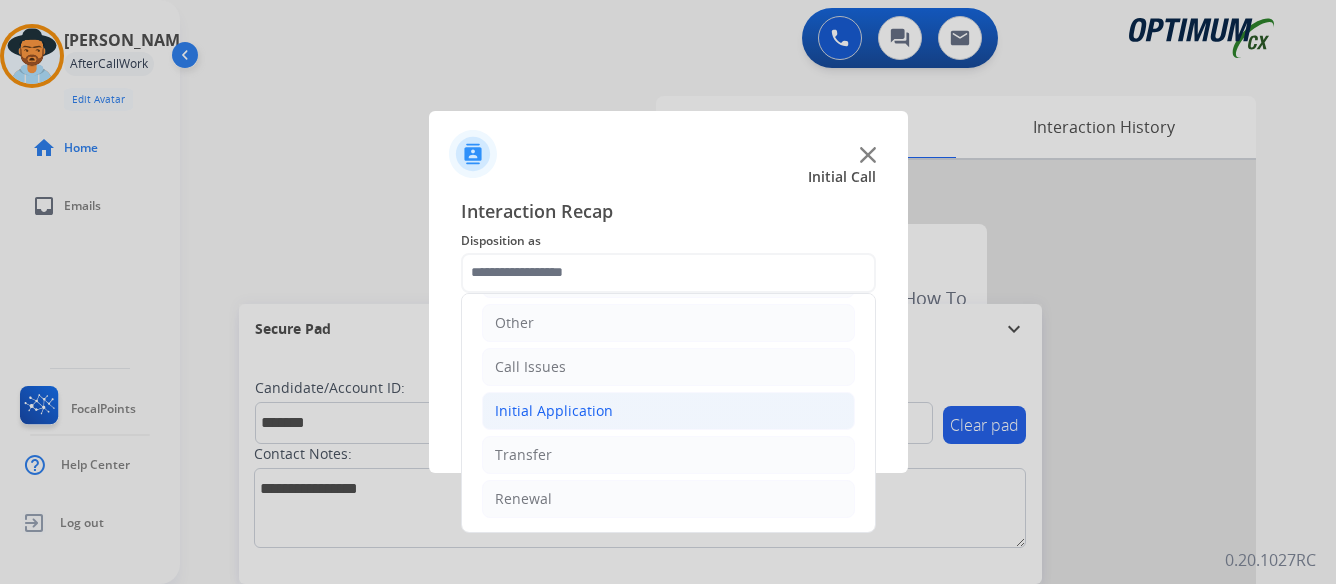 click on "Initial Application" 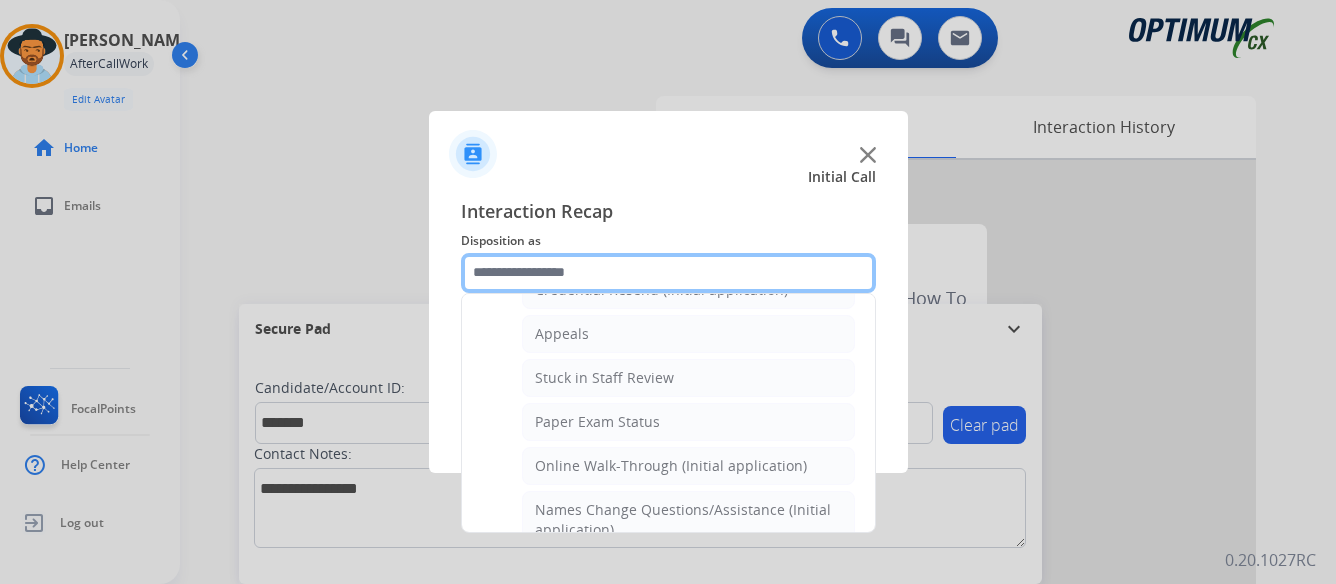 scroll, scrollTop: 336, scrollLeft: 0, axis: vertical 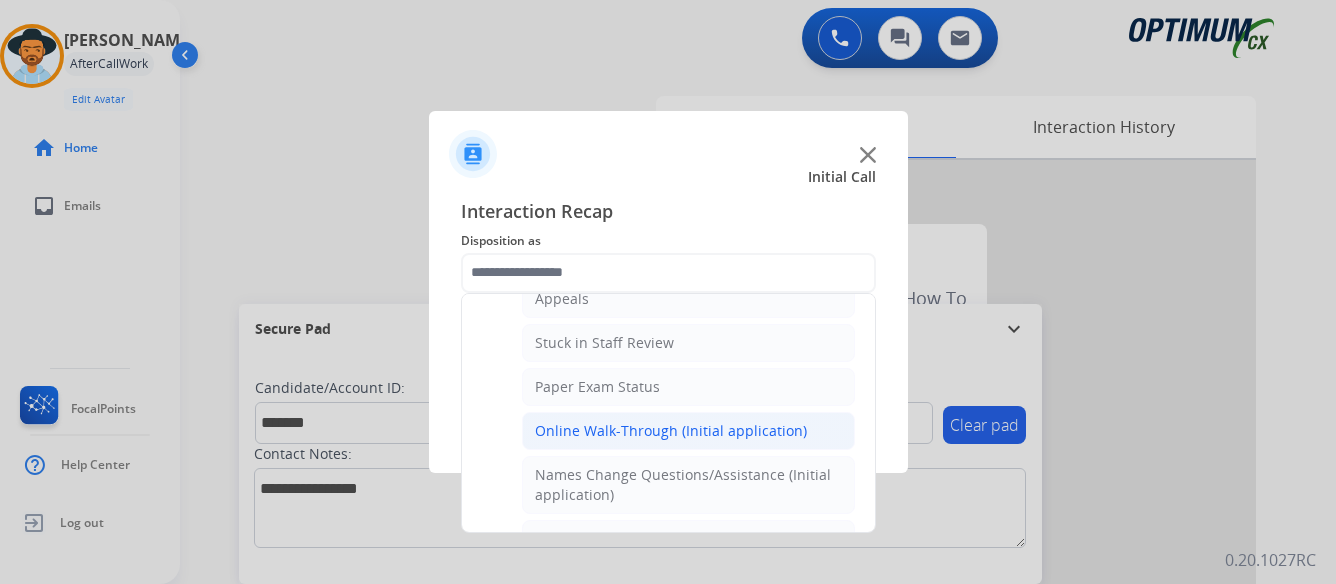 click on "Online Walk-Through (Initial application)" 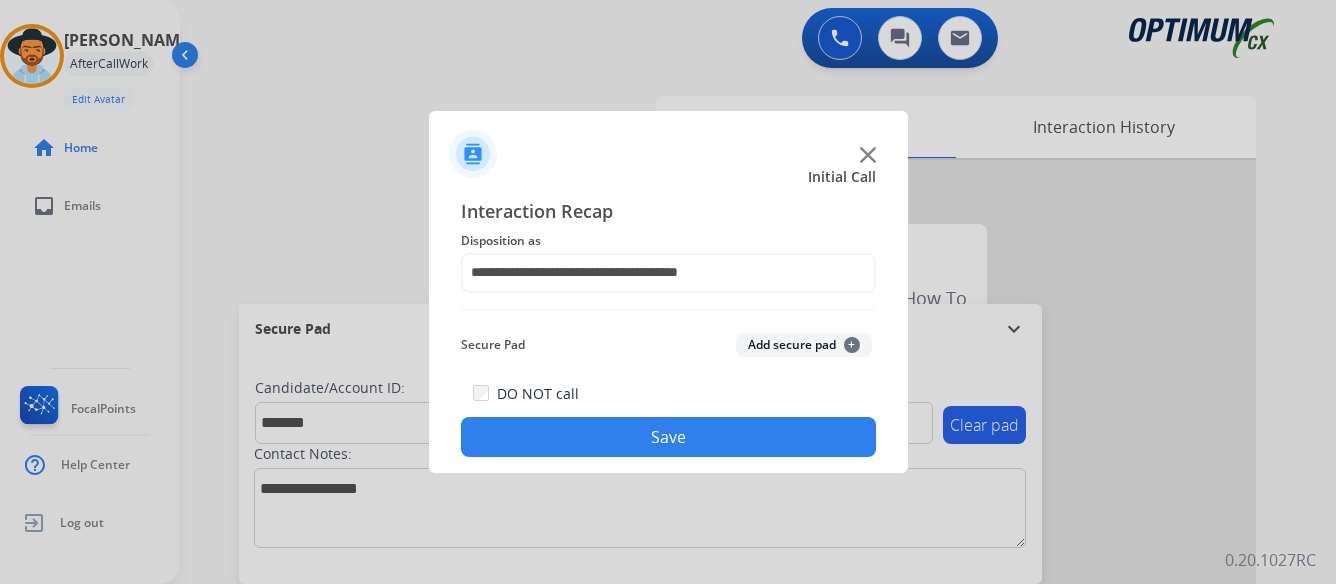 click on "Save" 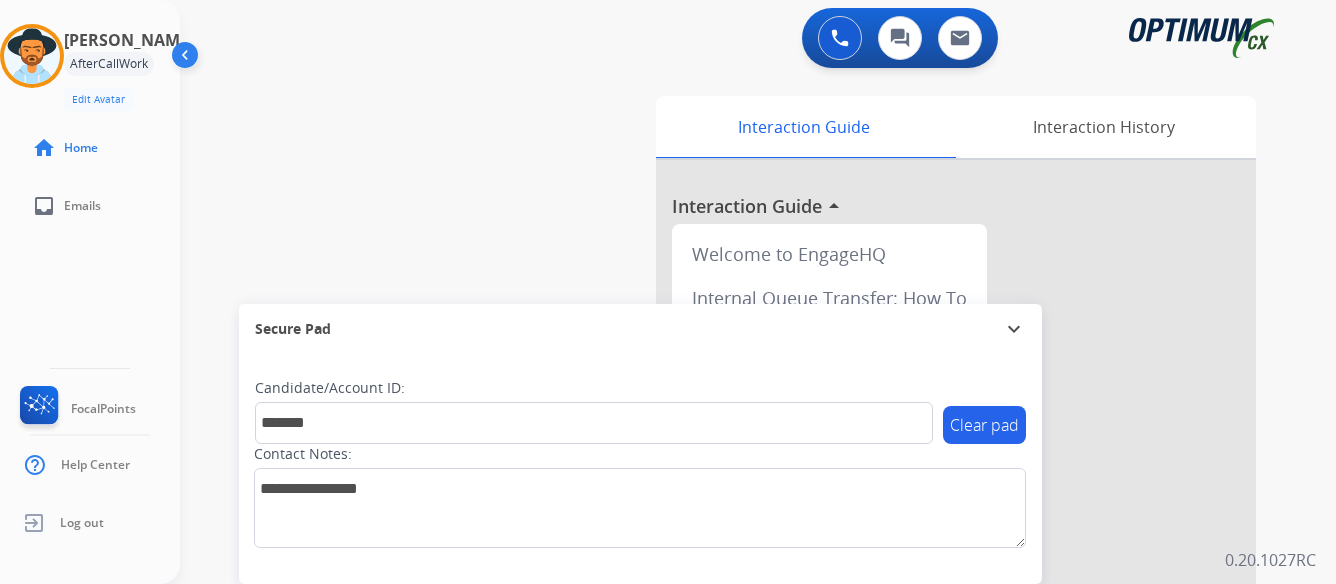 type 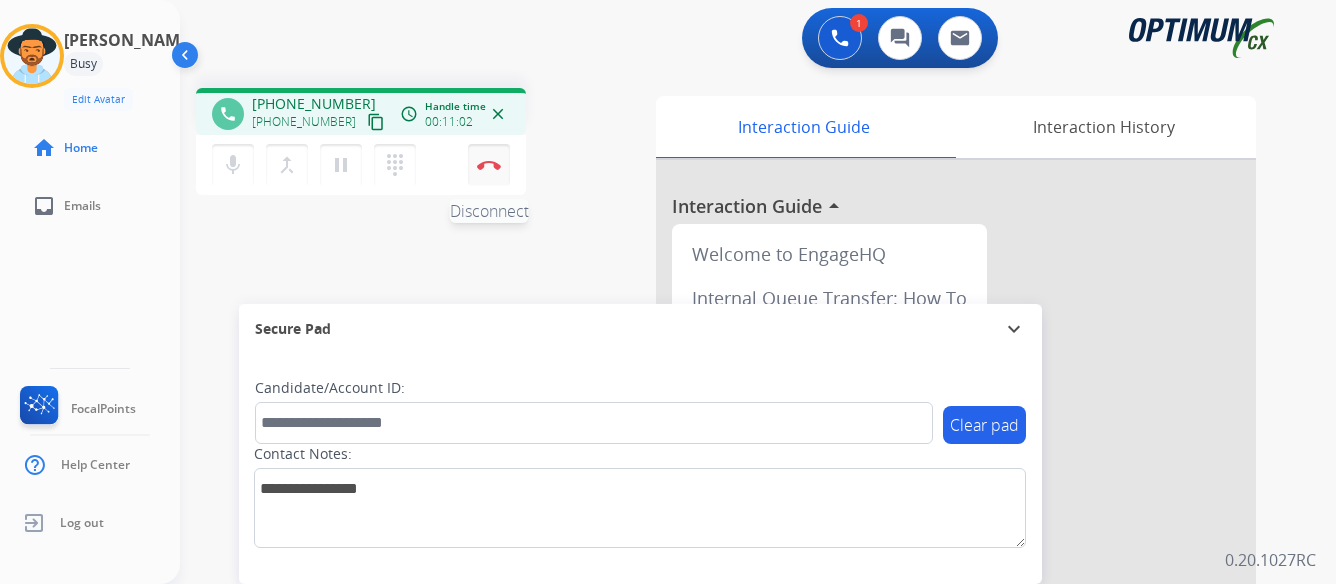 click at bounding box center [489, 165] 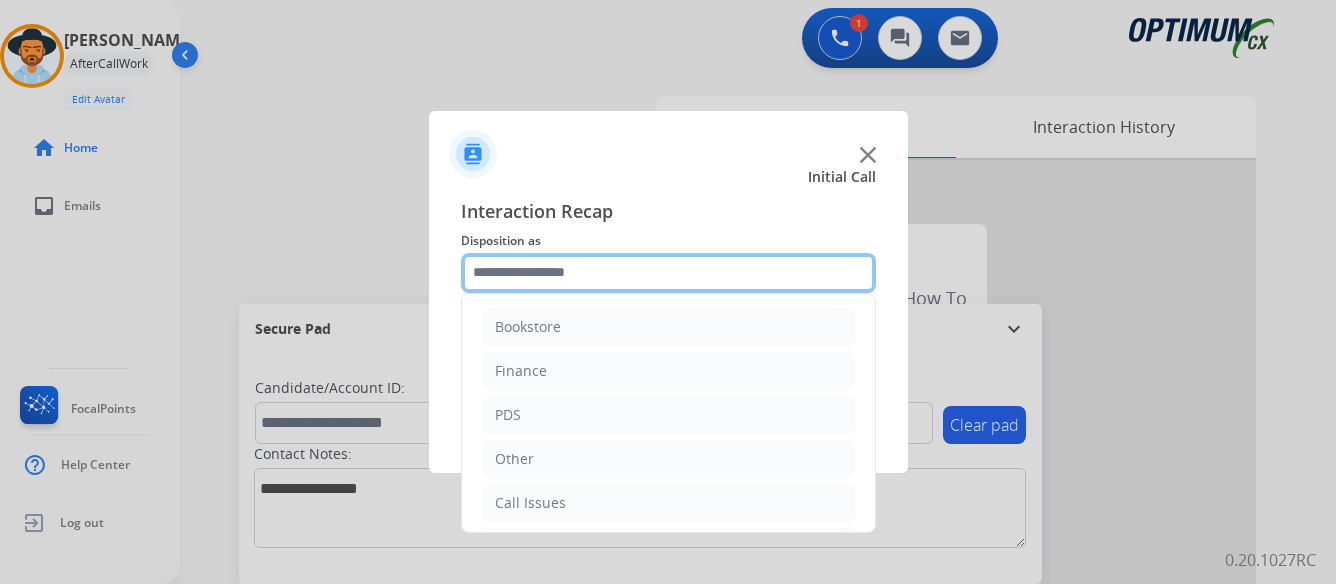 click 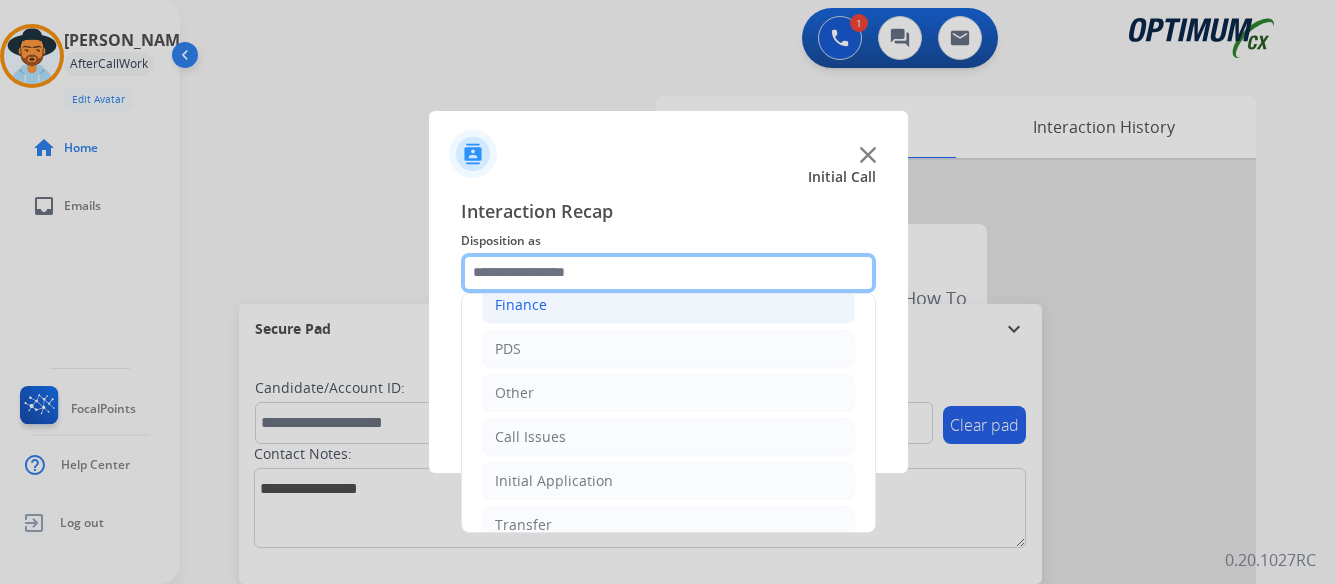 scroll, scrollTop: 136, scrollLeft: 0, axis: vertical 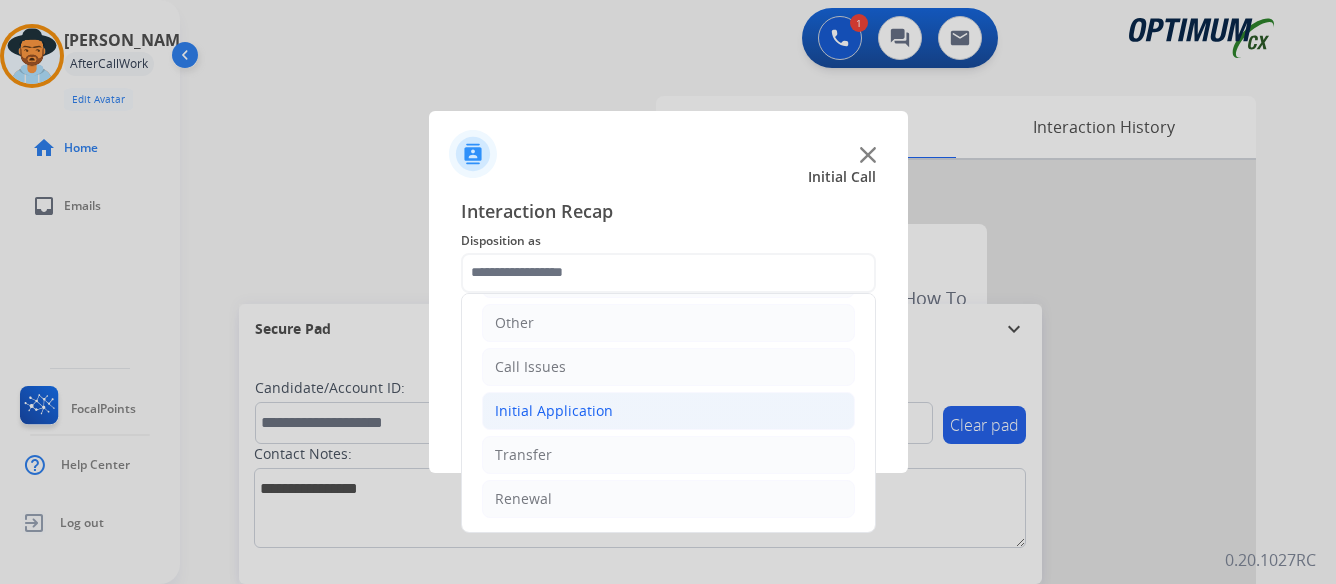 click on "Initial Application" 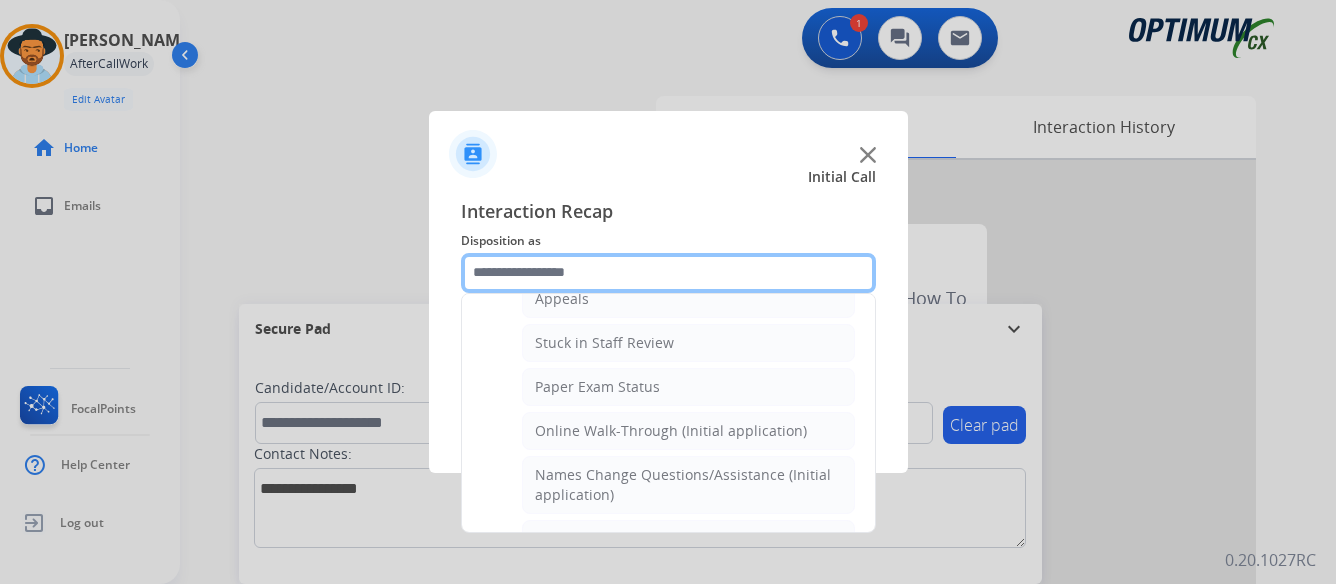 scroll, scrollTop: 436, scrollLeft: 0, axis: vertical 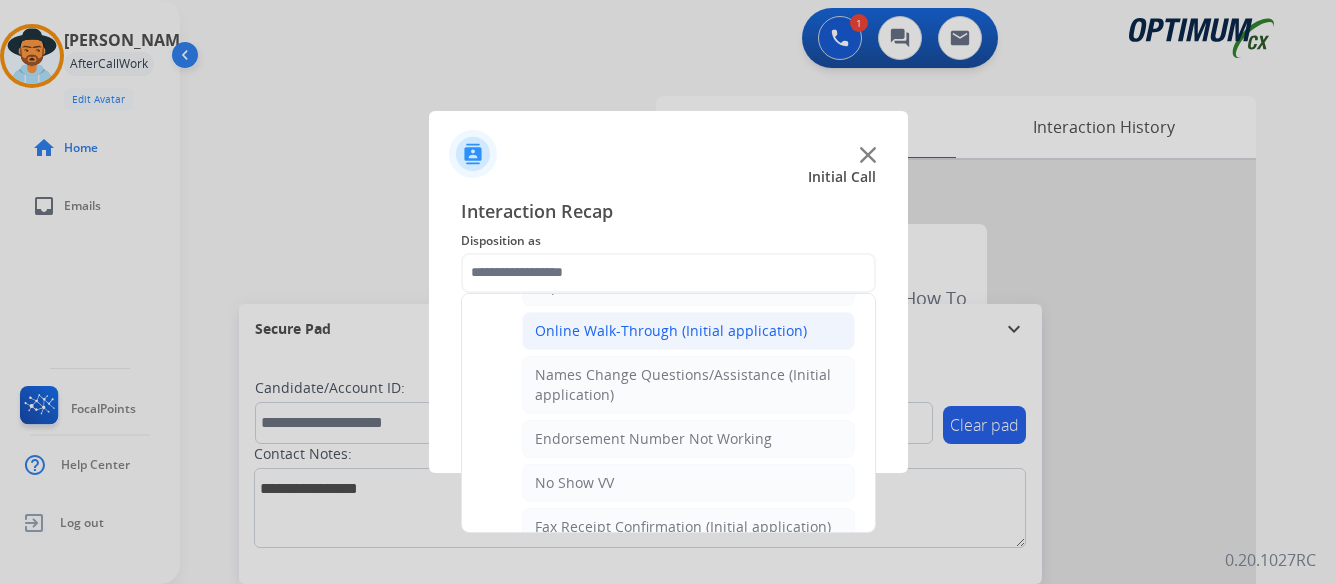 click on "Online Walk-Through (Initial application)" 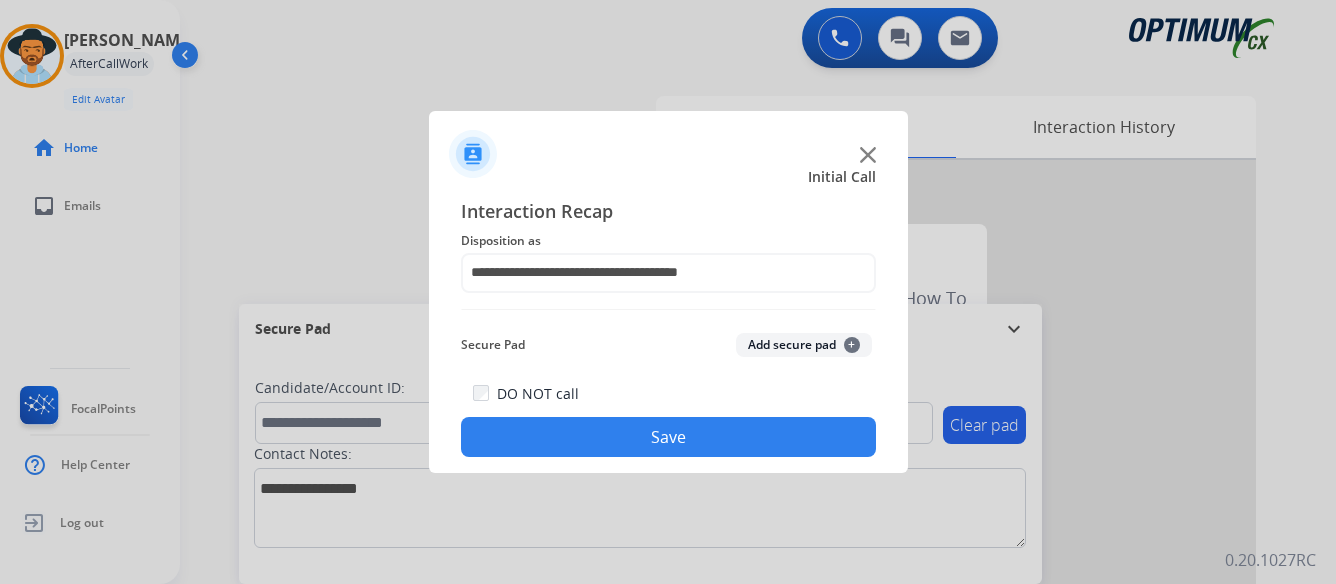 click on "Save" 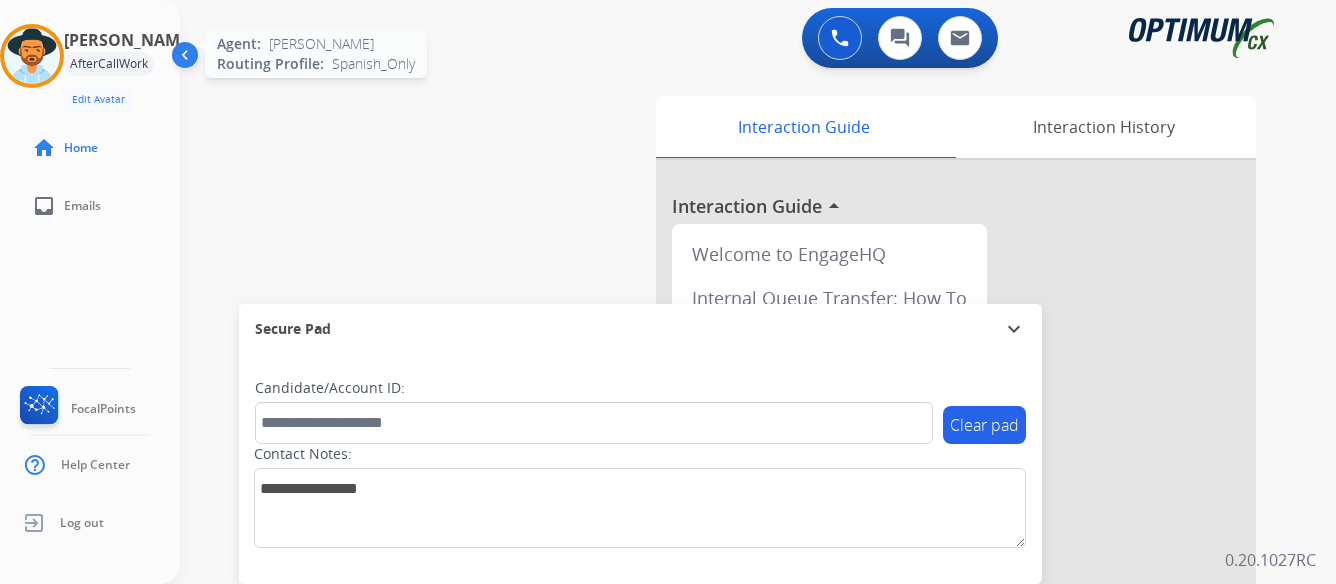 click at bounding box center [32, 56] 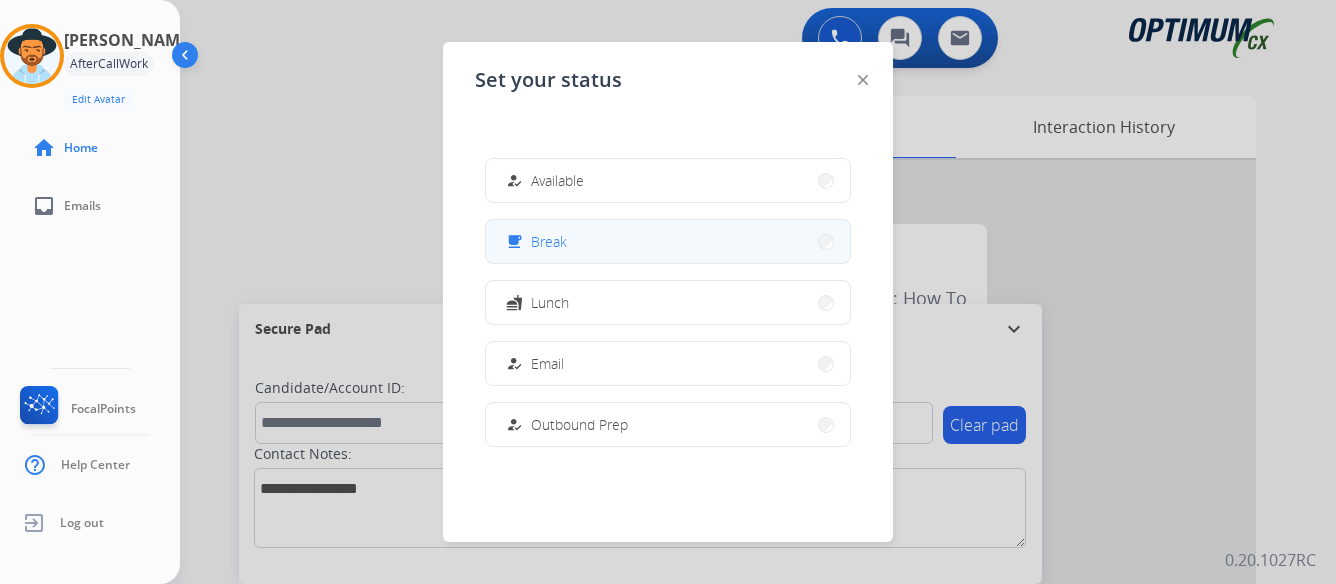 click on "free_breakfast Break" at bounding box center (668, 241) 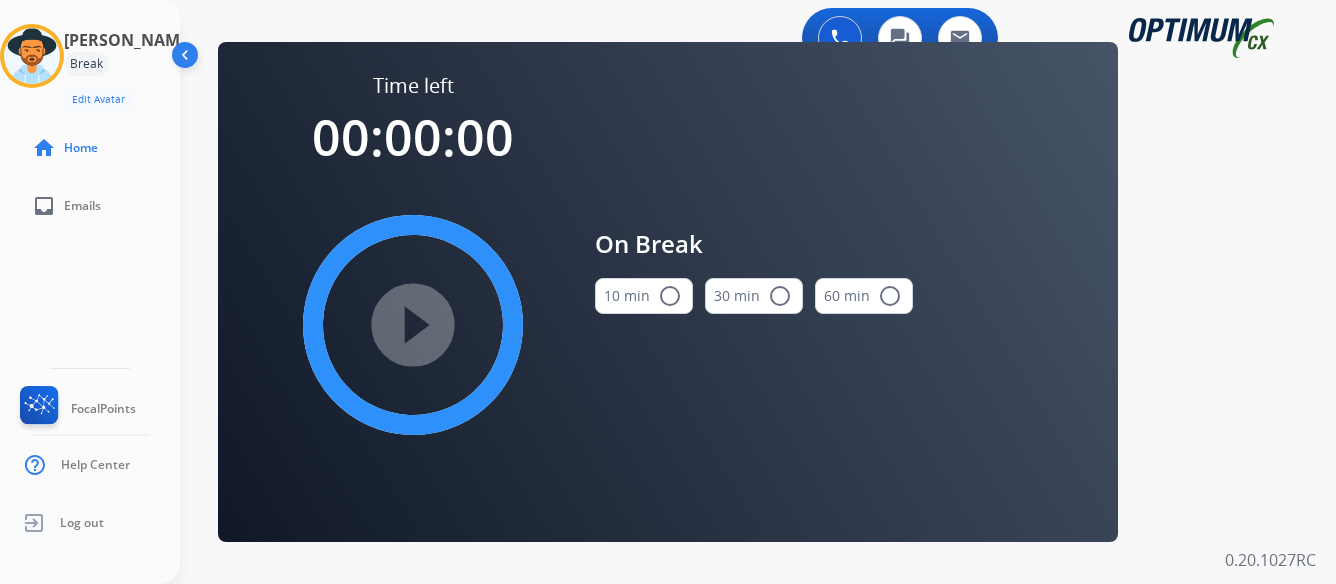 click on "radio_button_unchecked" at bounding box center (670, 296) 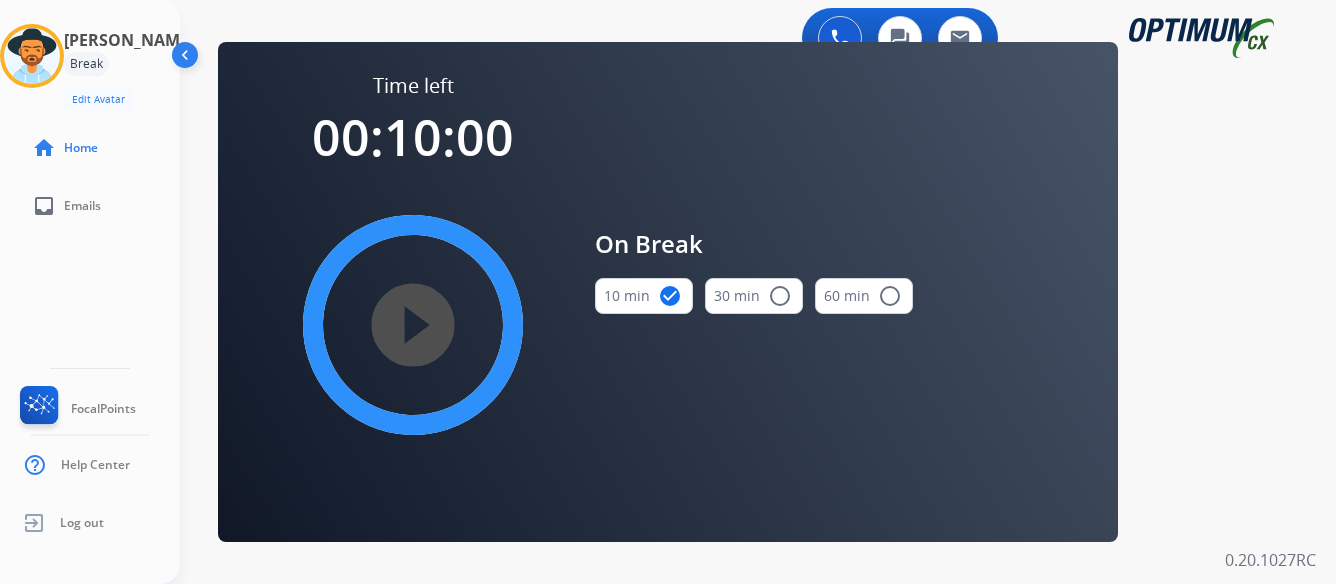 click on "play_circle_filled" at bounding box center [413, 325] 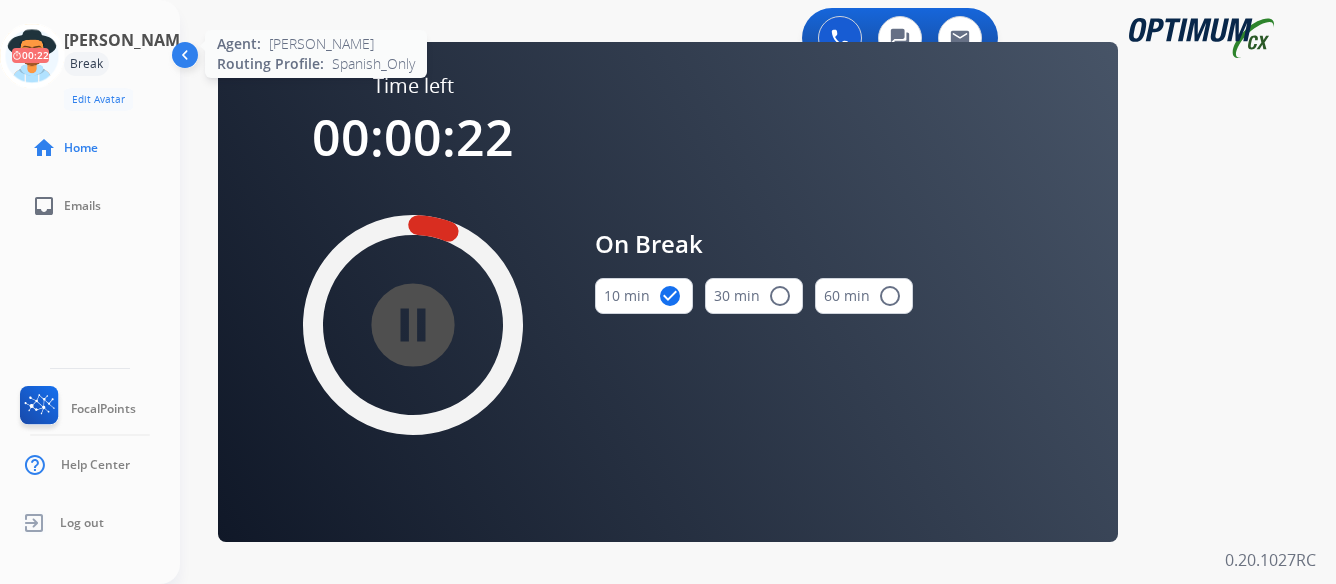 click 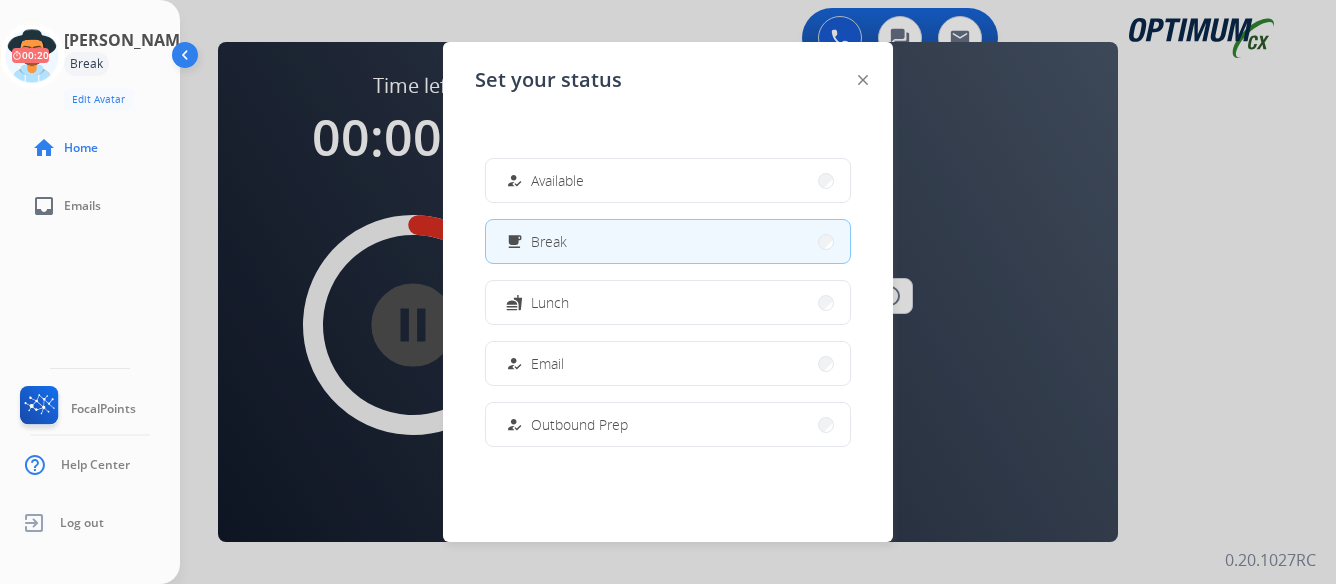 click on "how_to_reg Available" at bounding box center (668, 180) 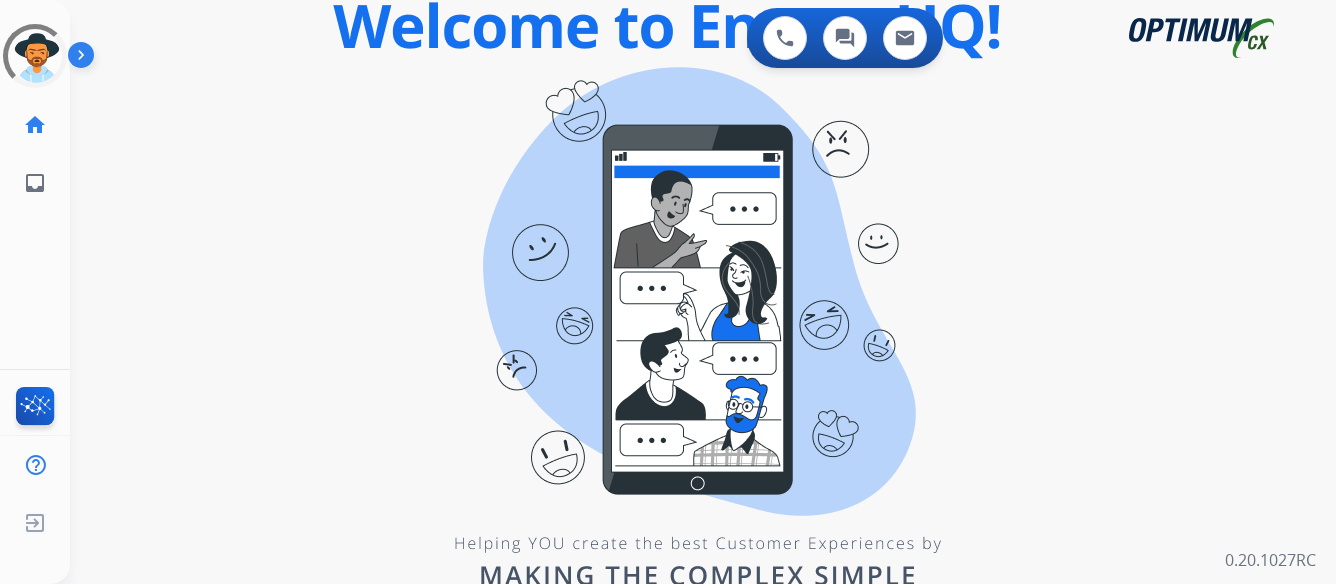scroll, scrollTop: 0, scrollLeft: 0, axis: both 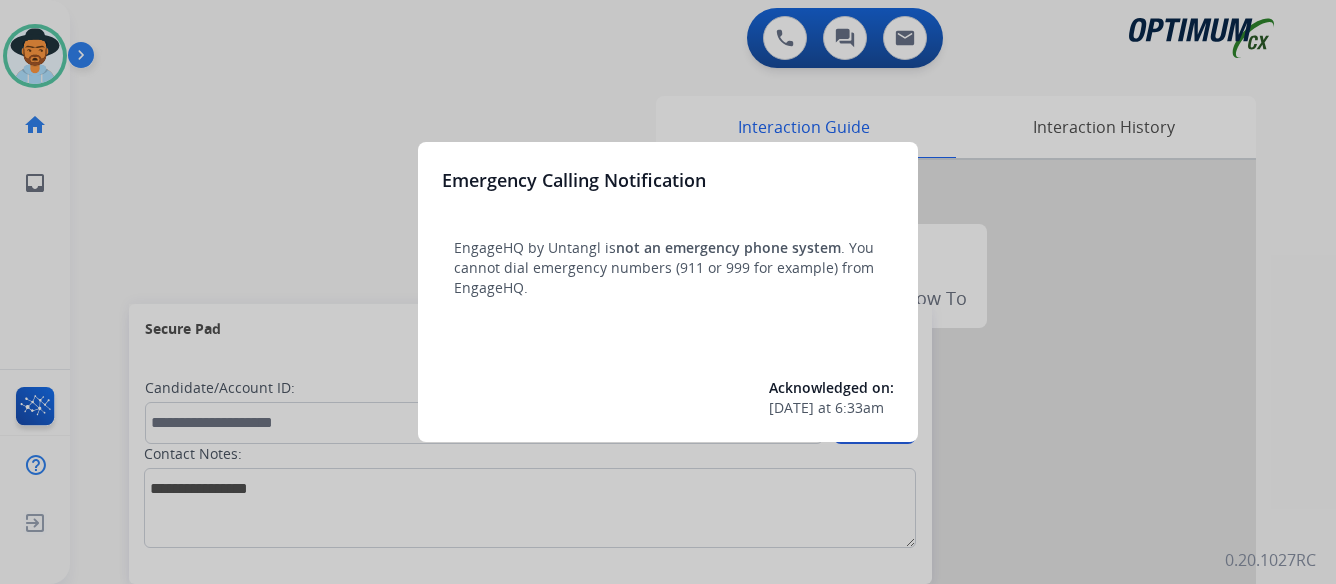 click at bounding box center (668, 292) 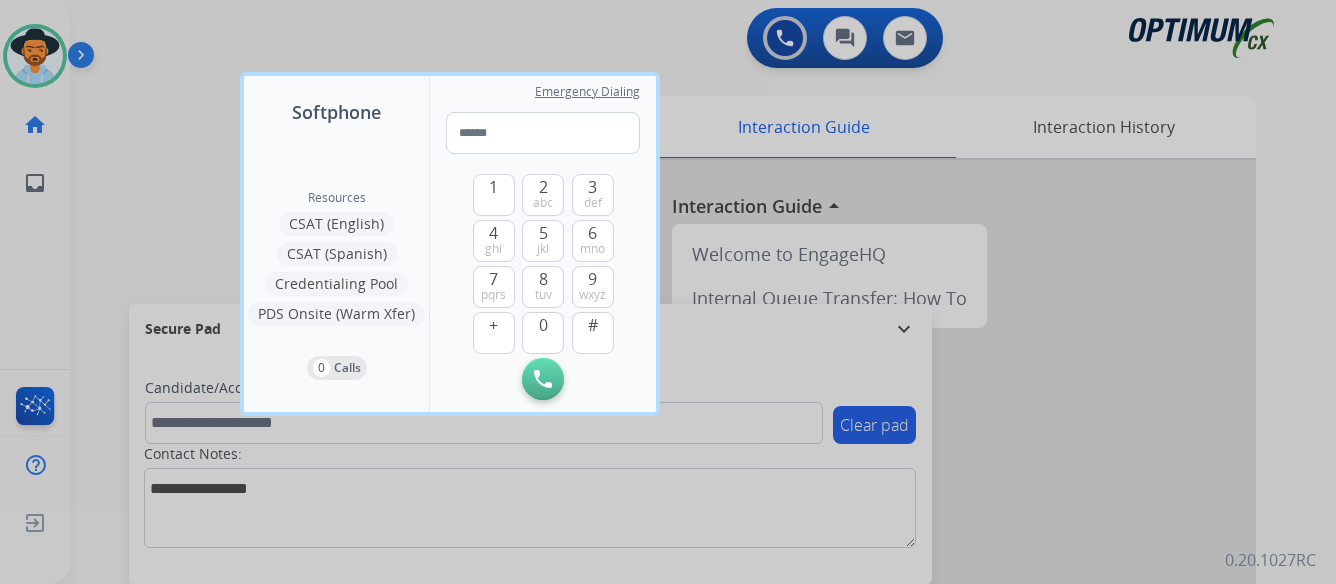 click at bounding box center [668, 292] 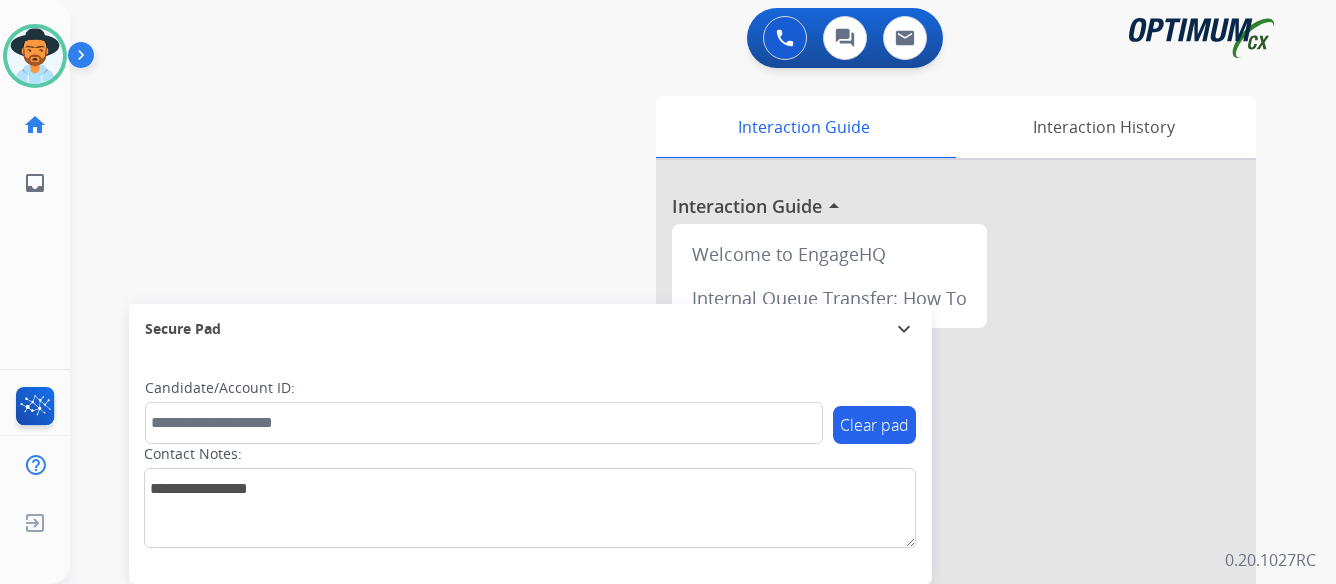 click at bounding box center [85, 59] 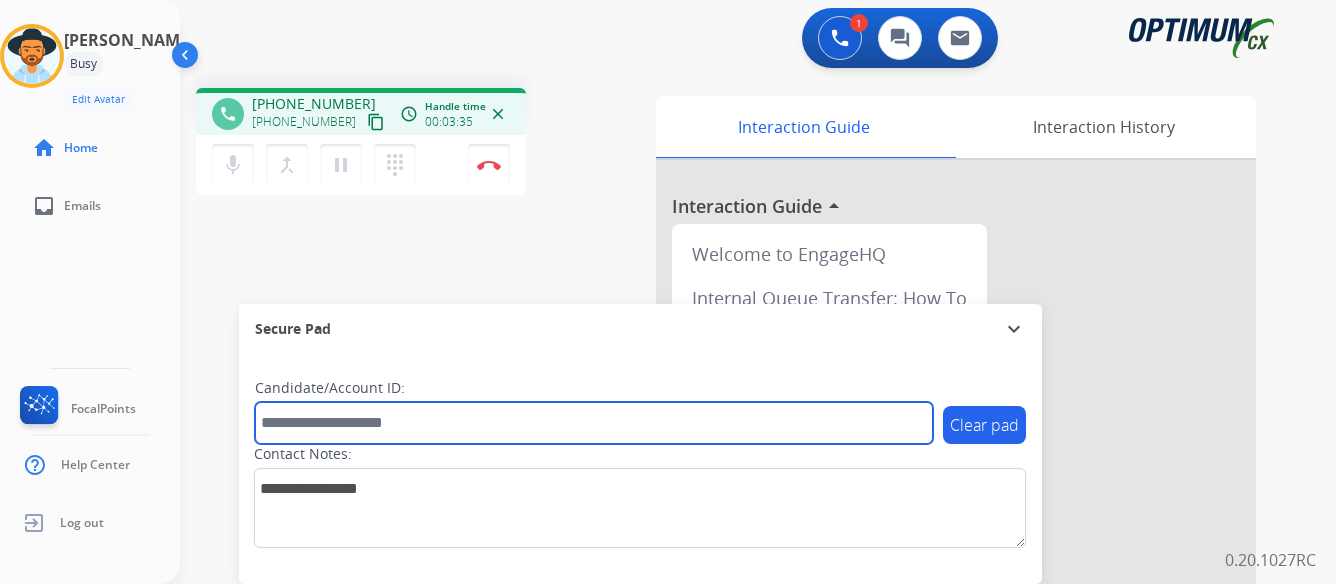 paste on "*******" 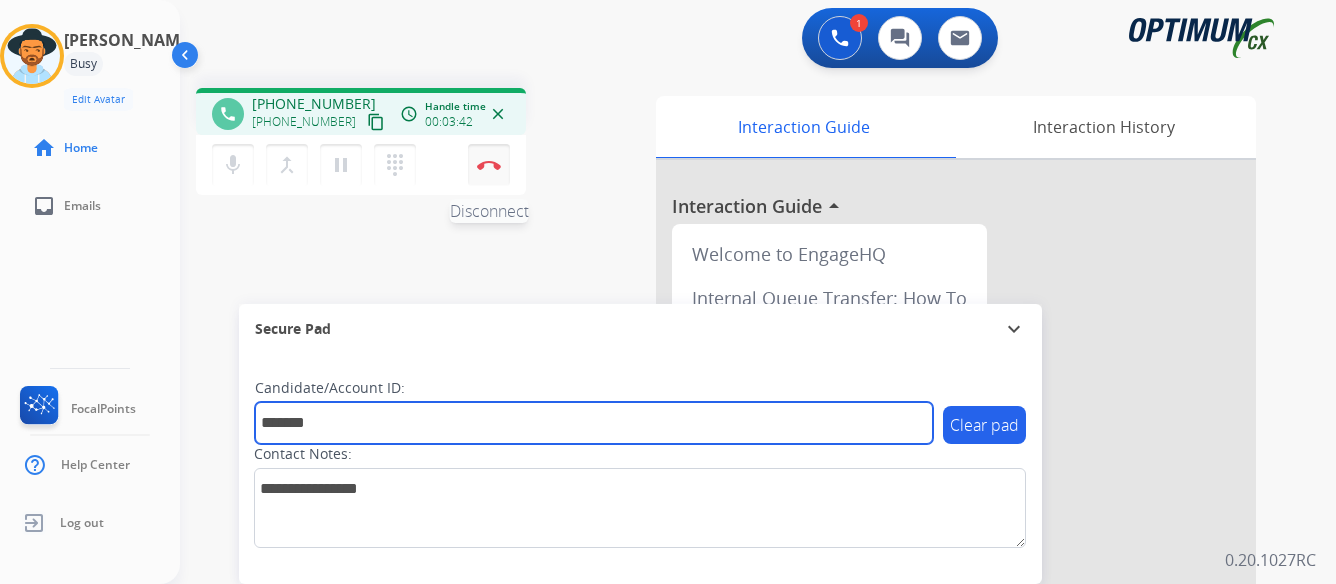 type on "*******" 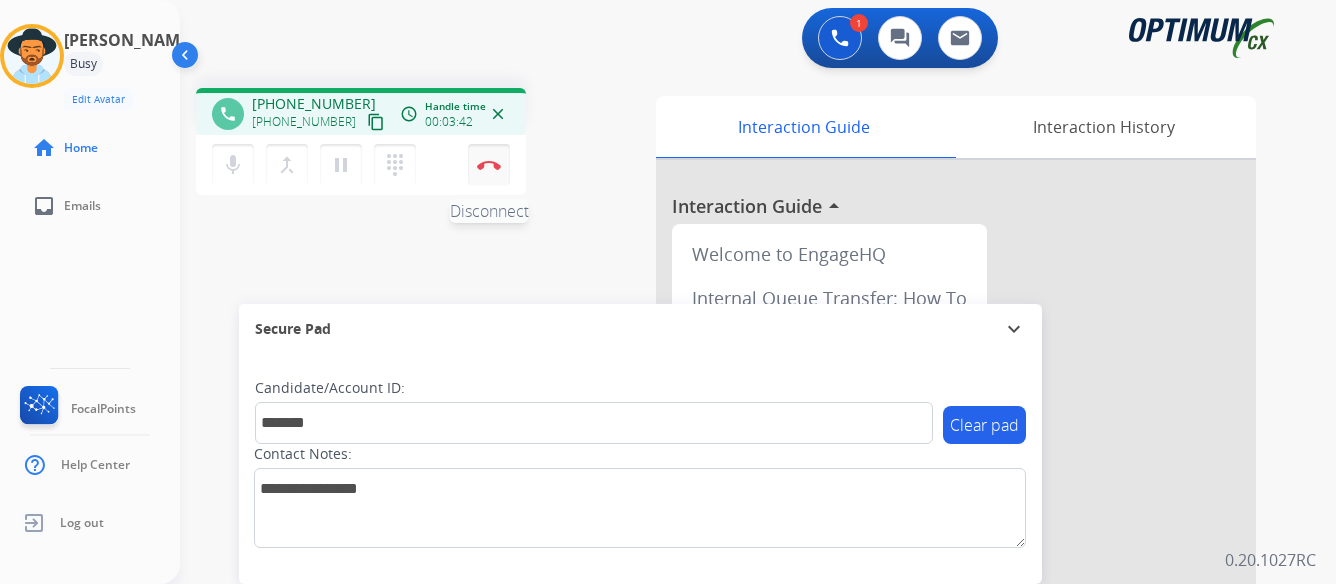 click at bounding box center [489, 165] 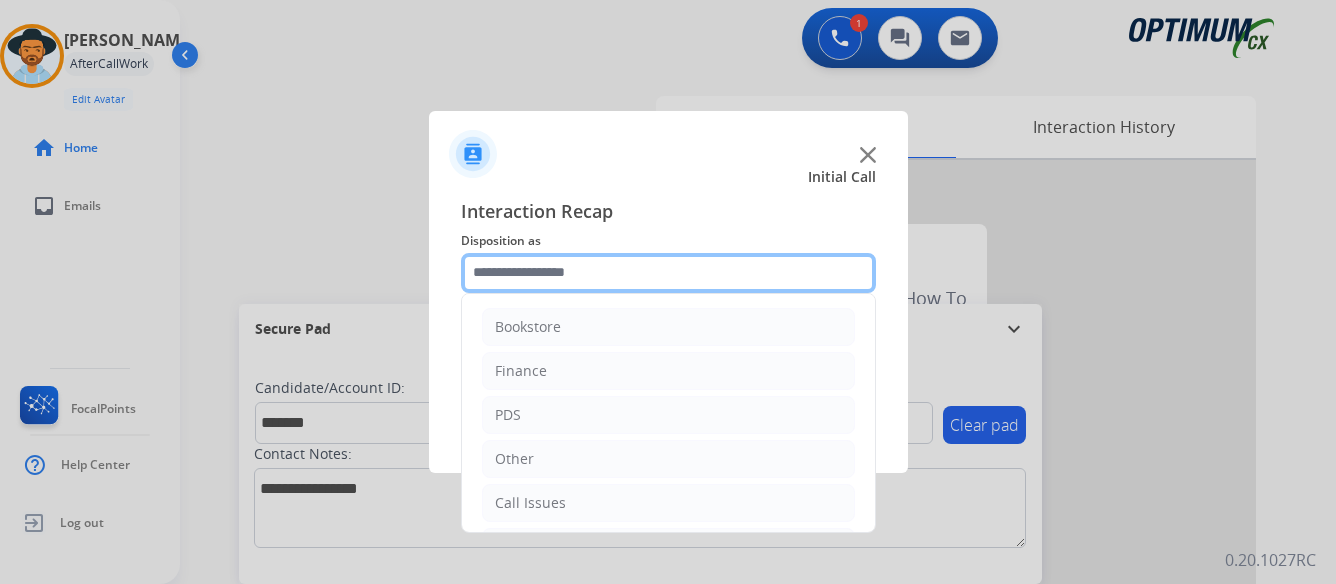 click 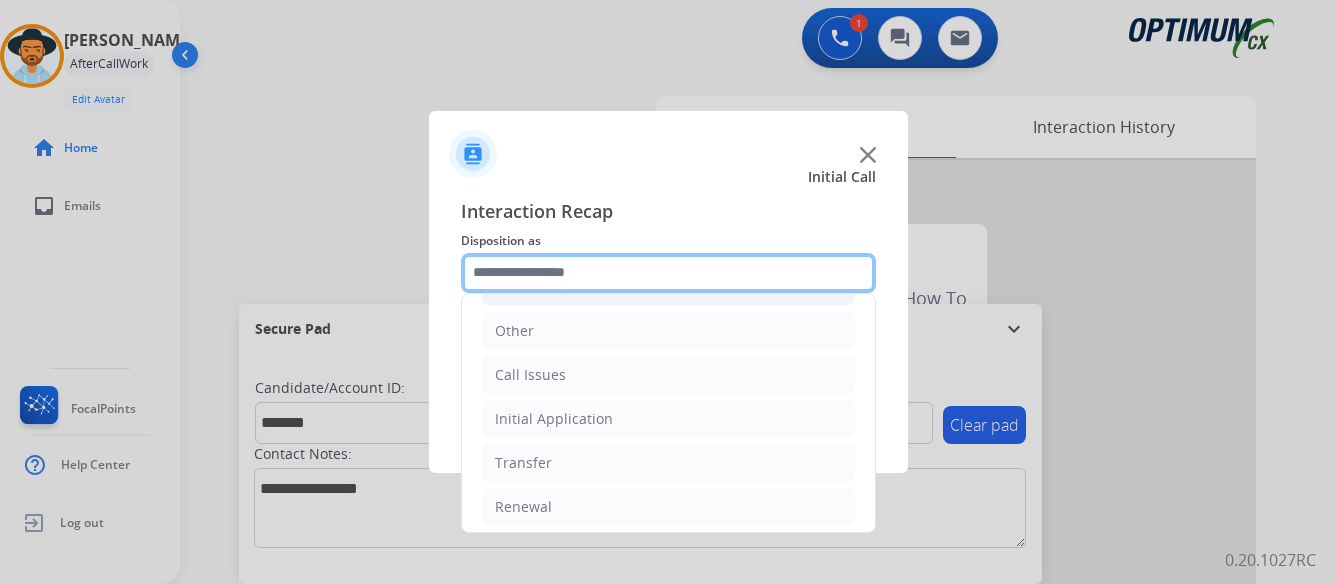 scroll, scrollTop: 136, scrollLeft: 0, axis: vertical 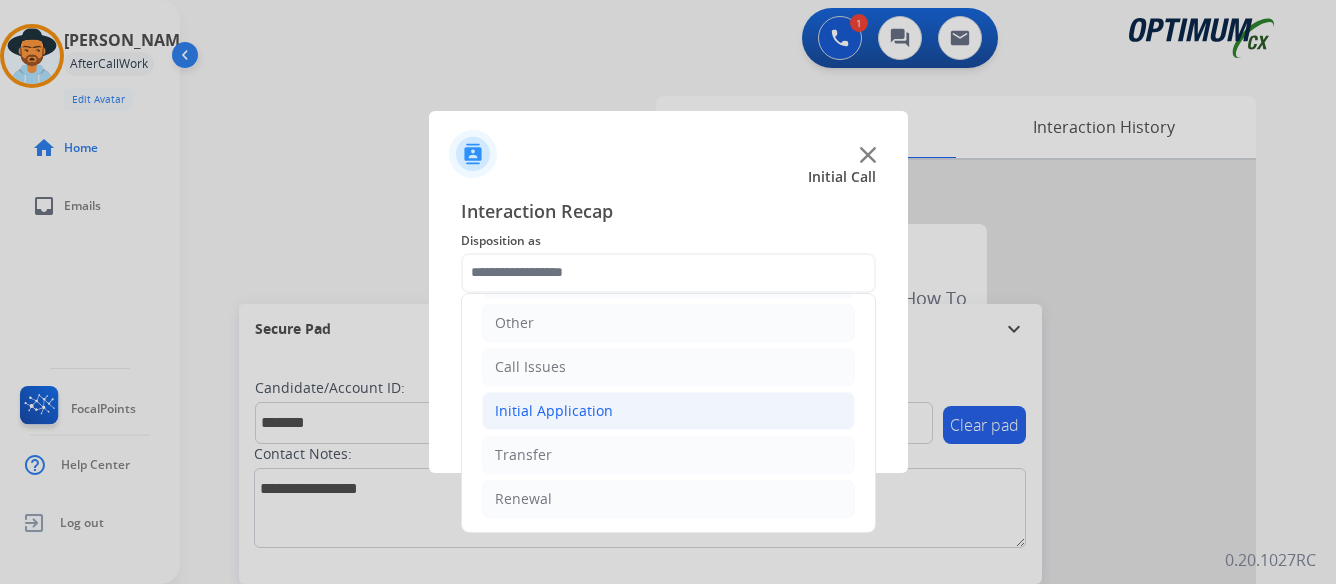 click on "Initial Application" 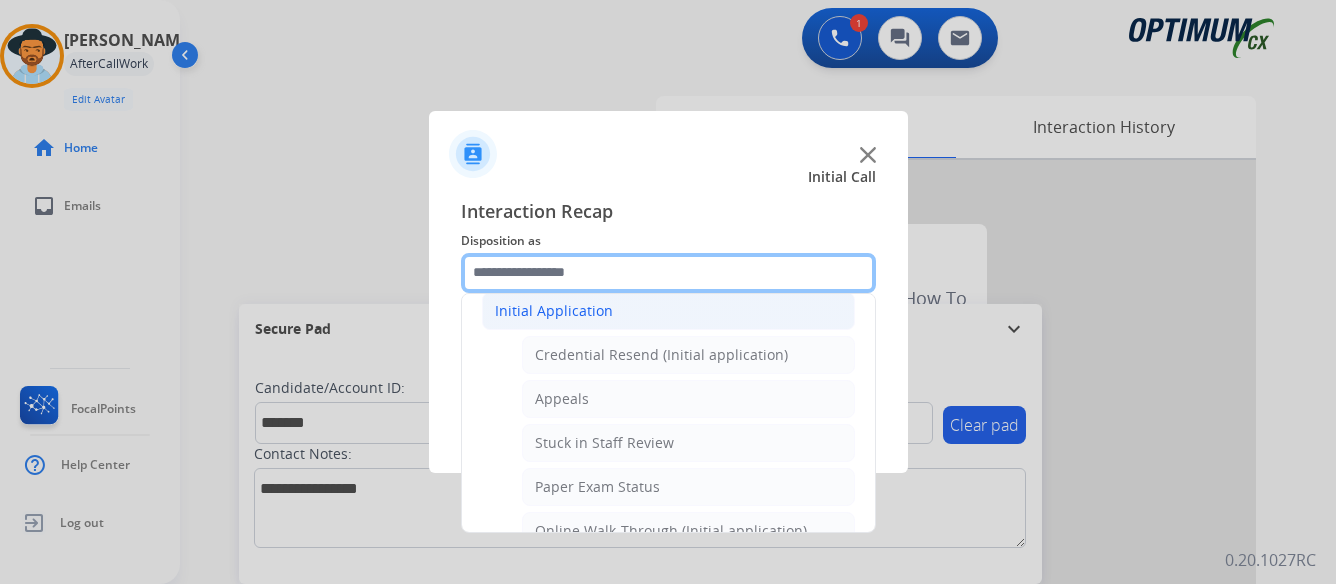 scroll, scrollTop: 336, scrollLeft: 0, axis: vertical 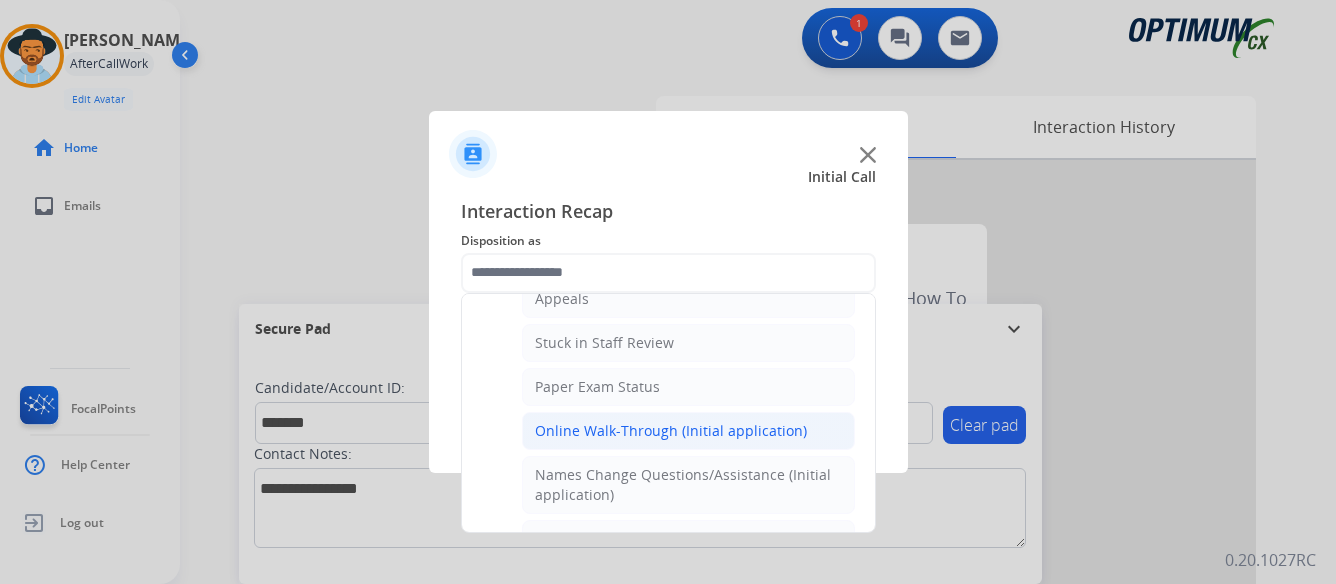 click on "Online Walk-Through (Initial application)" 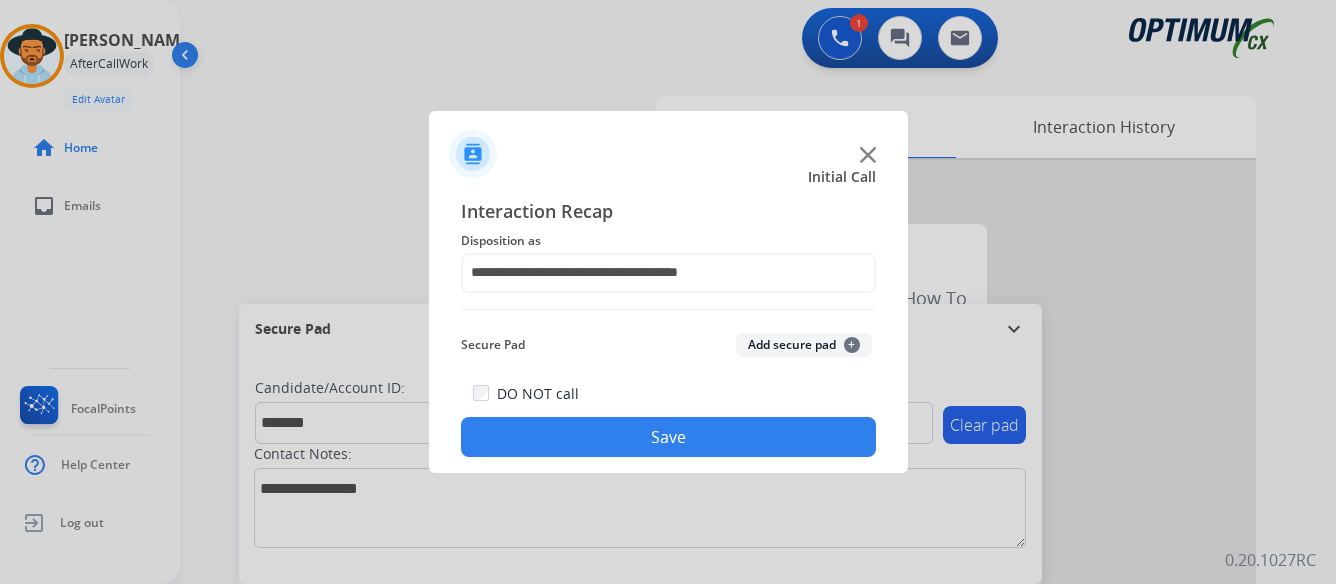click on "Save" 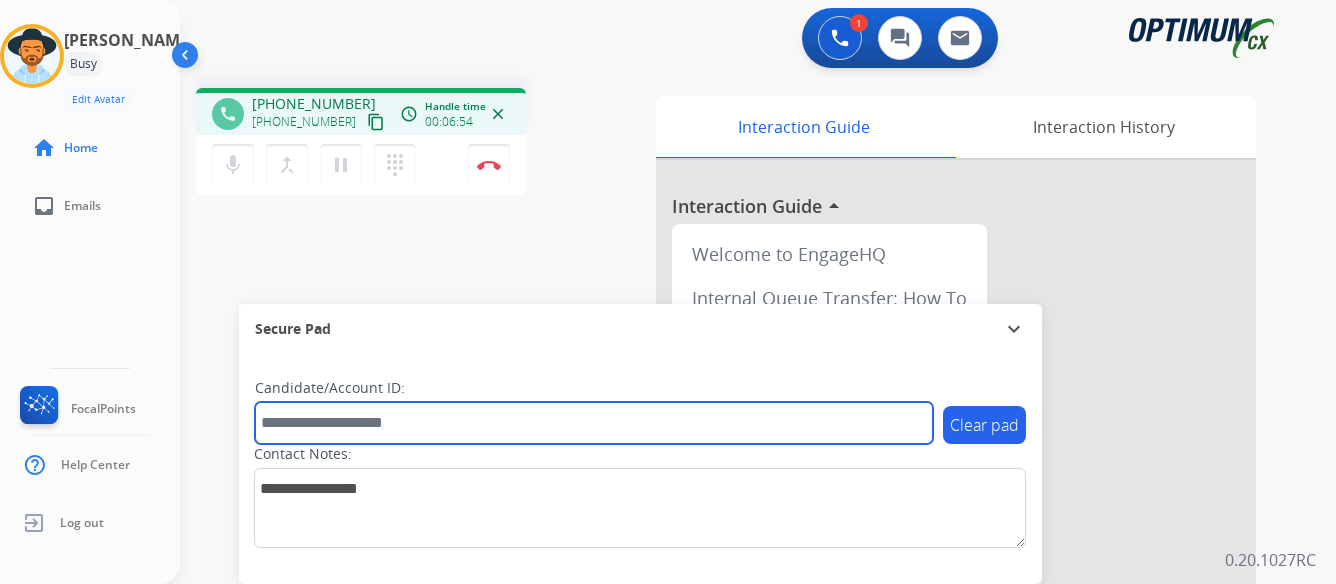 paste on "*******" 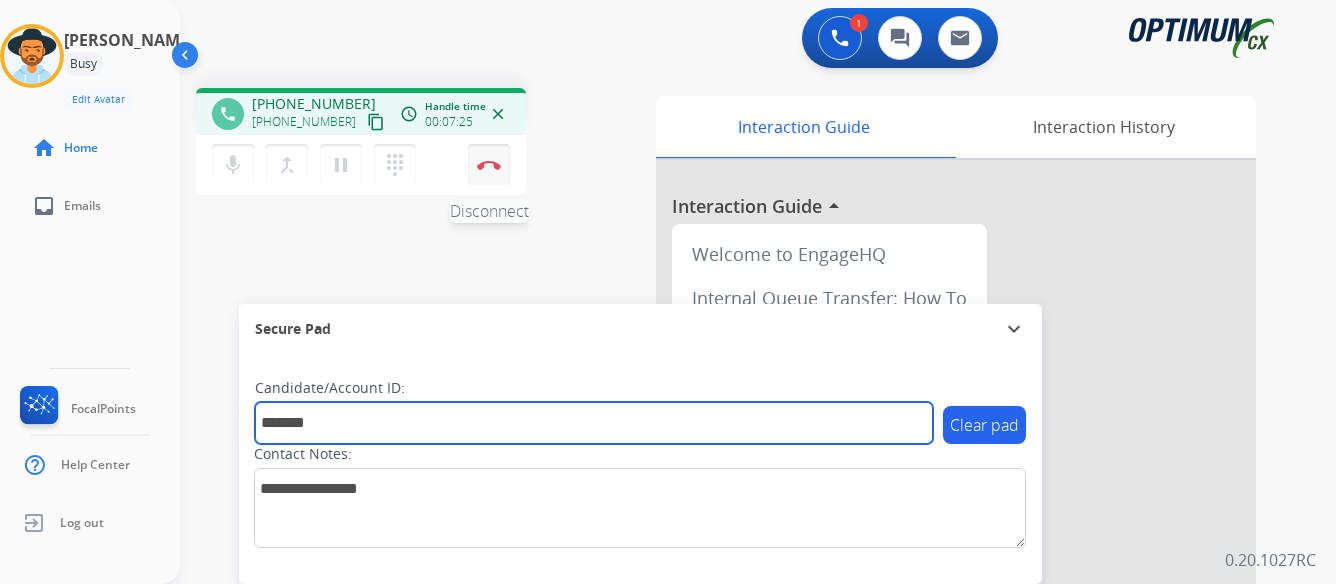 type on "*******" 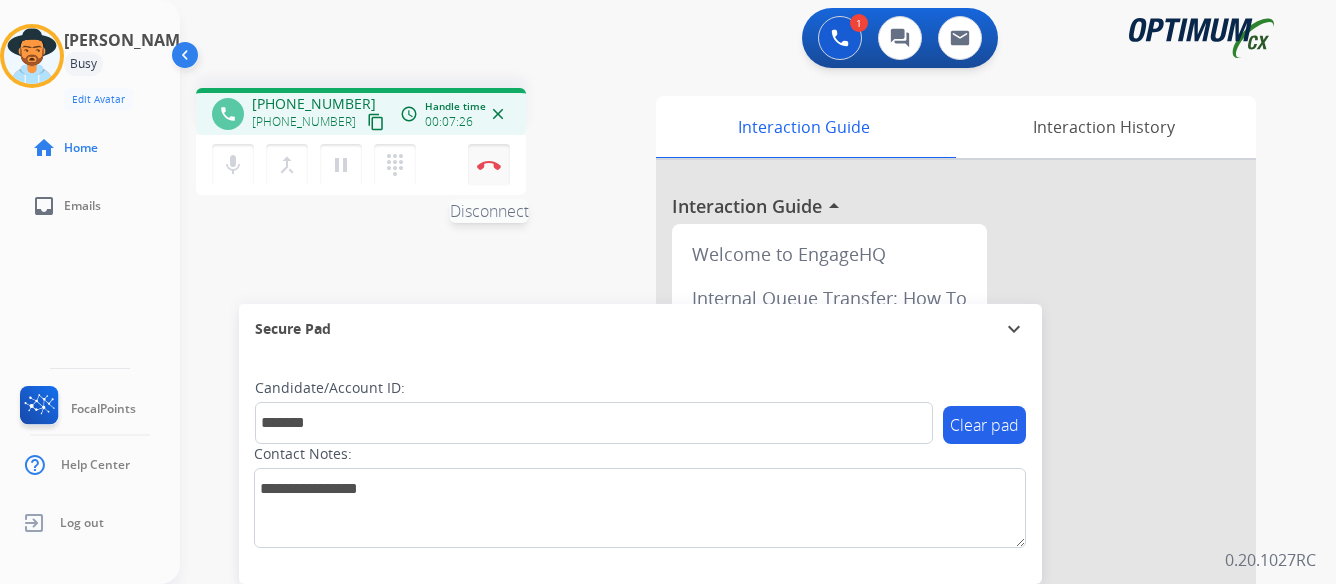 click at bounding box center [489, 165] 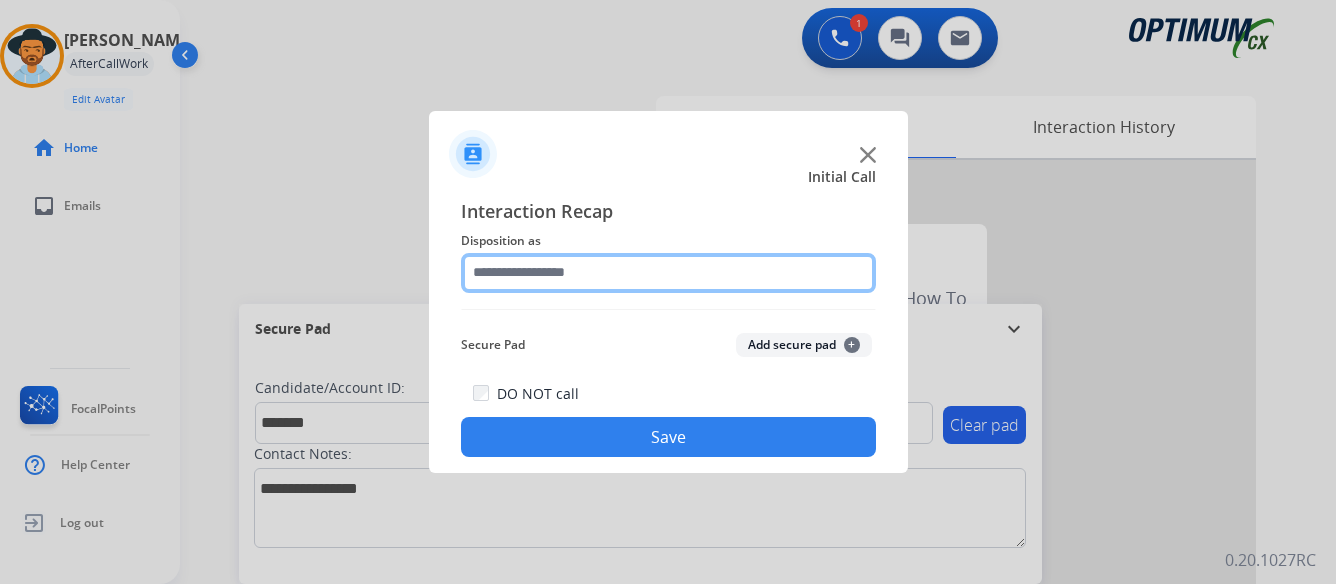 click 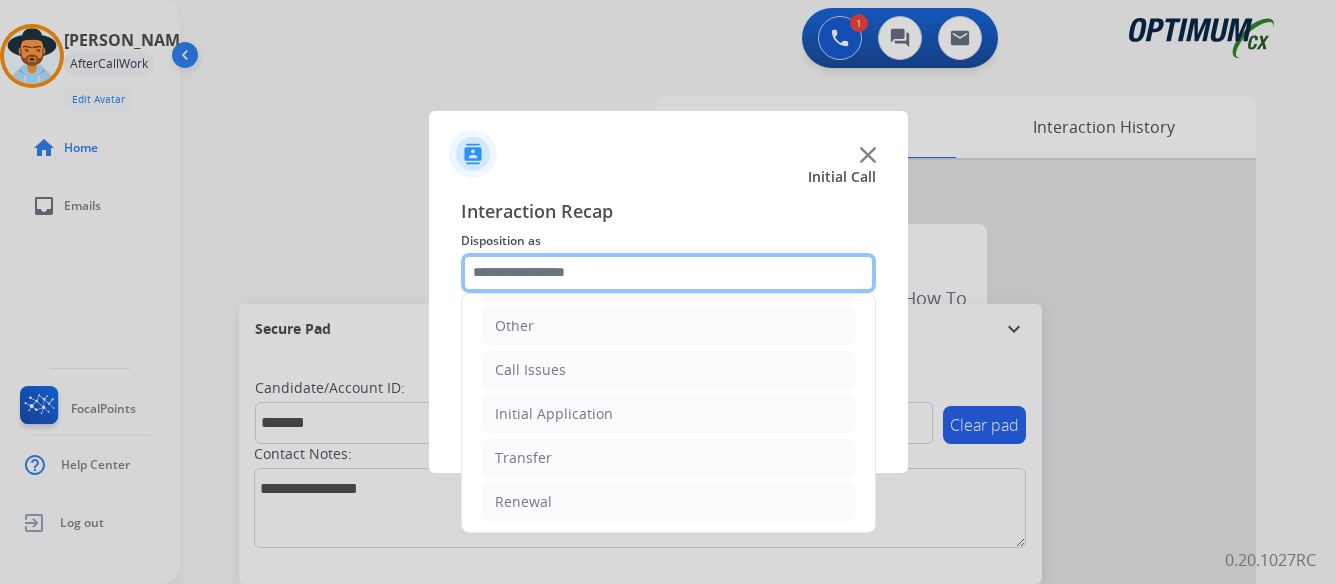 scroll, scrollTop: 136, scrollLeft: 0, axis: vertical 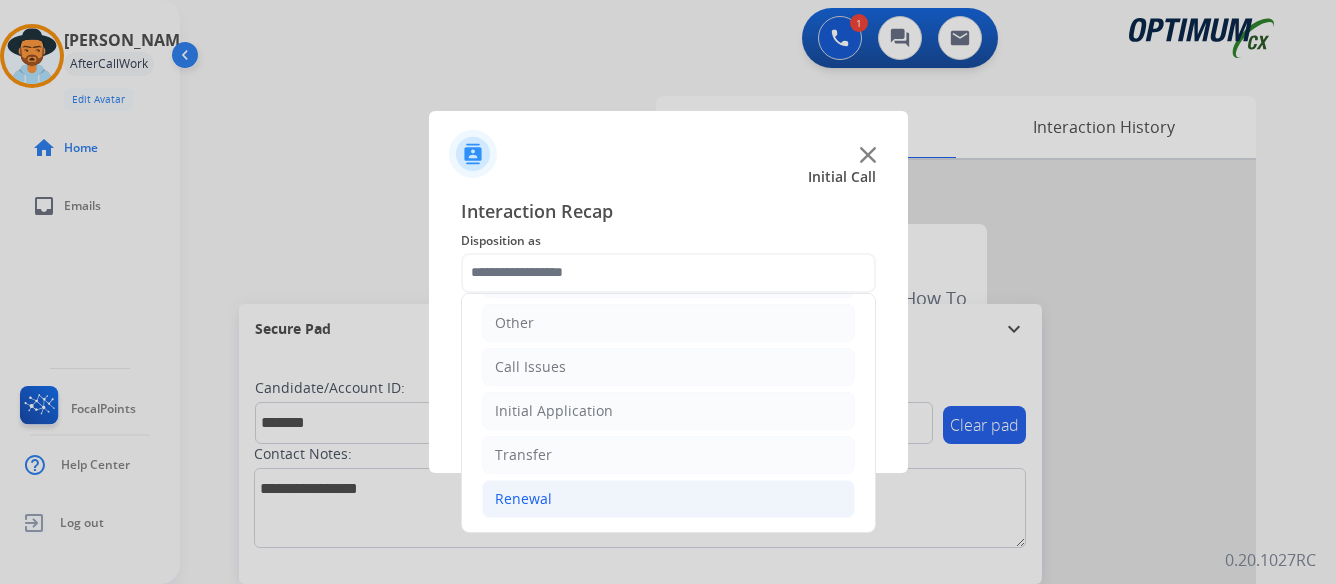 click on "Renewal" 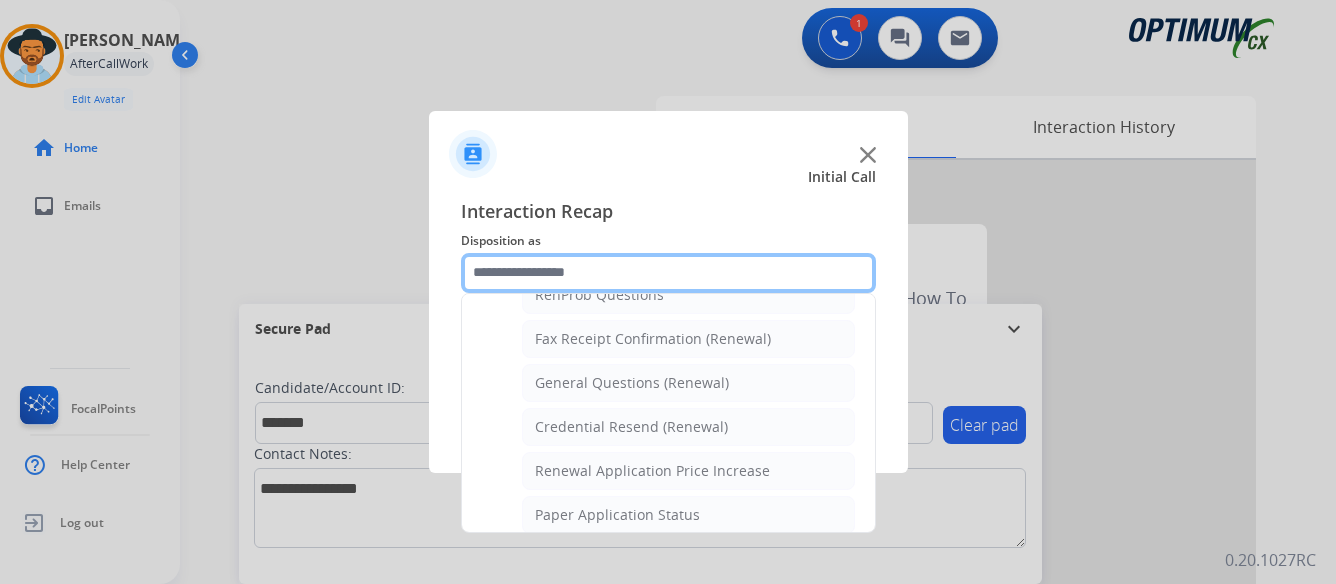 scroll, scrollTop: 636, scrollLeft: 0, axis: vertical 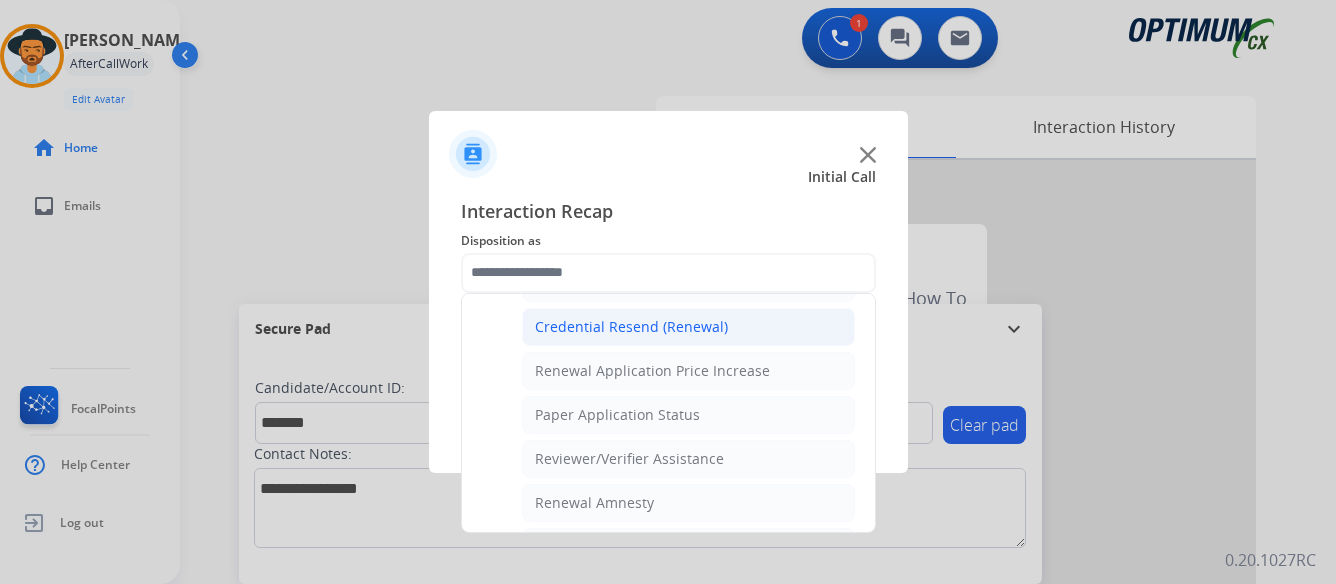 click on "Credential Resend (Renewal)" 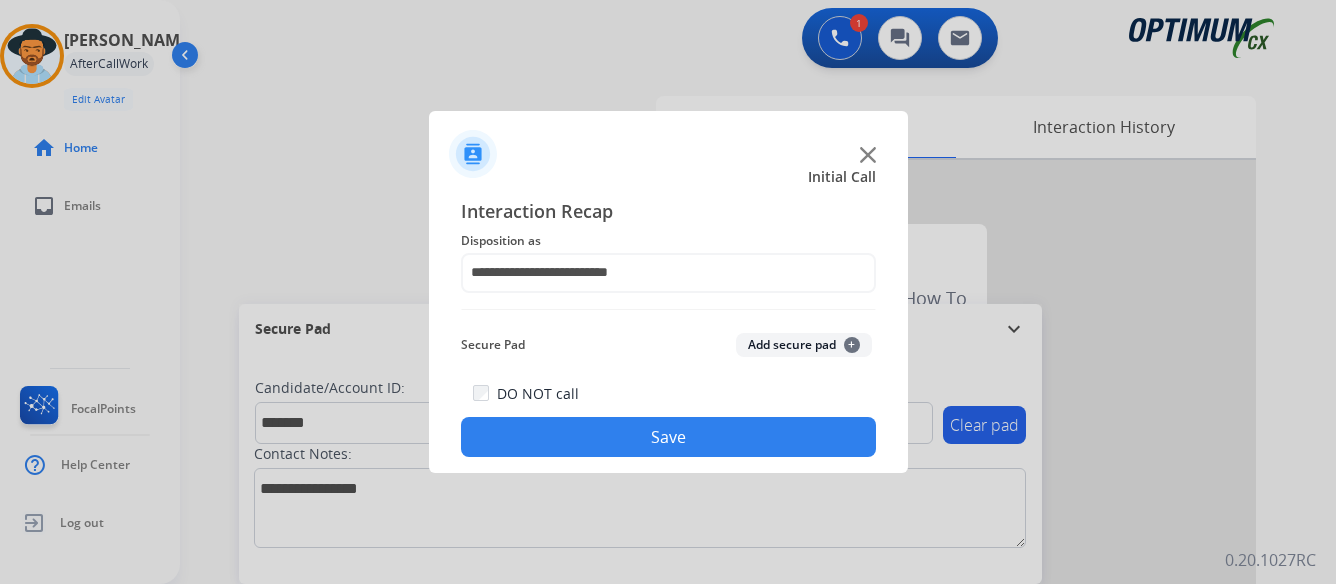 click on "Save" 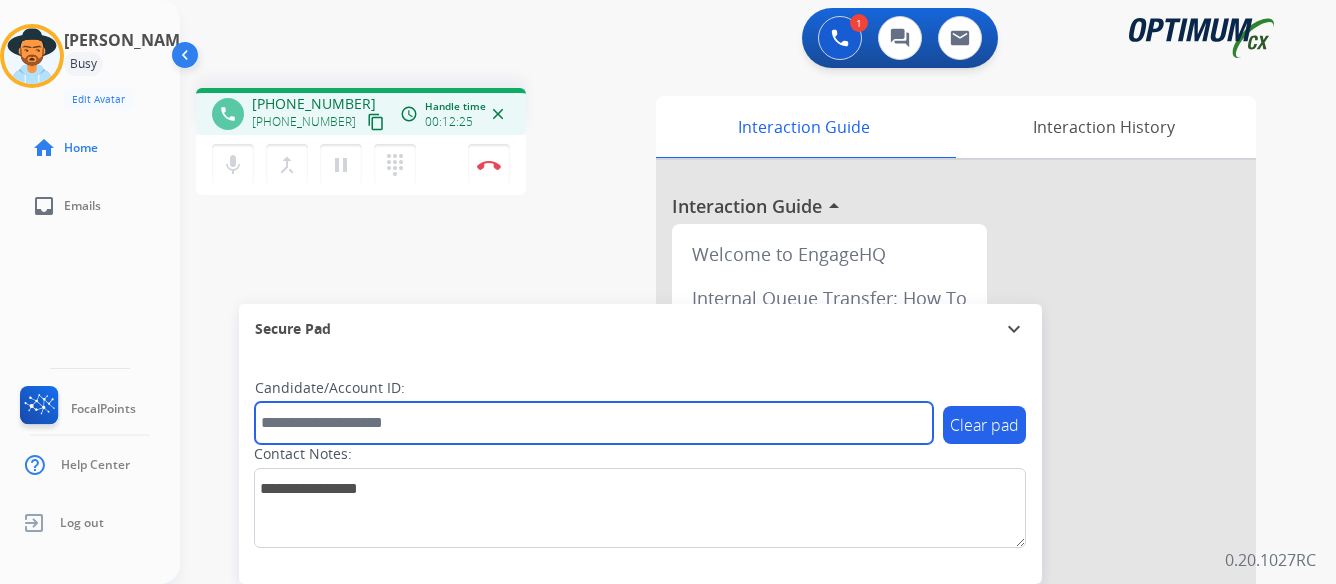 paste on "*******" 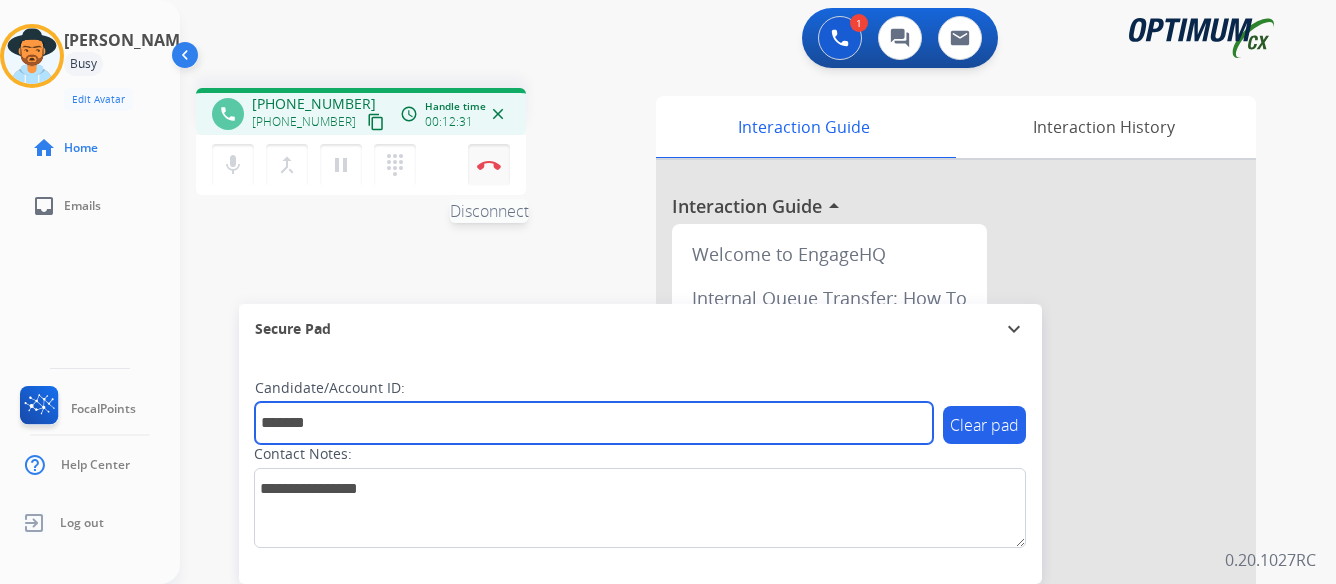 type on "*******" 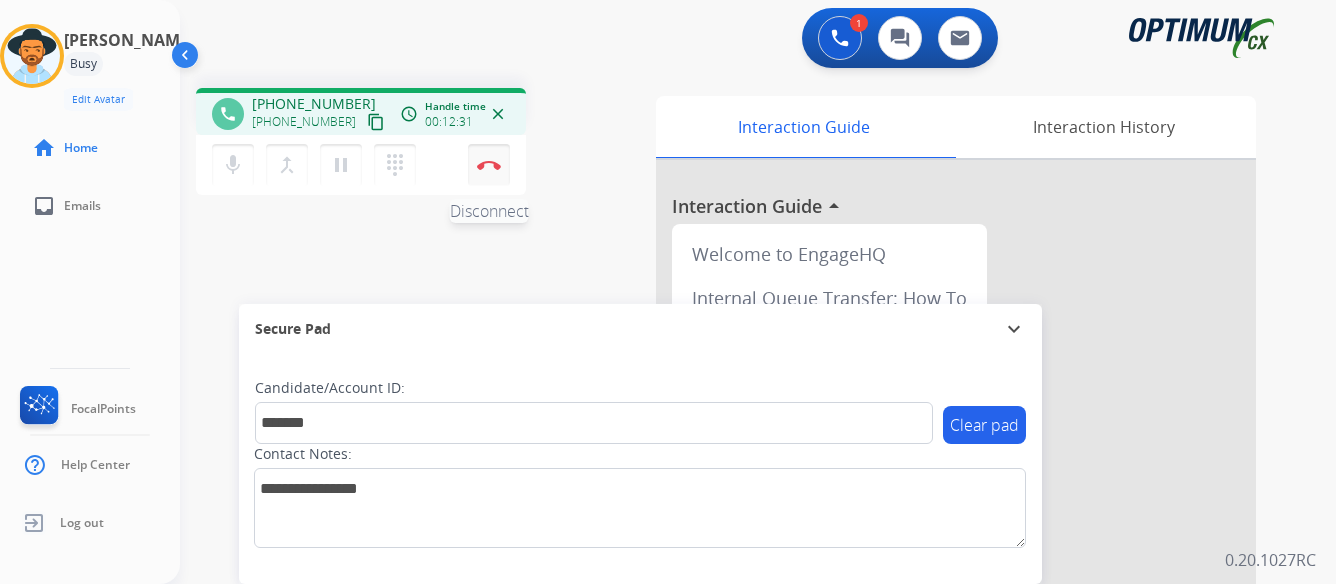 click at bounding box center (489, 165) 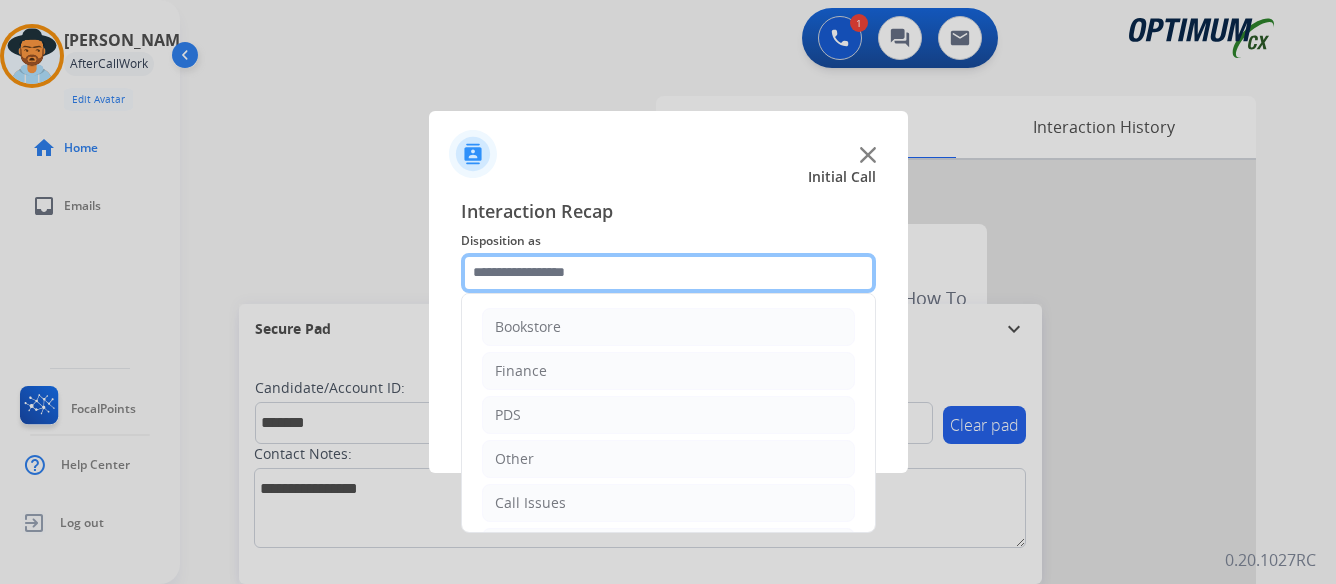 click 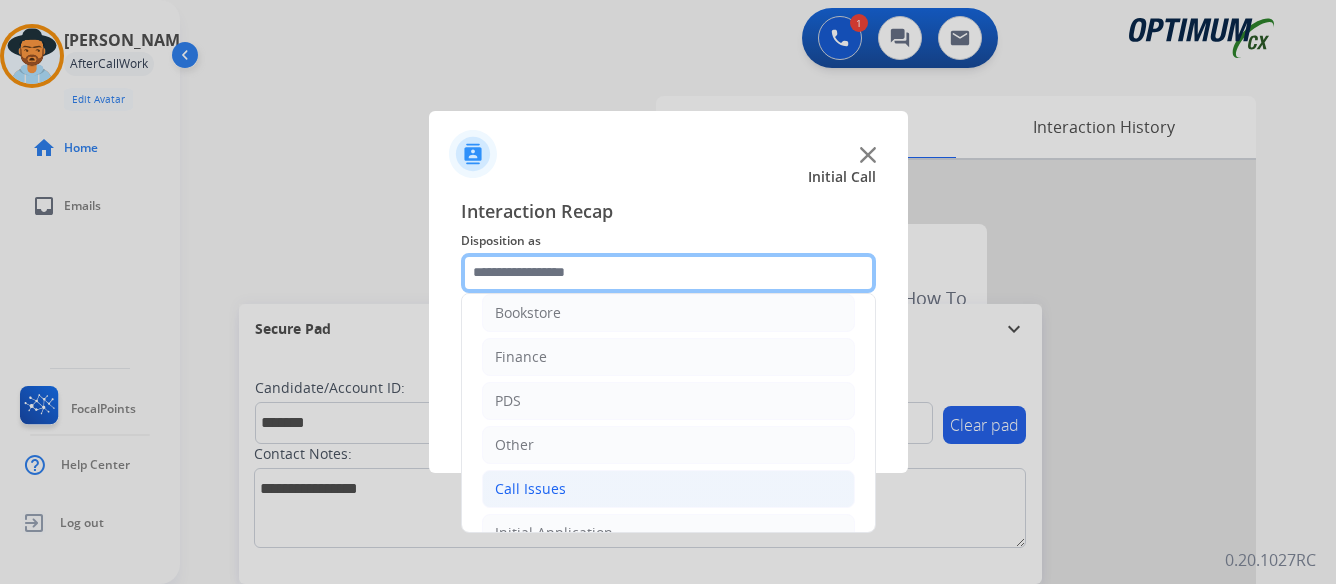 scroll, scrollTop: 0, scrollLeft: 0, axis: both 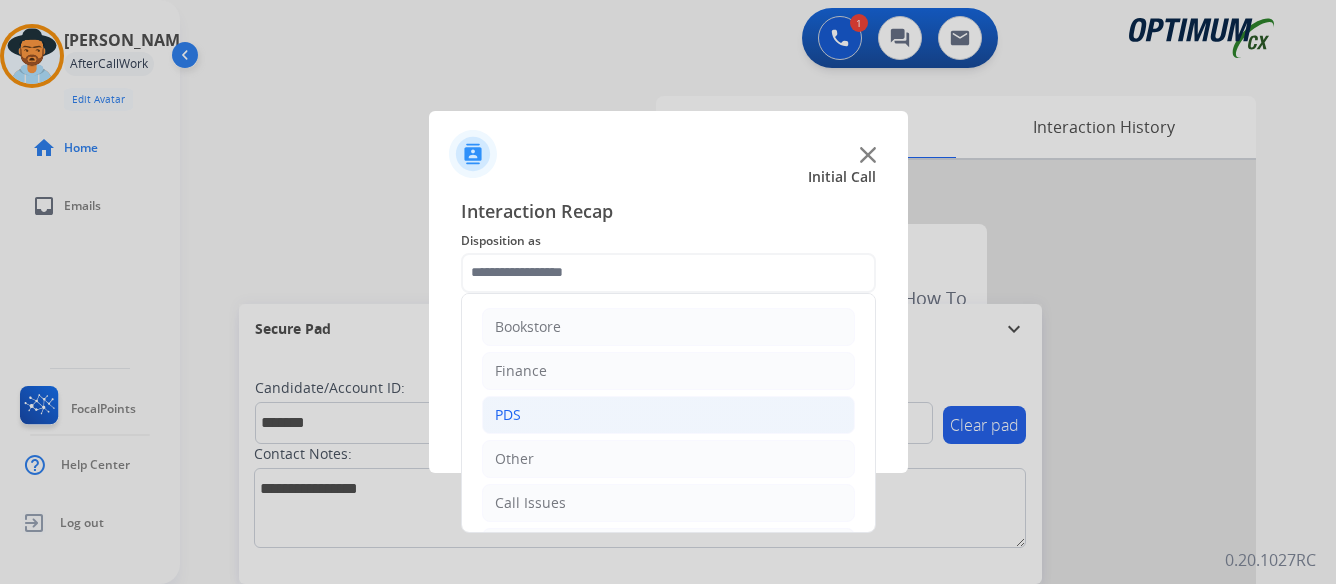 click on "PDS" 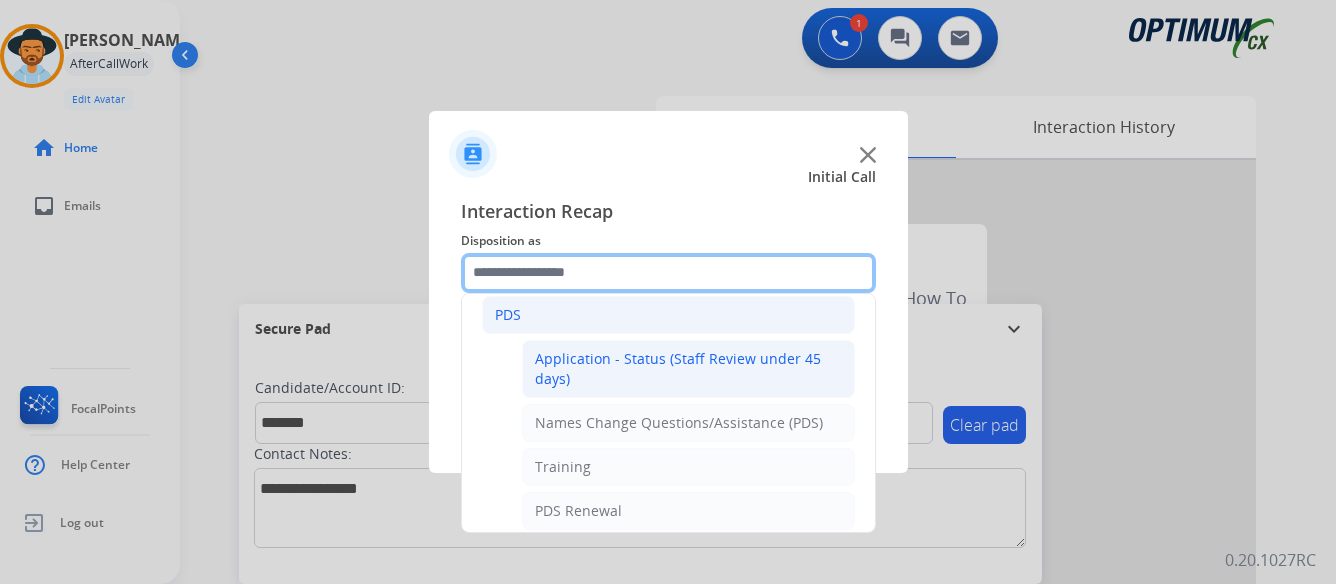scroll, scrollTop: 200, scrollLeft: 0, axis: vertical 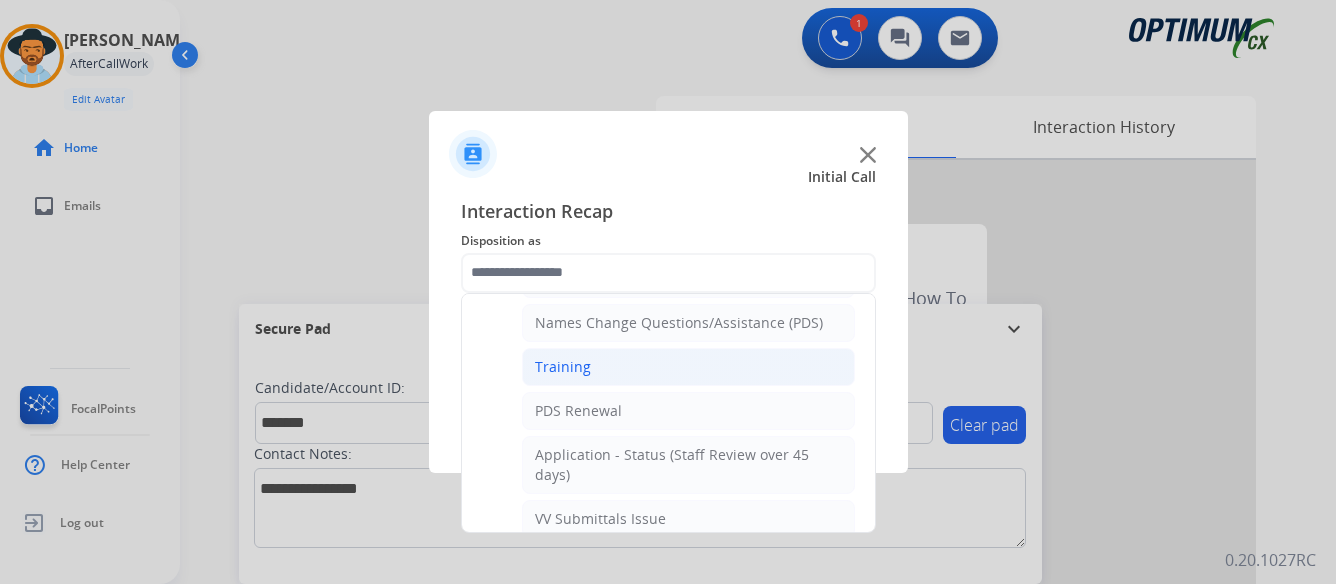 click on "Training" 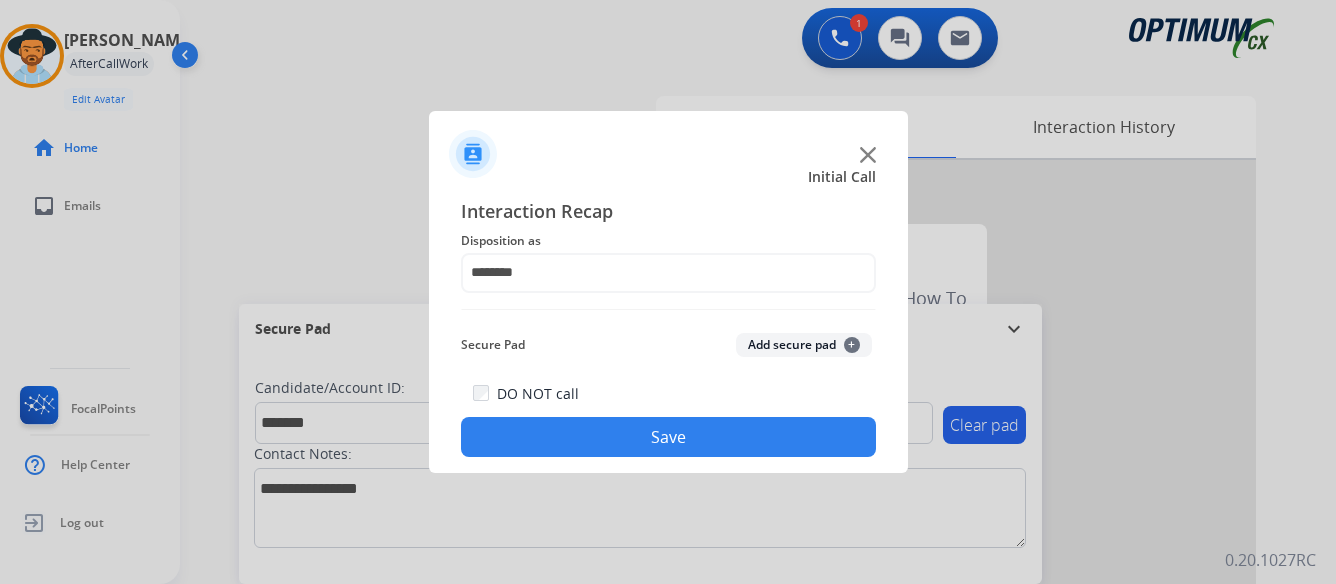 click on "Save" 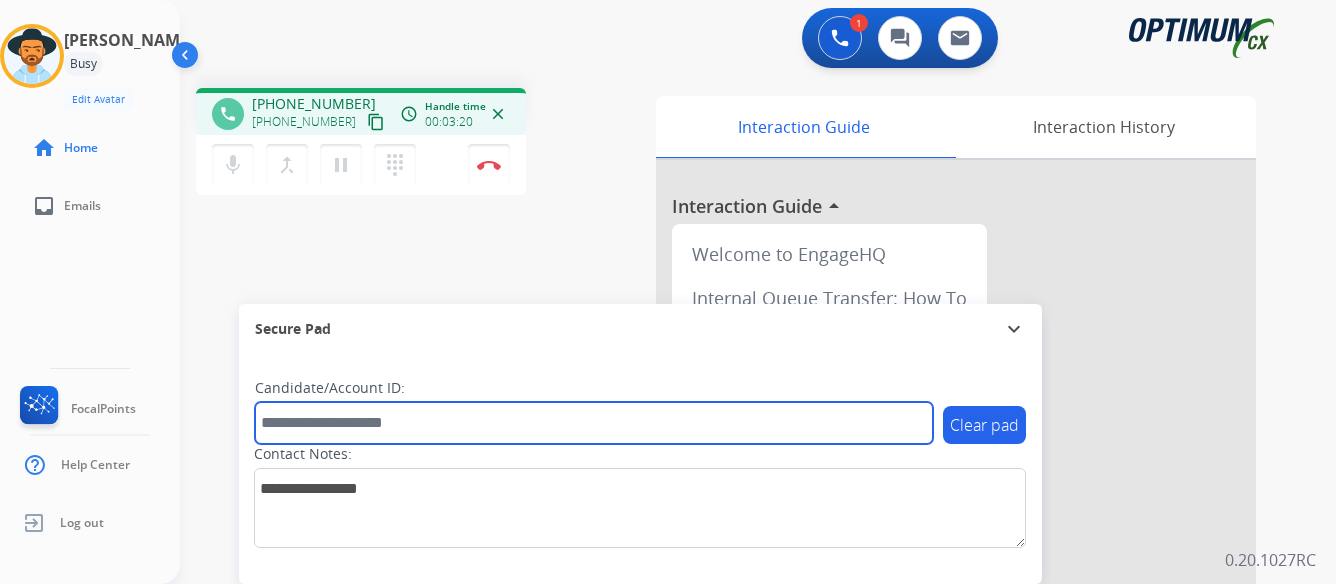 paste on "*******" 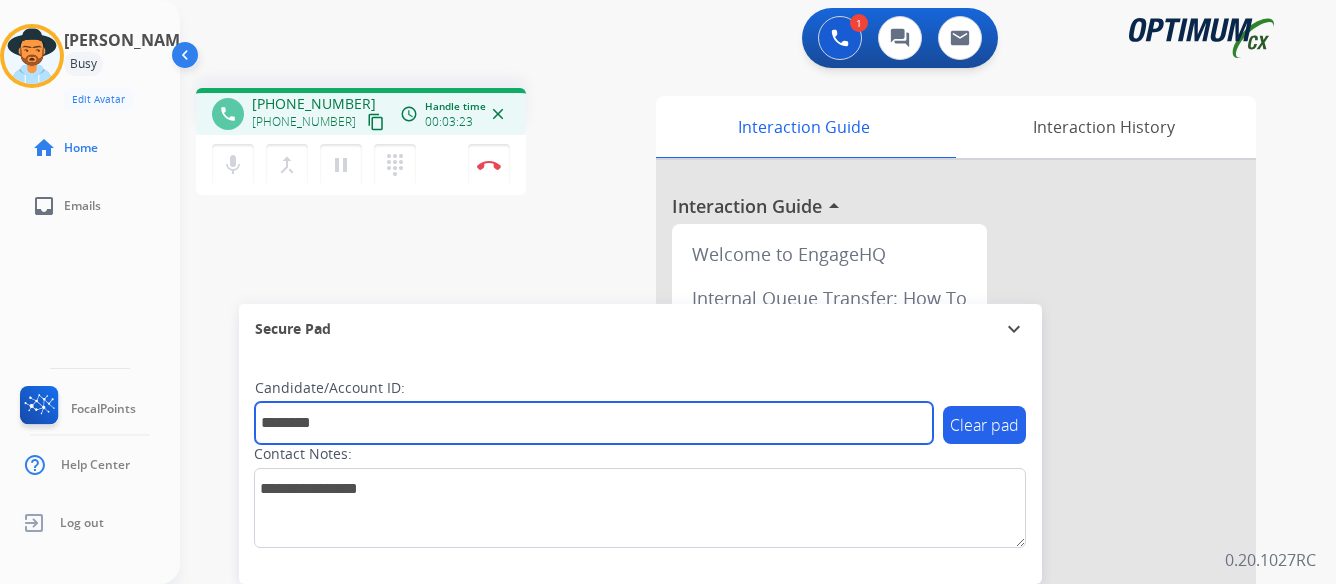 type on "*******" 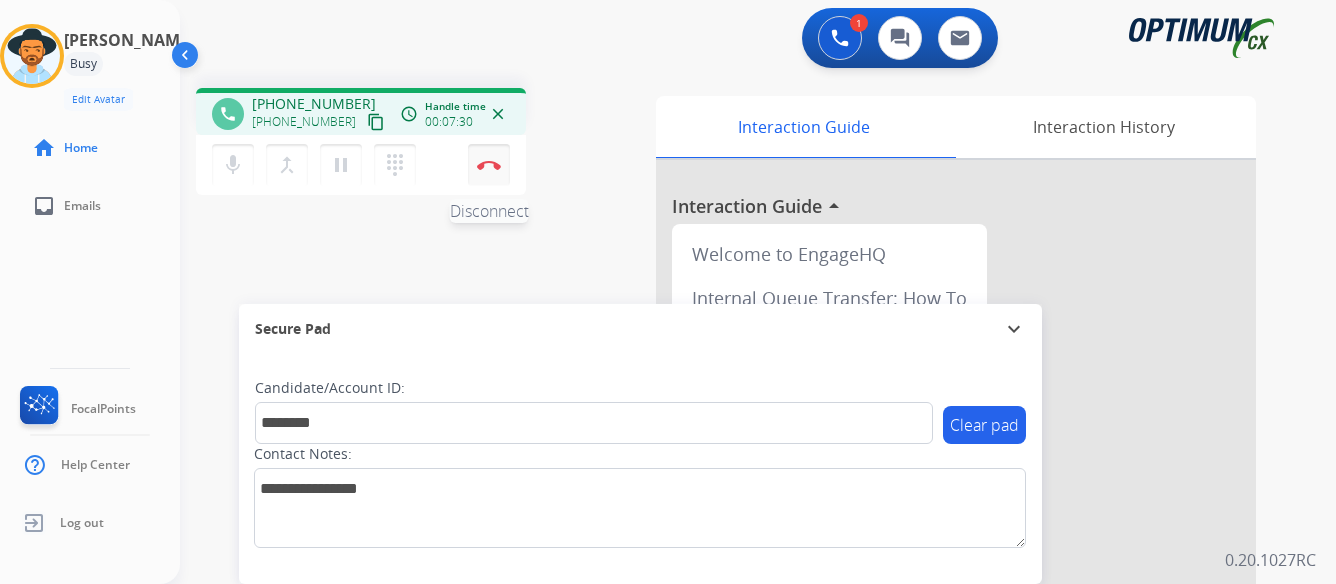 click at bounding box center (489, 165) 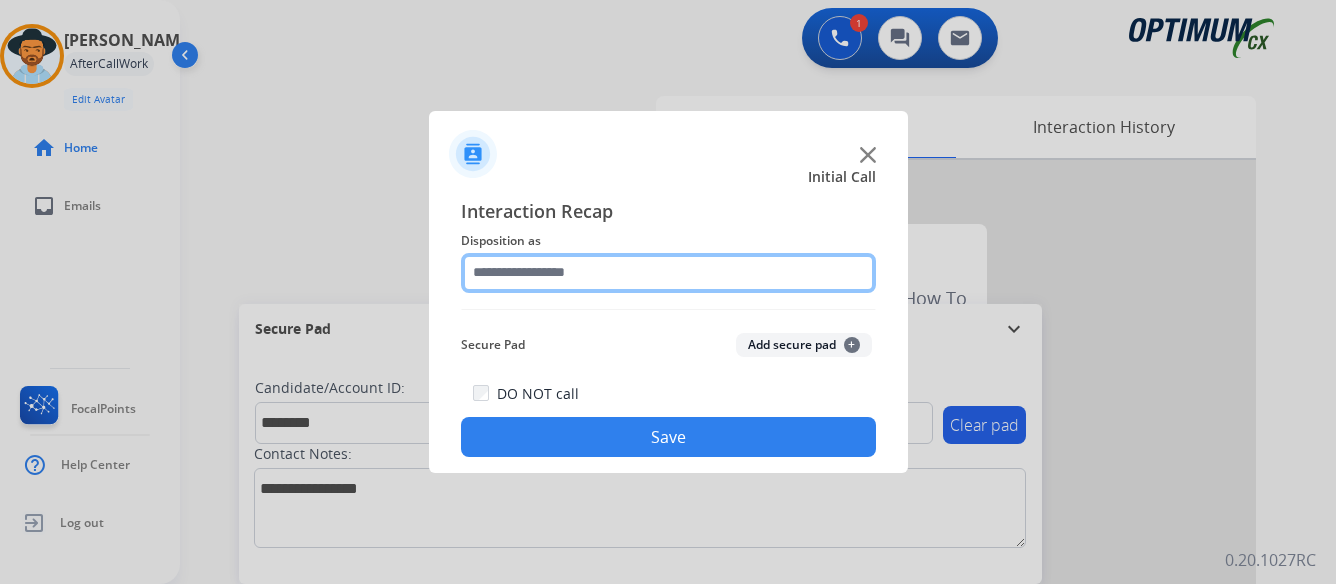 click 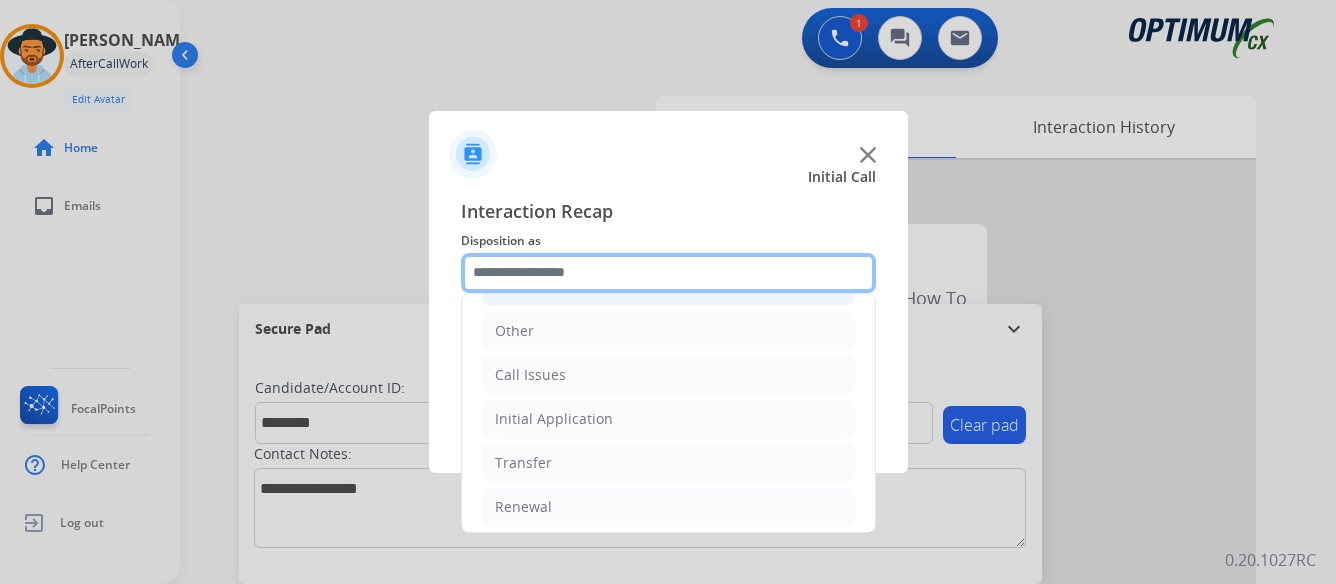 scroll, scrollTop: 136, scrollLeft: 0, axis: vertical 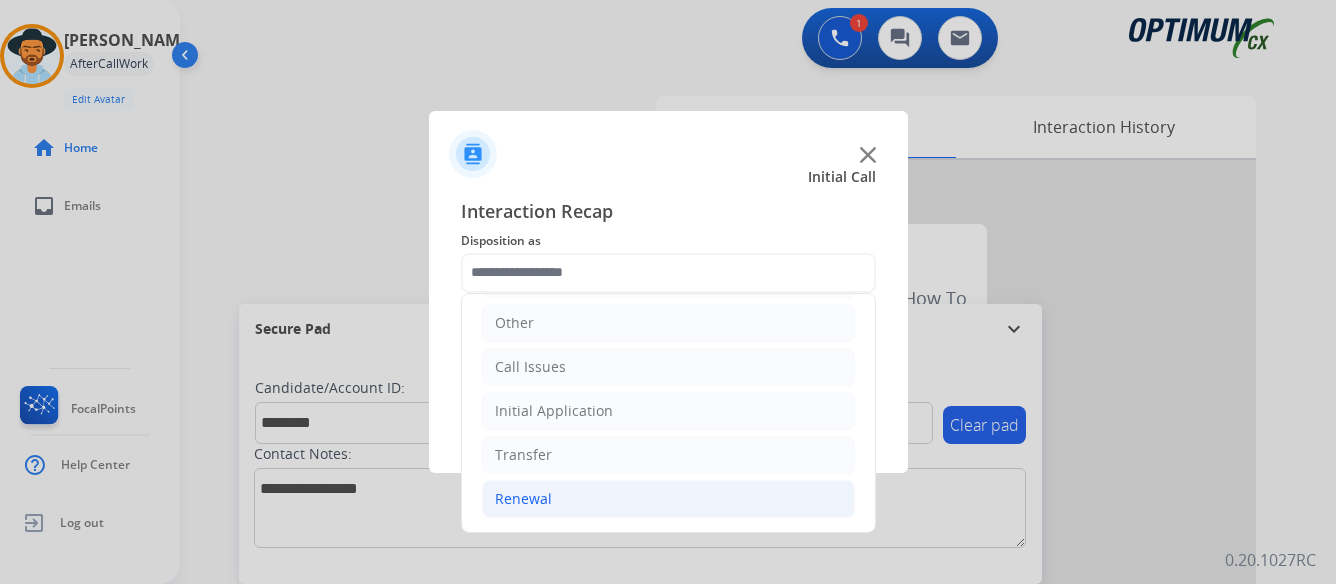 click on "Renewal" 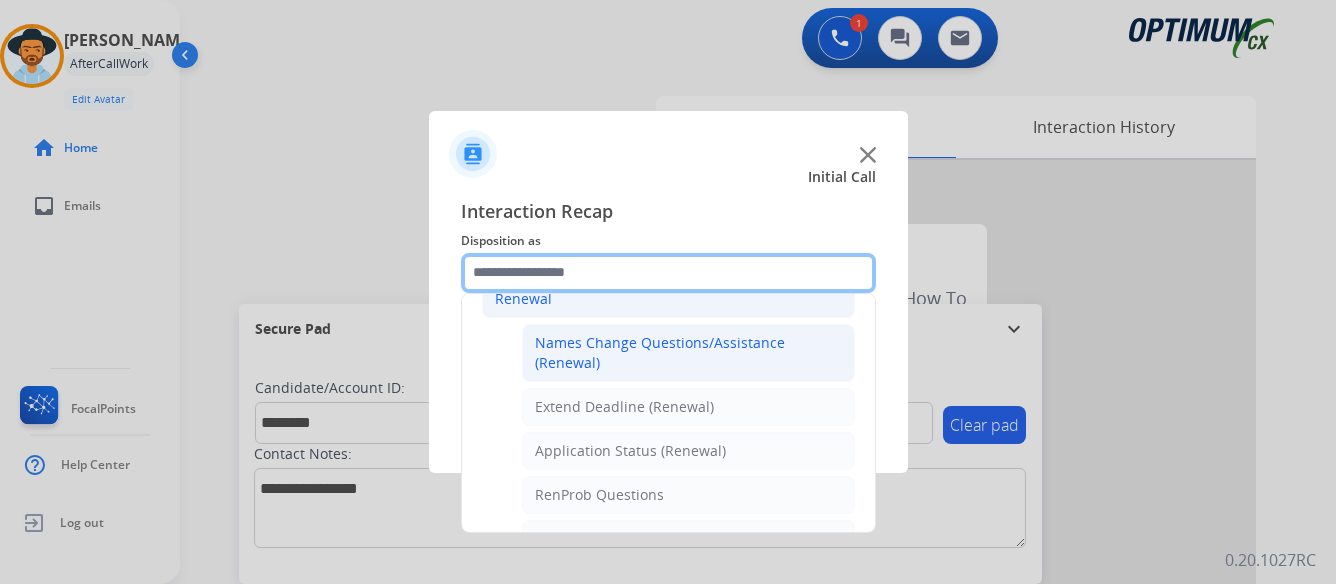 scroll, scrollTop: 436, scrollLeft: 0, axis: vertical 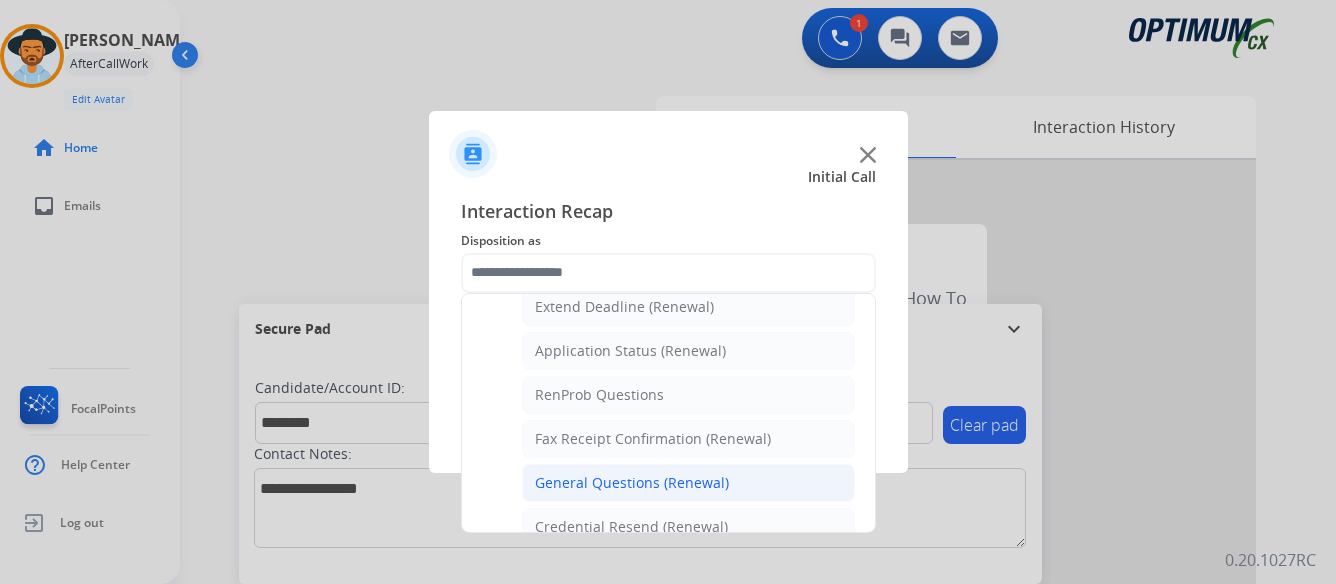 click on "General Questions (Renewal)" 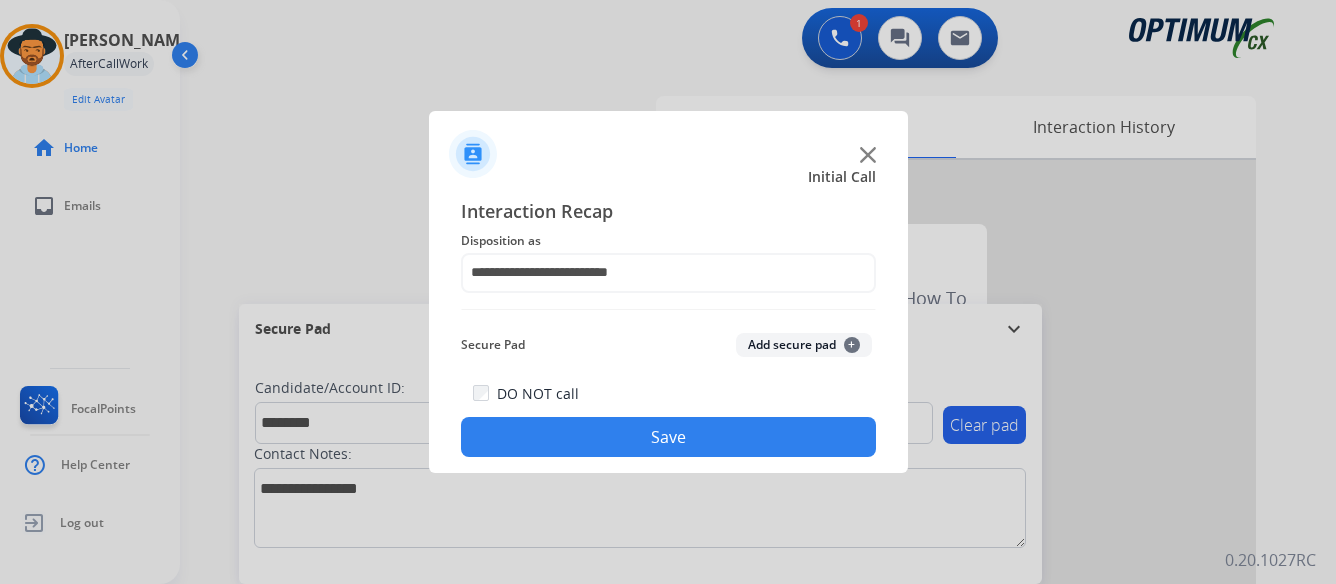 click on "Save" 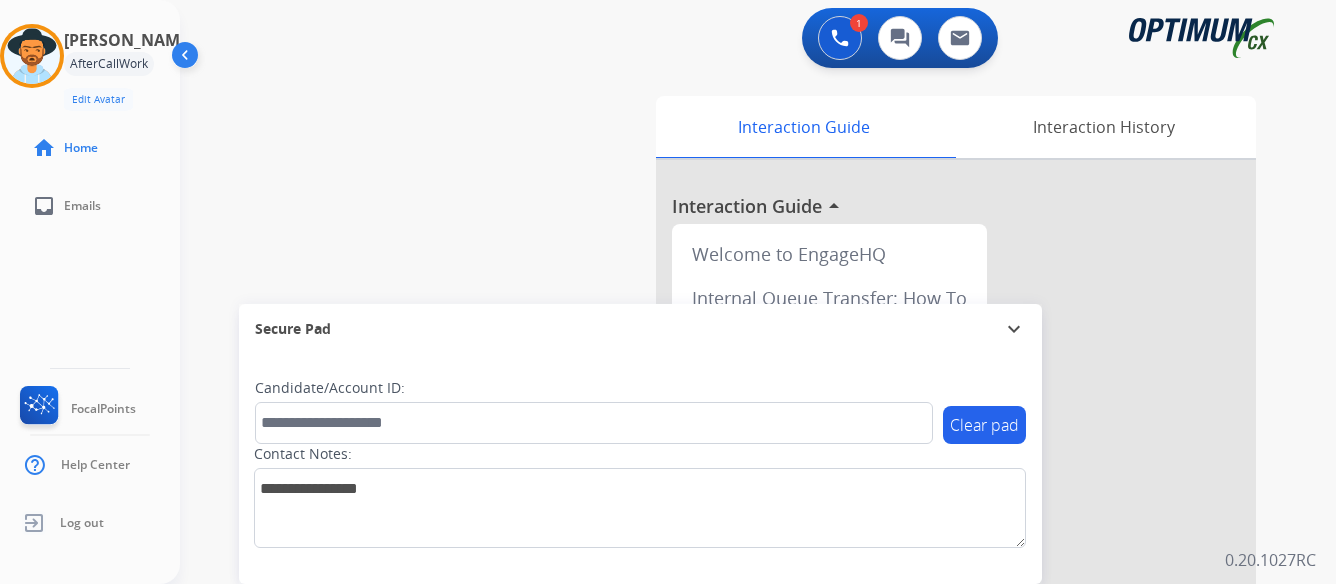drag, startPoint x: 1290, startPoint y: 4, endPoint x: 493, endPoint y: 199, distance: 820.50836 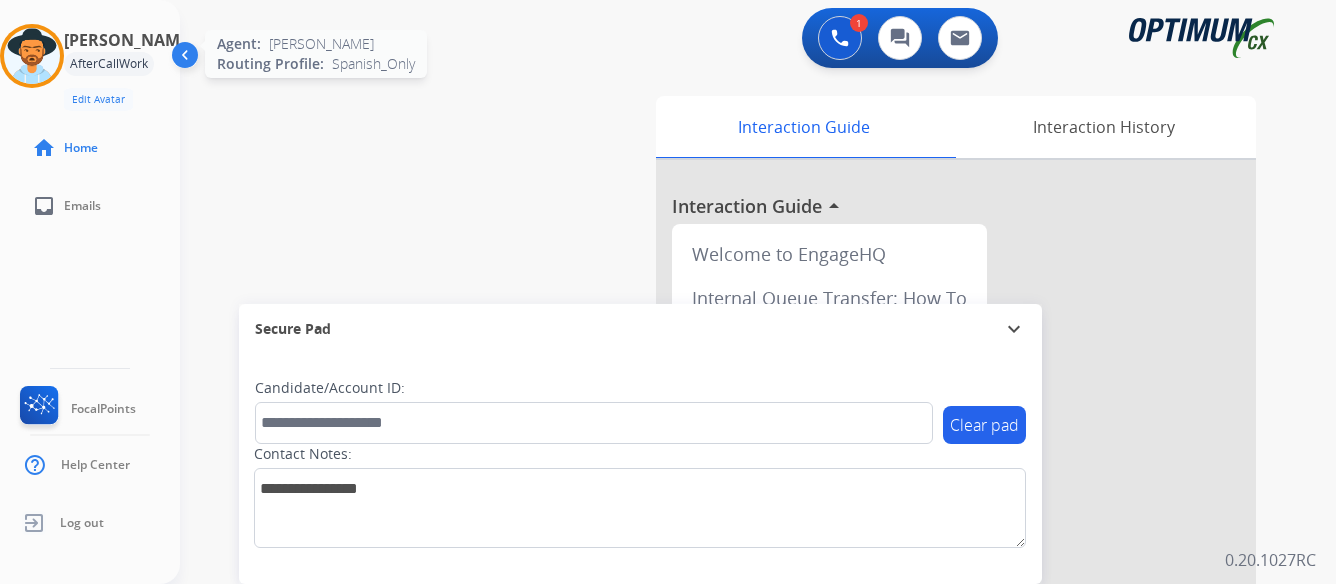 click at bounding box center (32, 56) 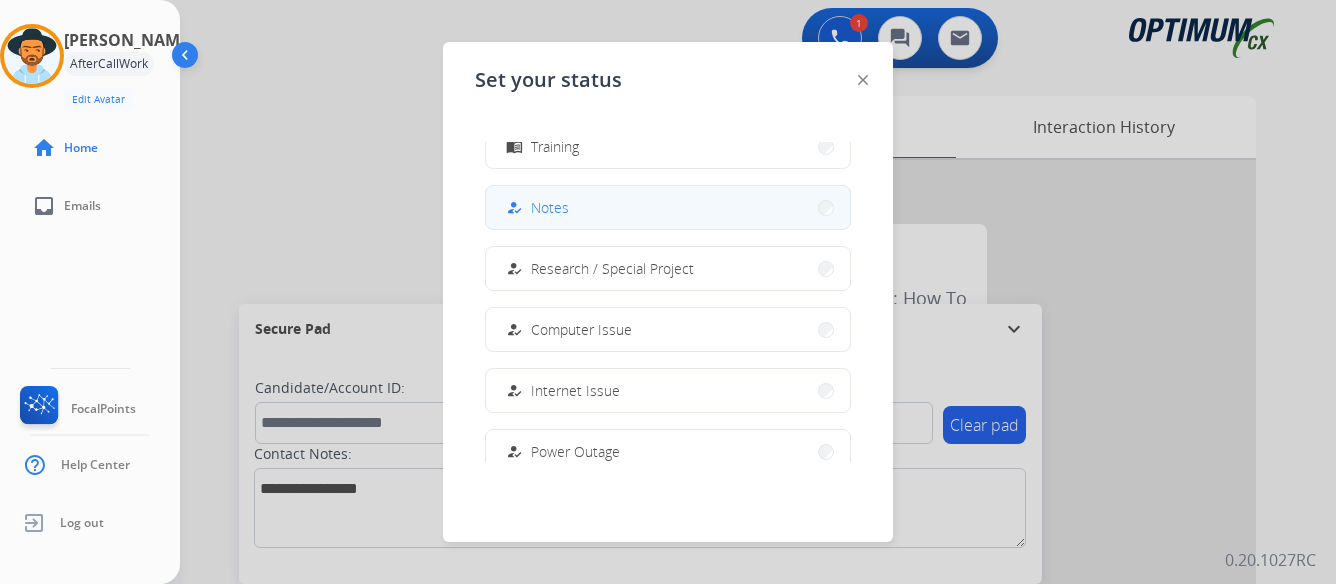 scroll, scrollTop: 499, scrollLeft: 0, axis: vertical 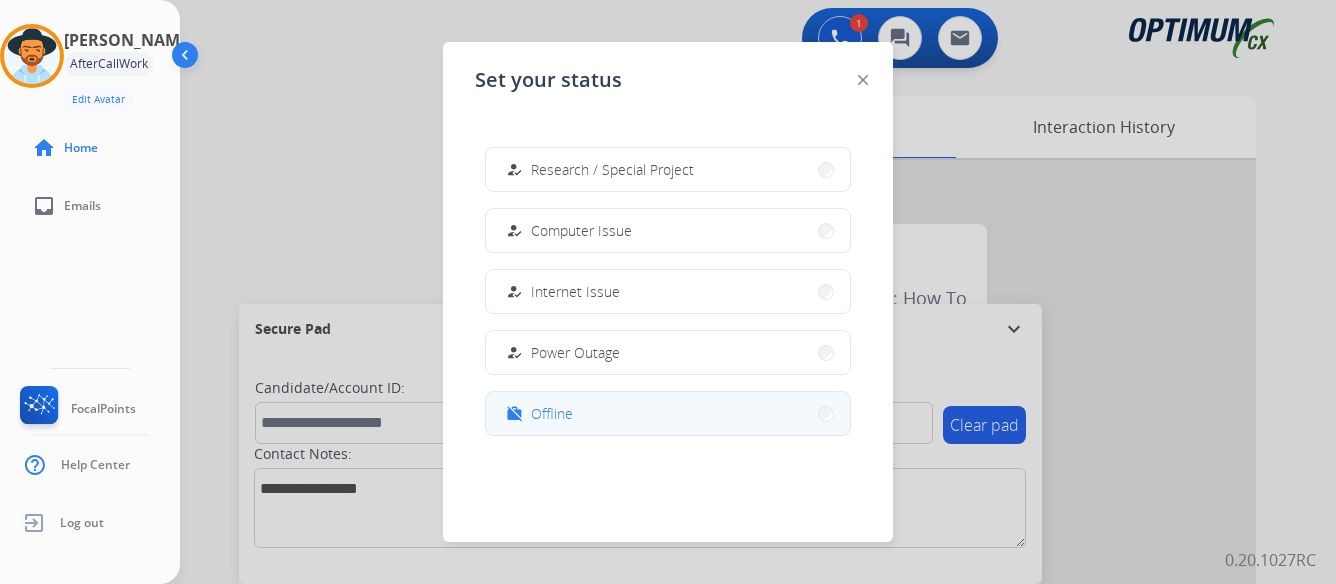 click on "Offline" at bounding box center [552, 413] 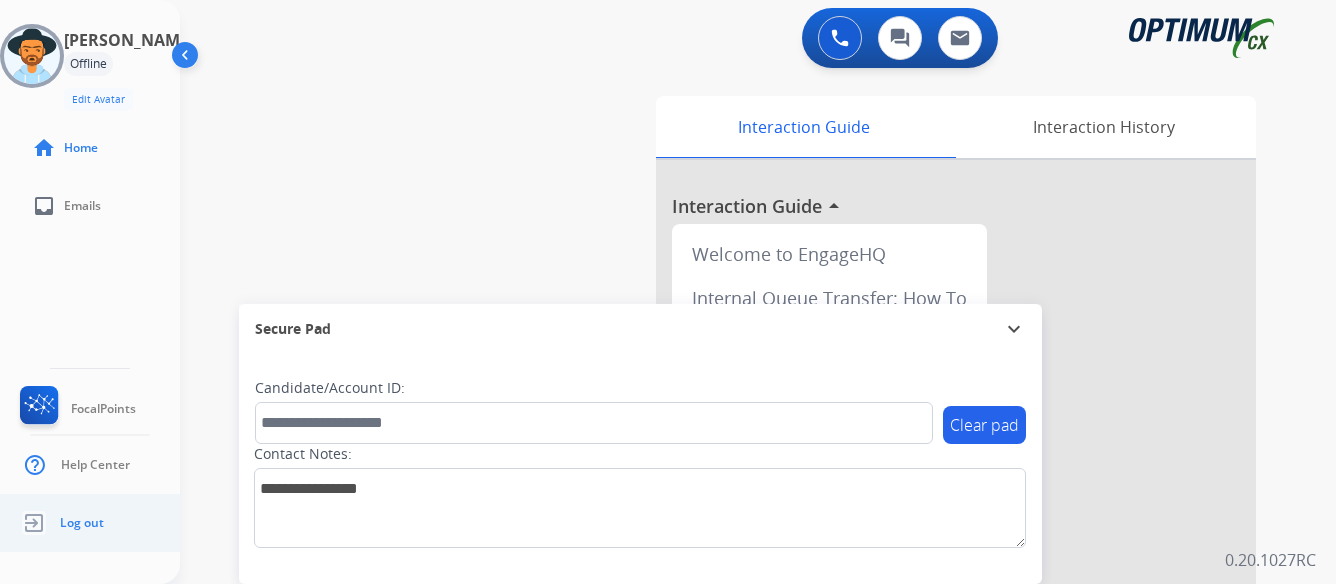 click on "Log out" 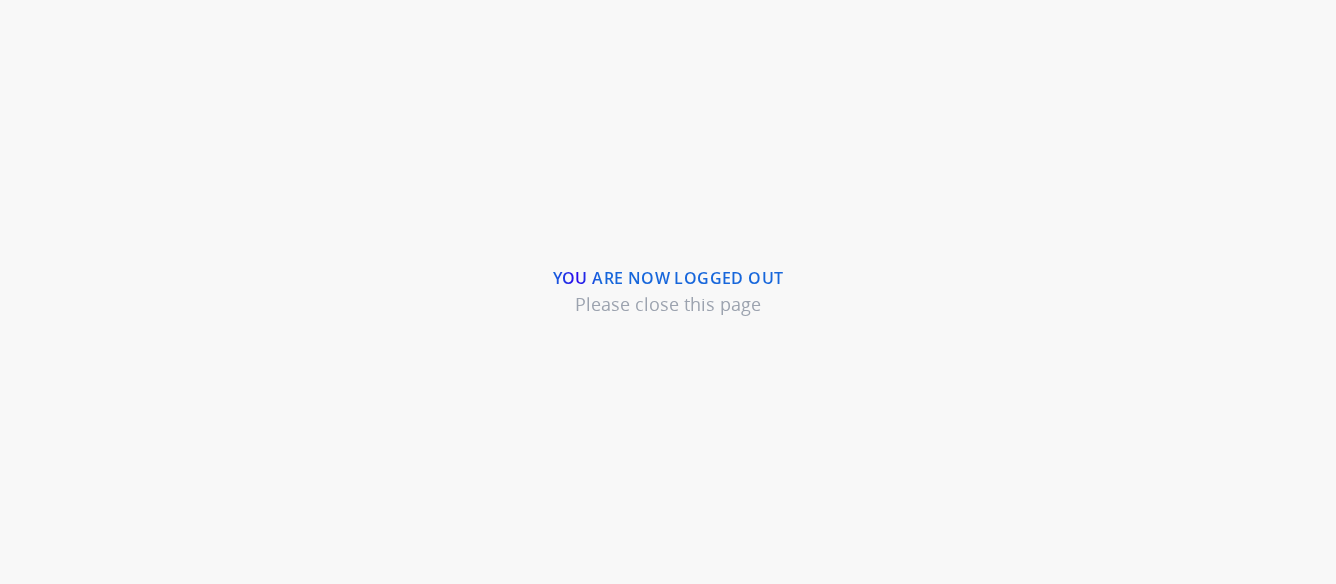 scroll, scrollTop: 0, scrollLeft: 0, axis: both 